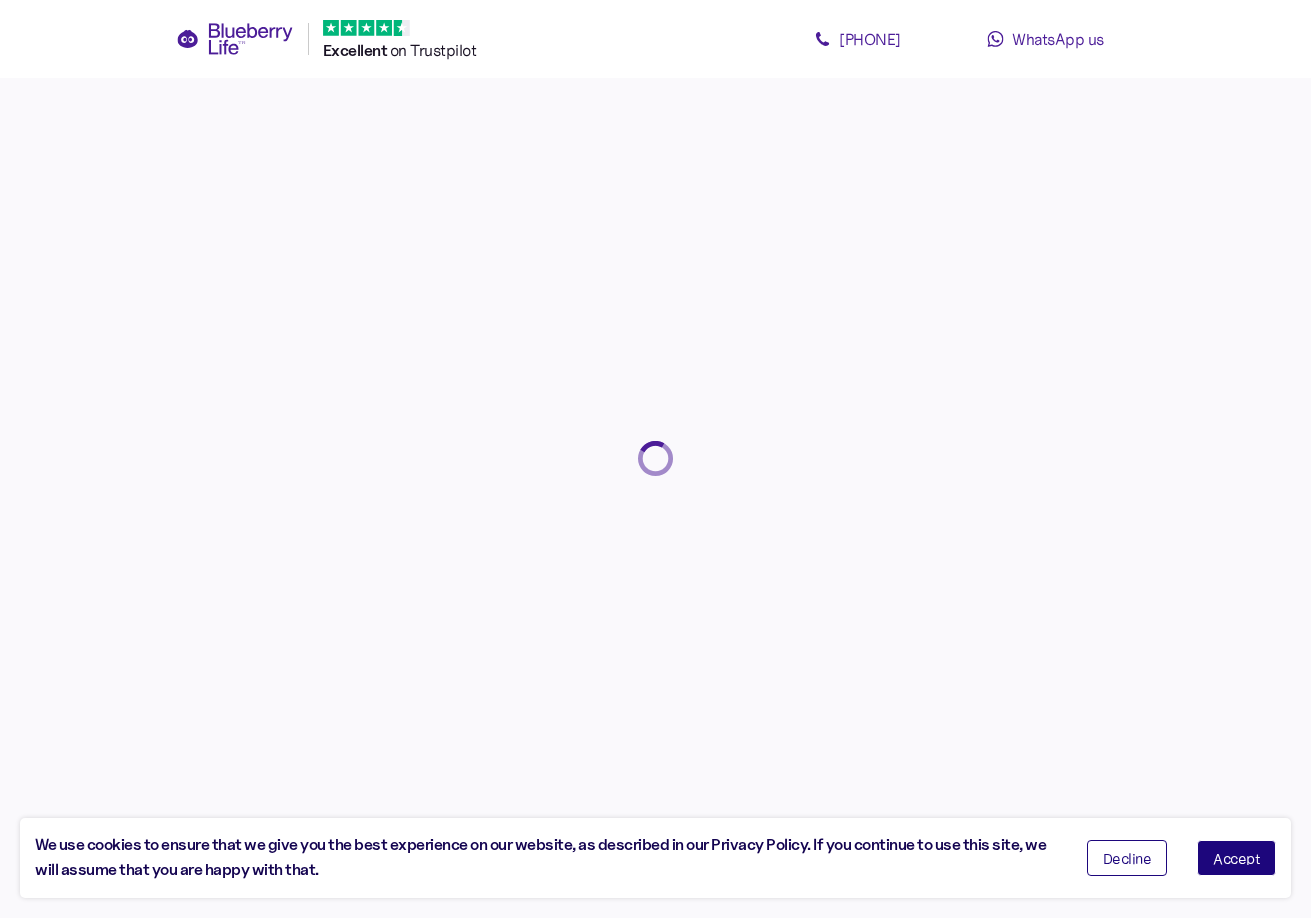 scroll, scrollTop: 0, scrollLeft: 0, axis: both 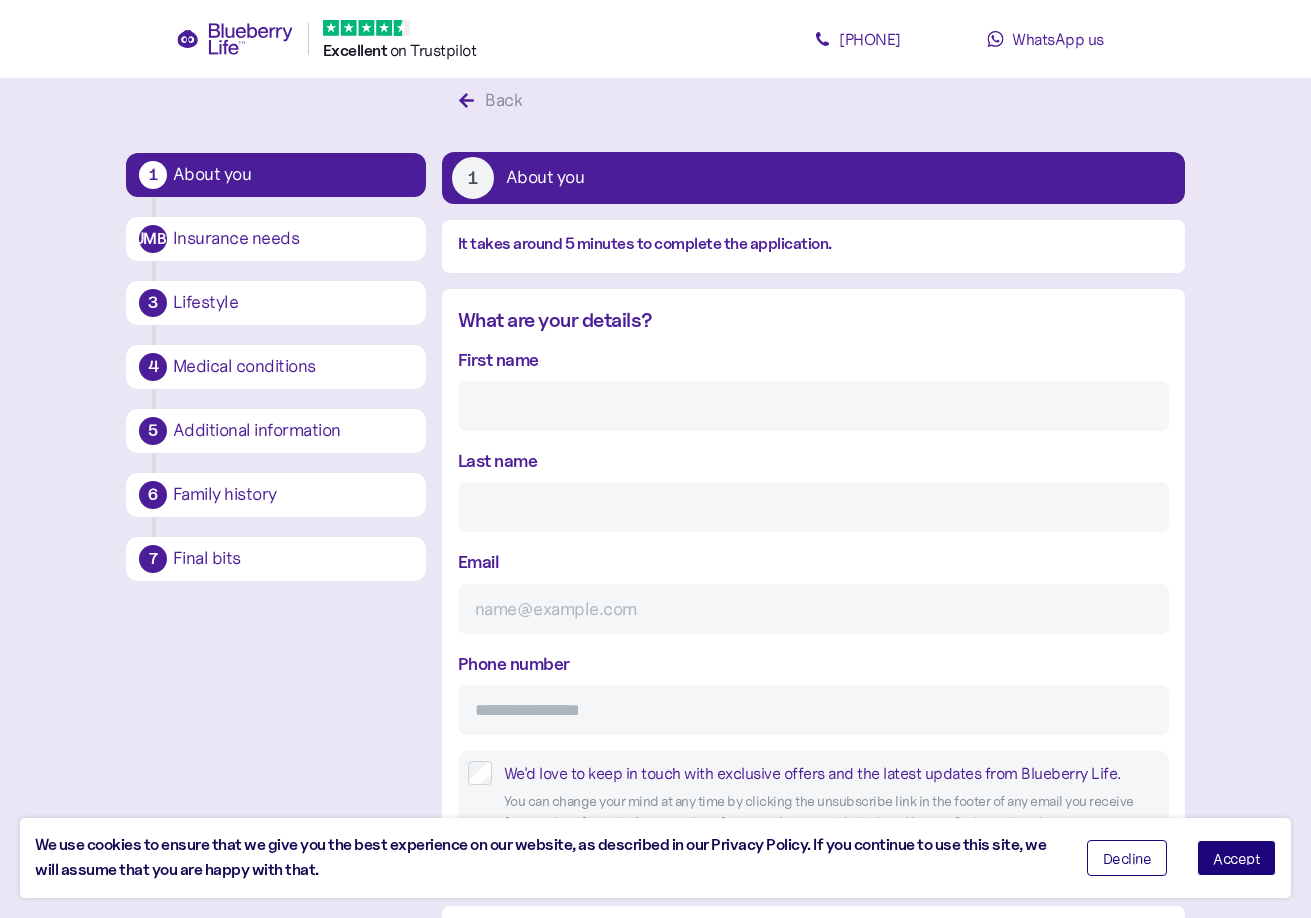 click on "First name" at bounding box center (813, 406) 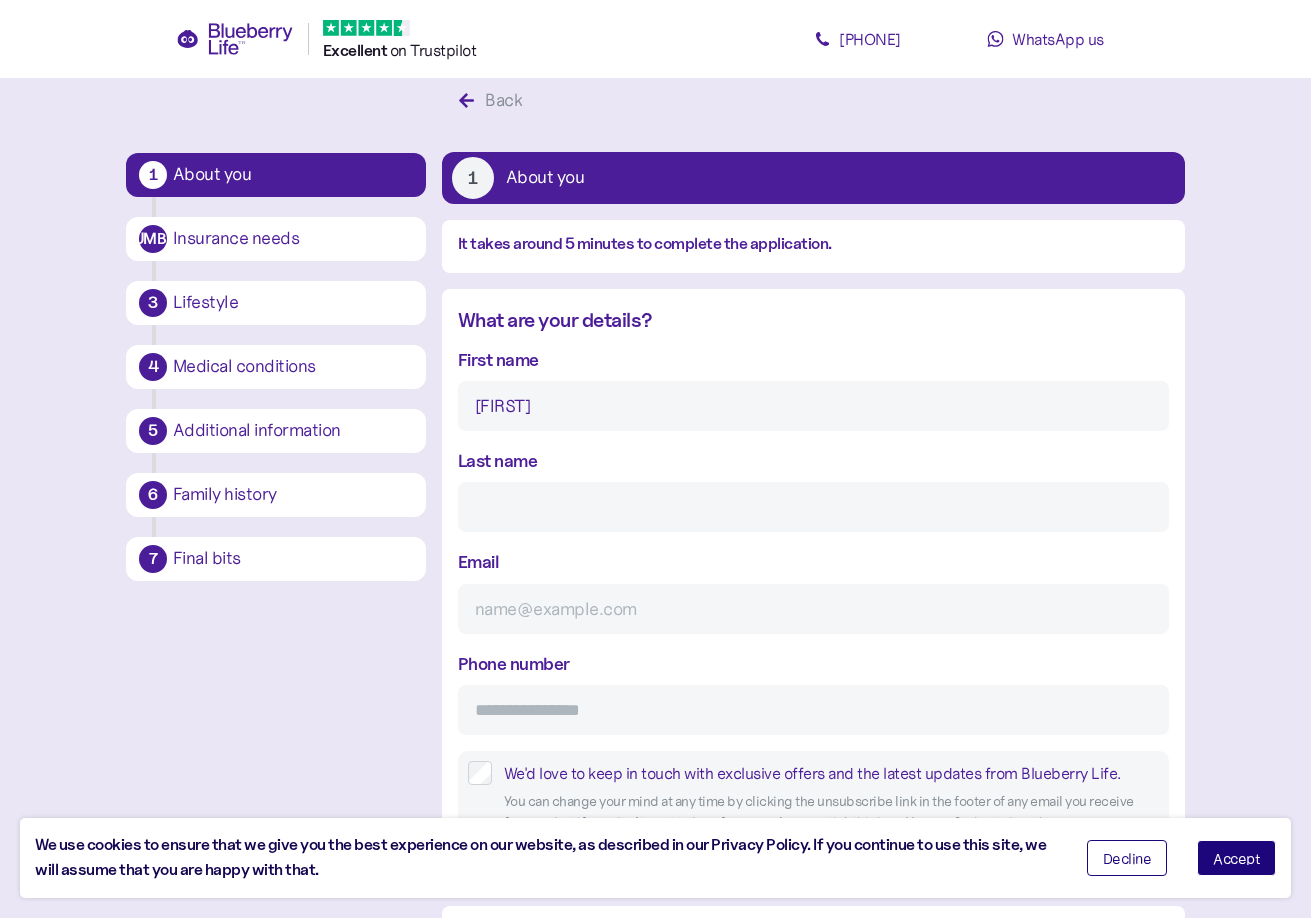 type on "Stringer" 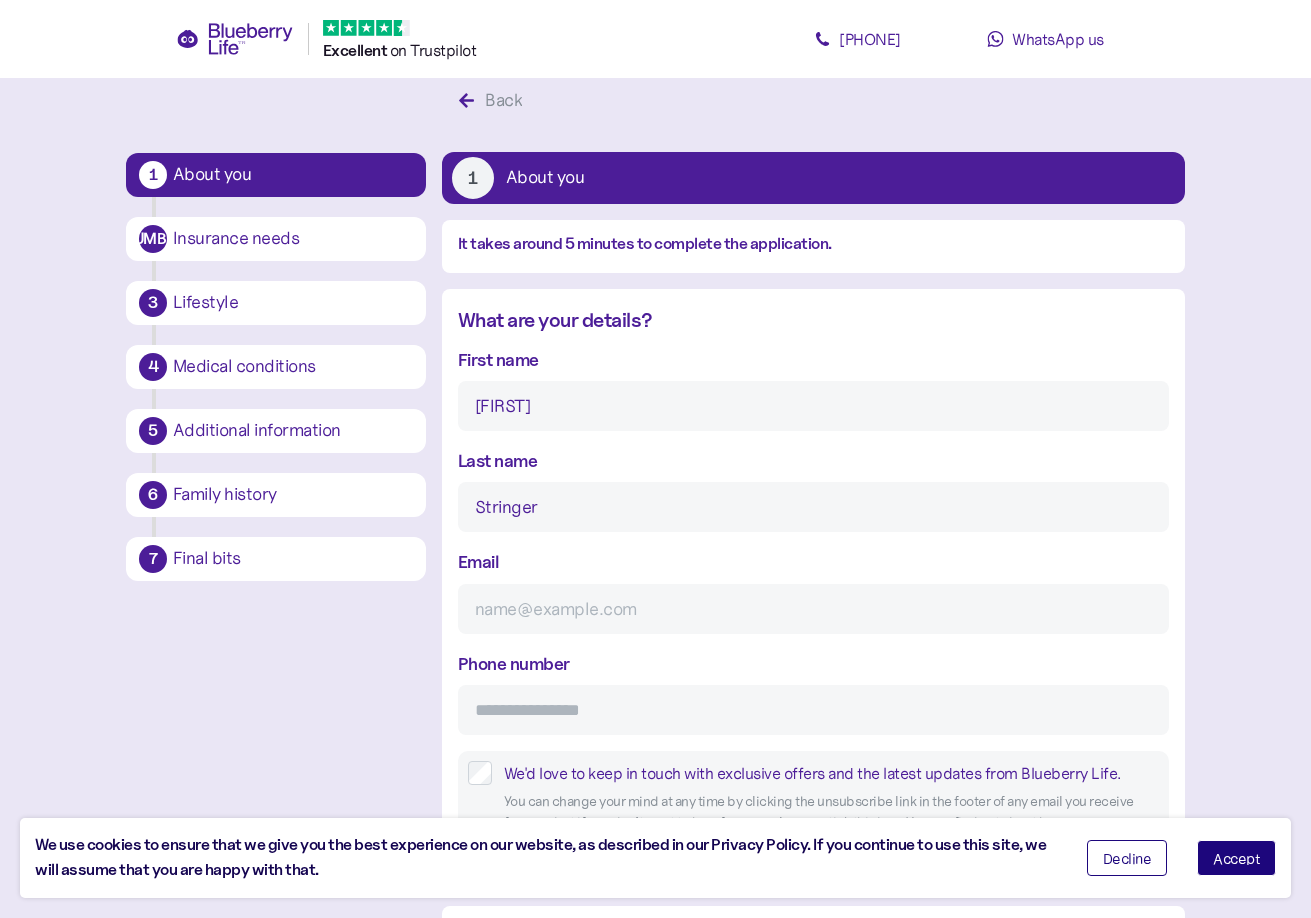 type on "[EMAIL]" 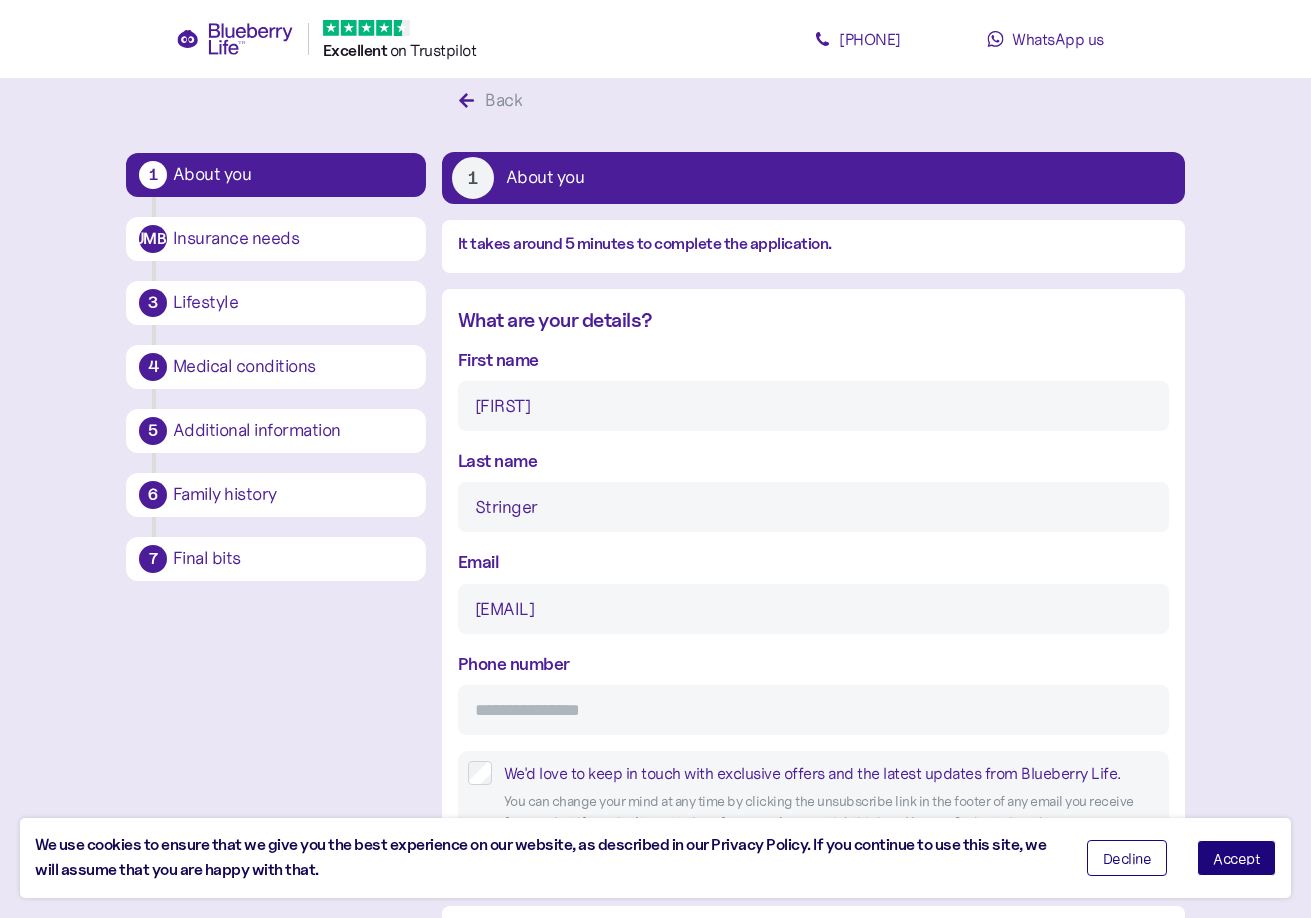 type on "**********" 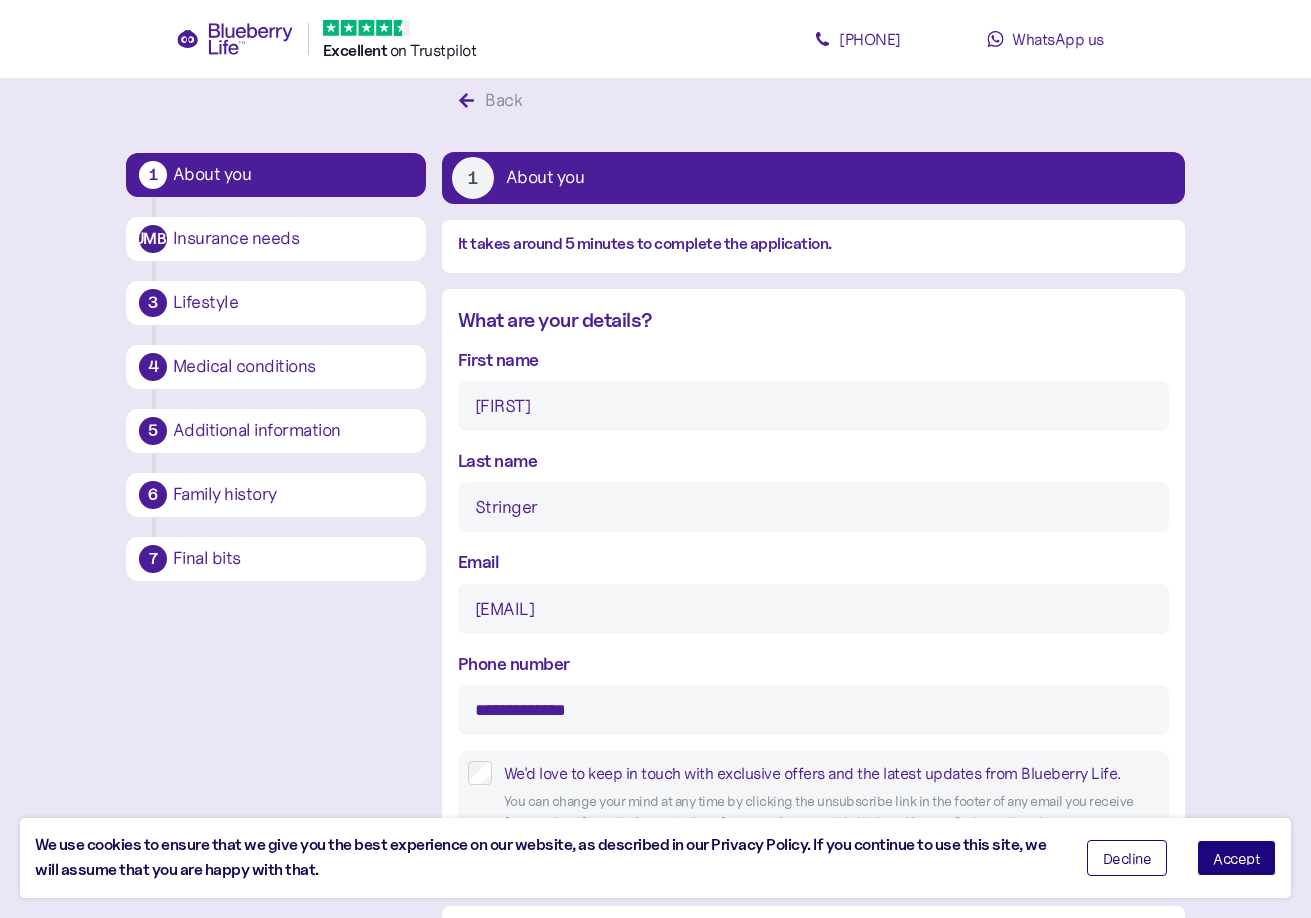 type on "**********" 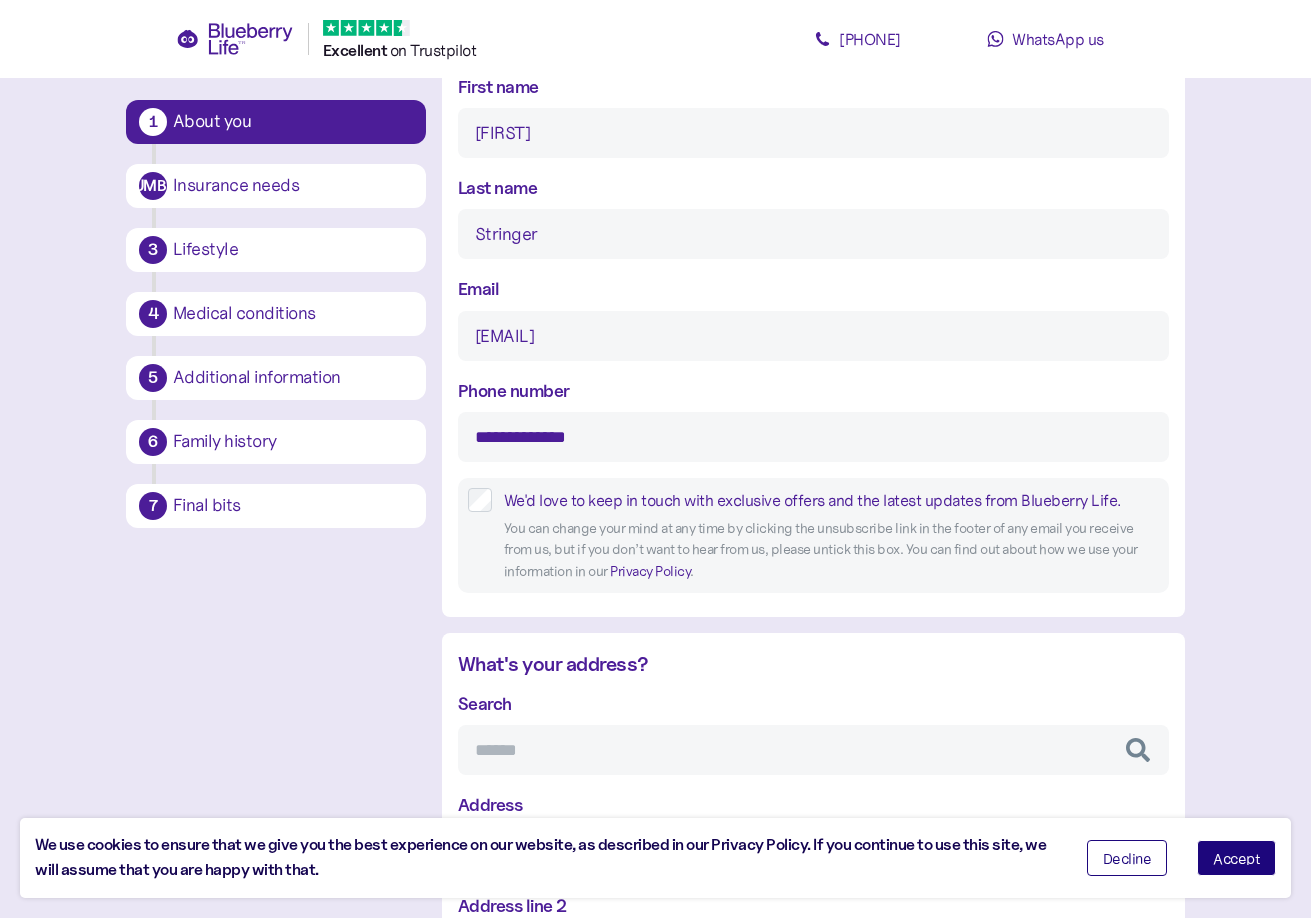 scroll, scrollTop: 310, scrollLeft: 0, axis: vertical 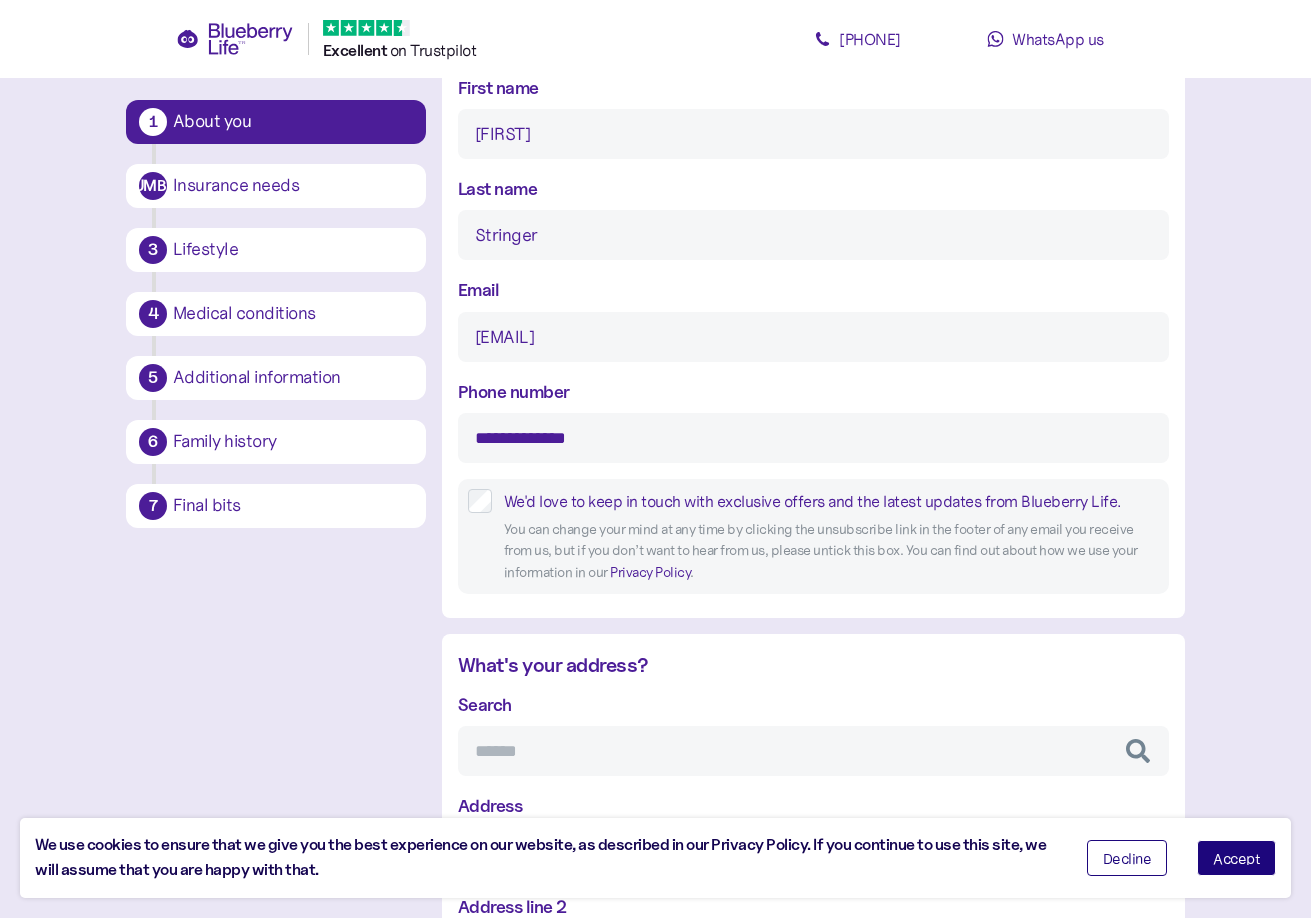 drag, startPoint x: 679, startPoint y: 329, endPoint x: 342, endPoint y: 300, distance: 338.24548 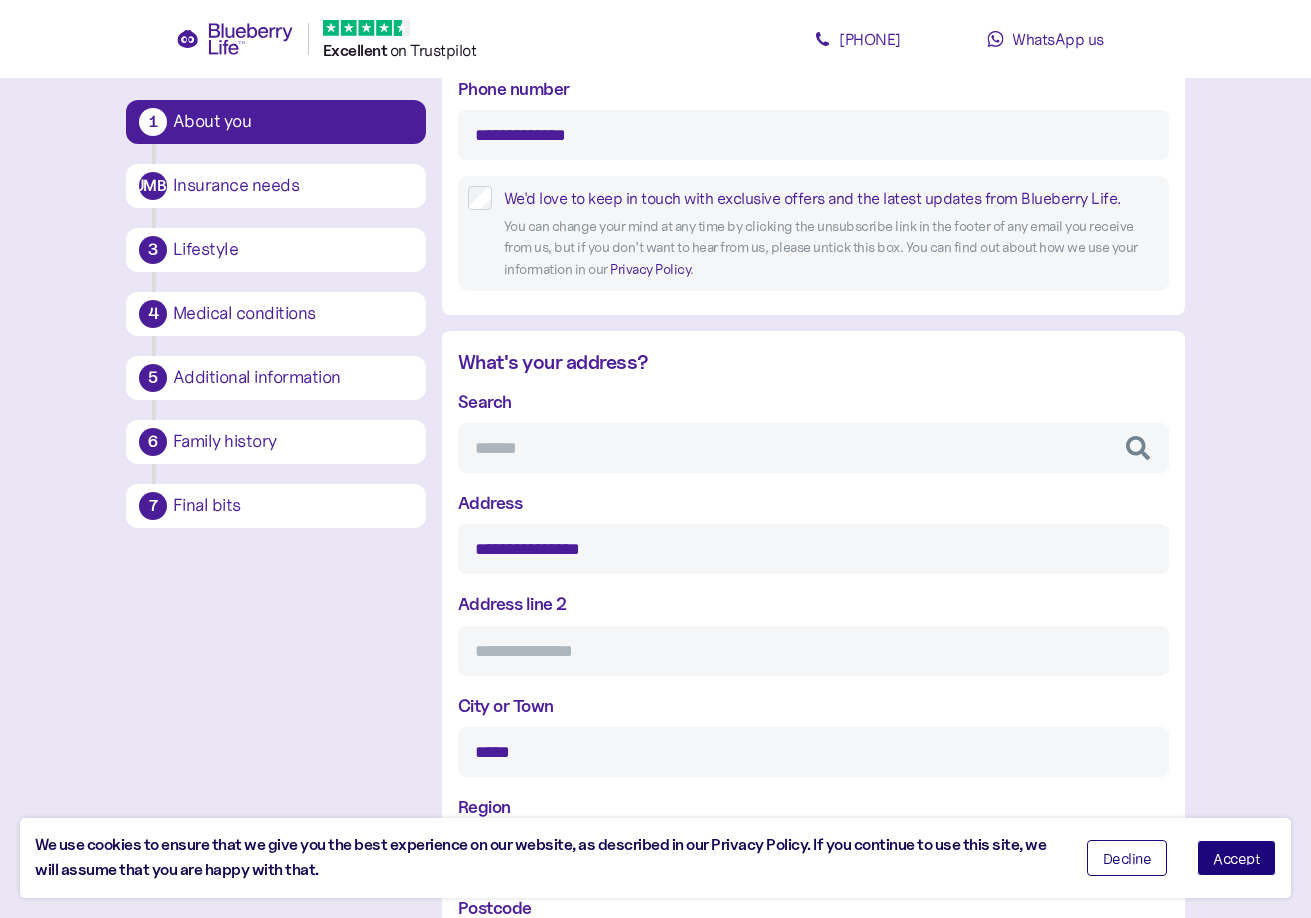 scroll, scrollTop: 687, scrollLeft: 0, axis: vertical 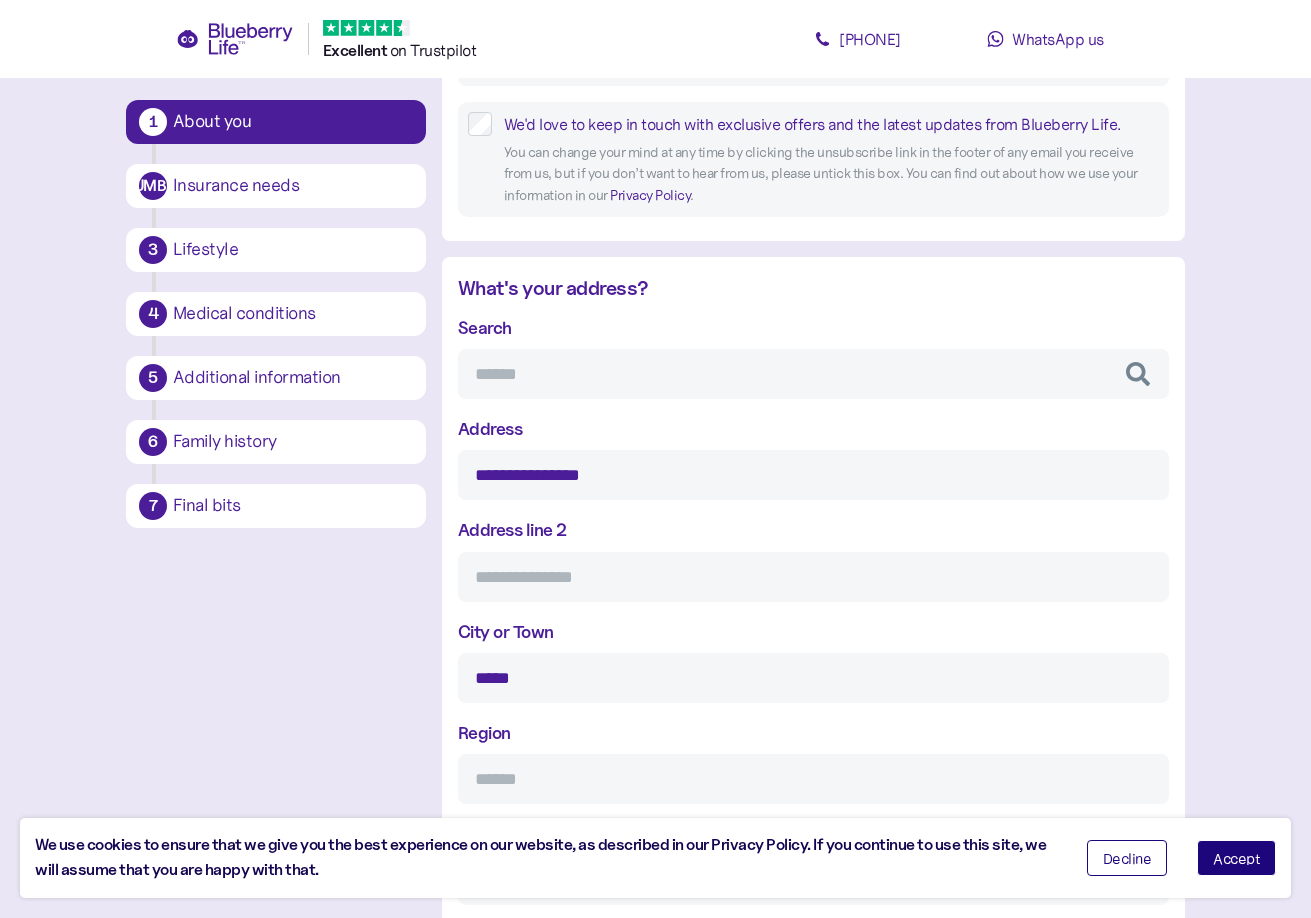 click on "Search" at bounding box center (813, 374) 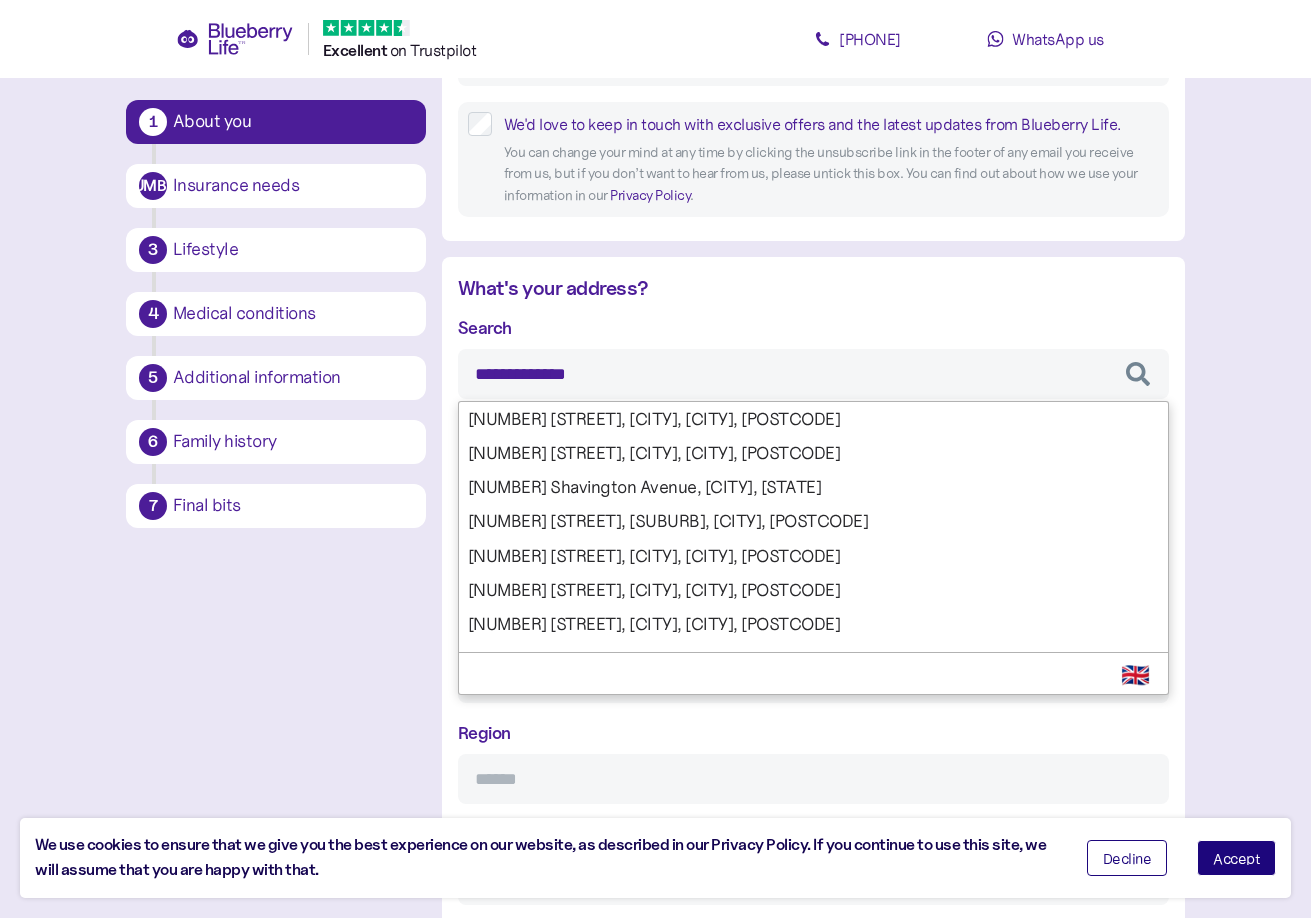 type on "**********" 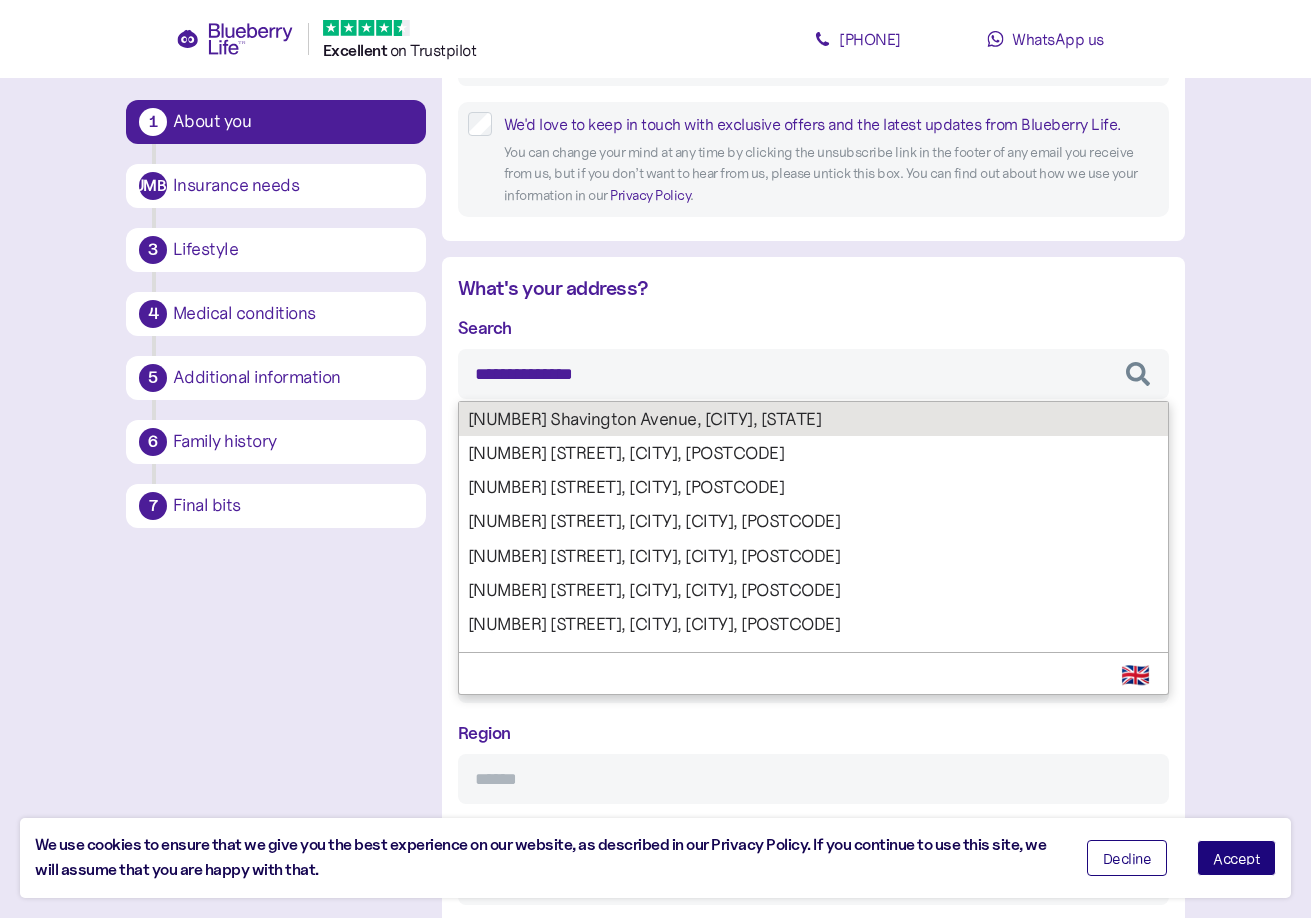 type on "**********" 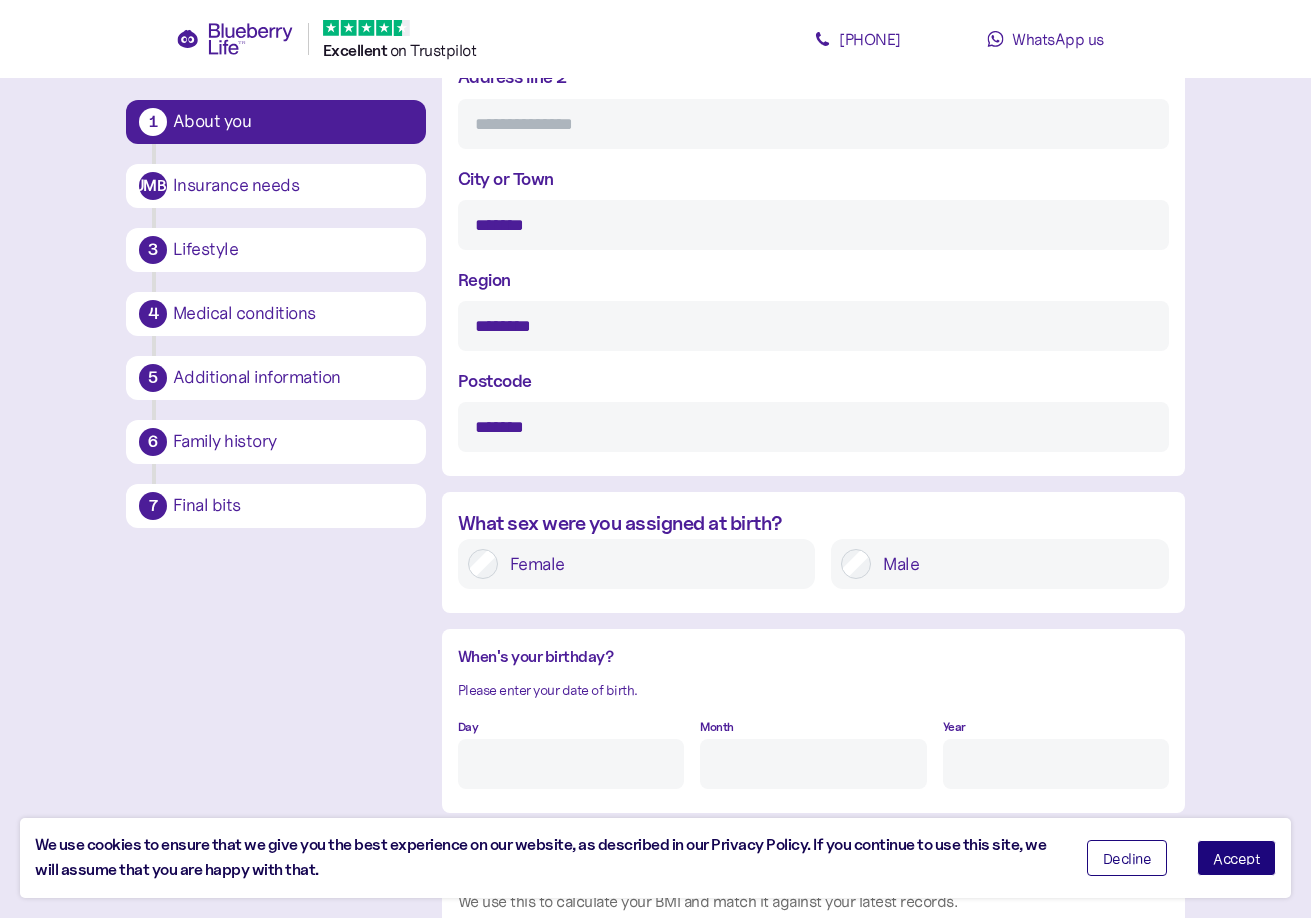 scroll, scrollTop: 1146, scrollLeft: 0, axis: vertical 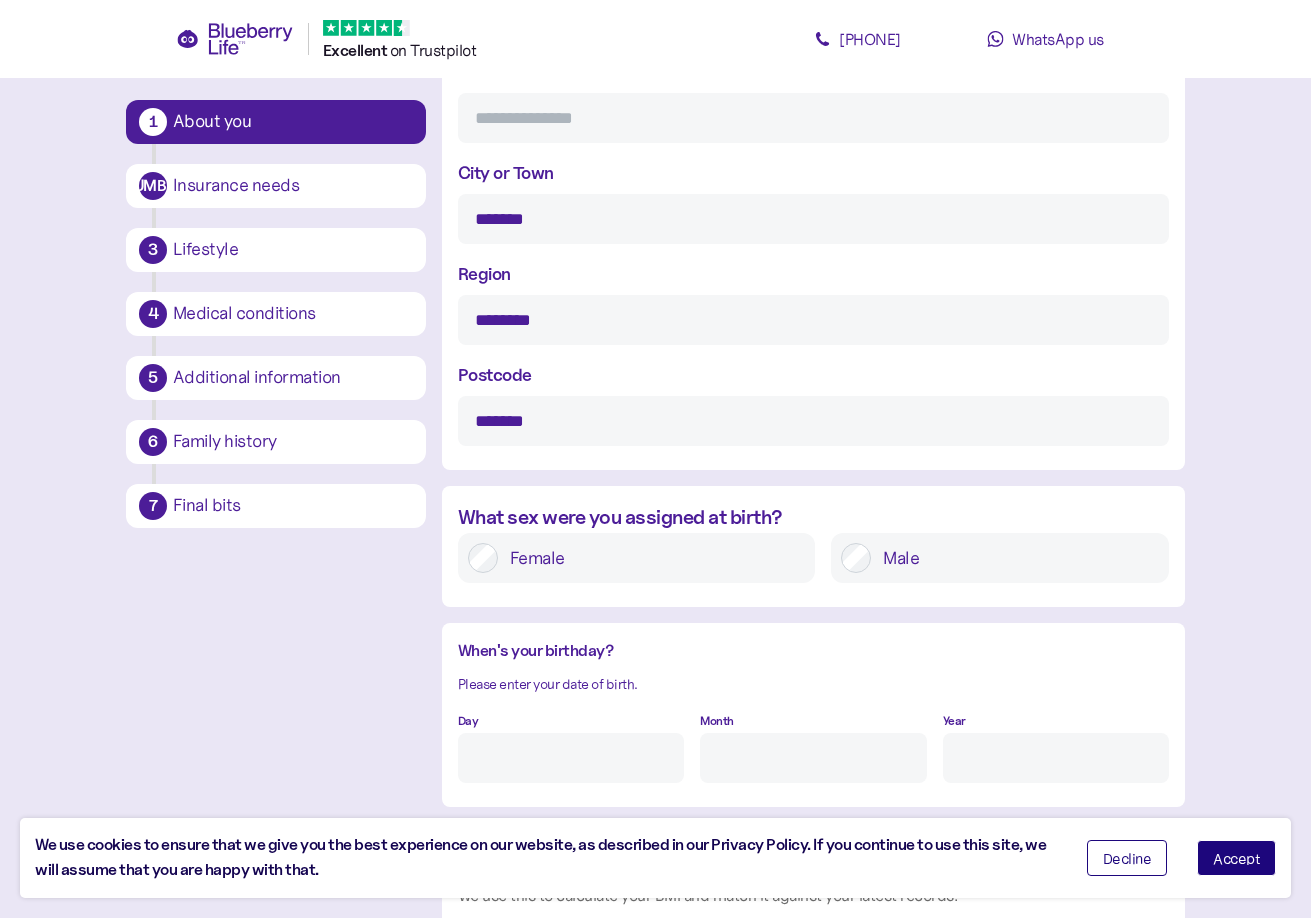 type on "**********" 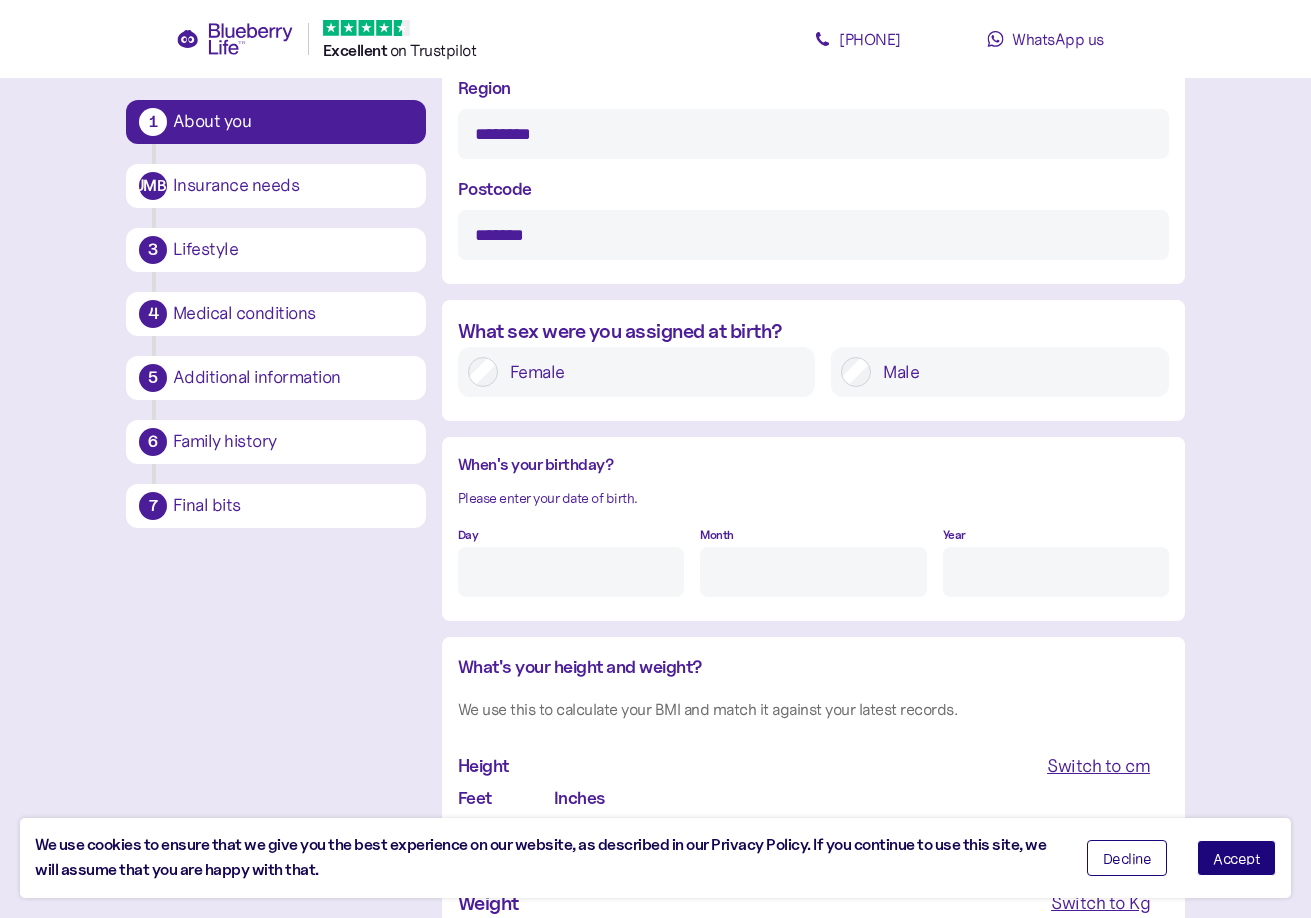 scroll, scrollTop: 1366, scrollLeft: 0, axis: vertical 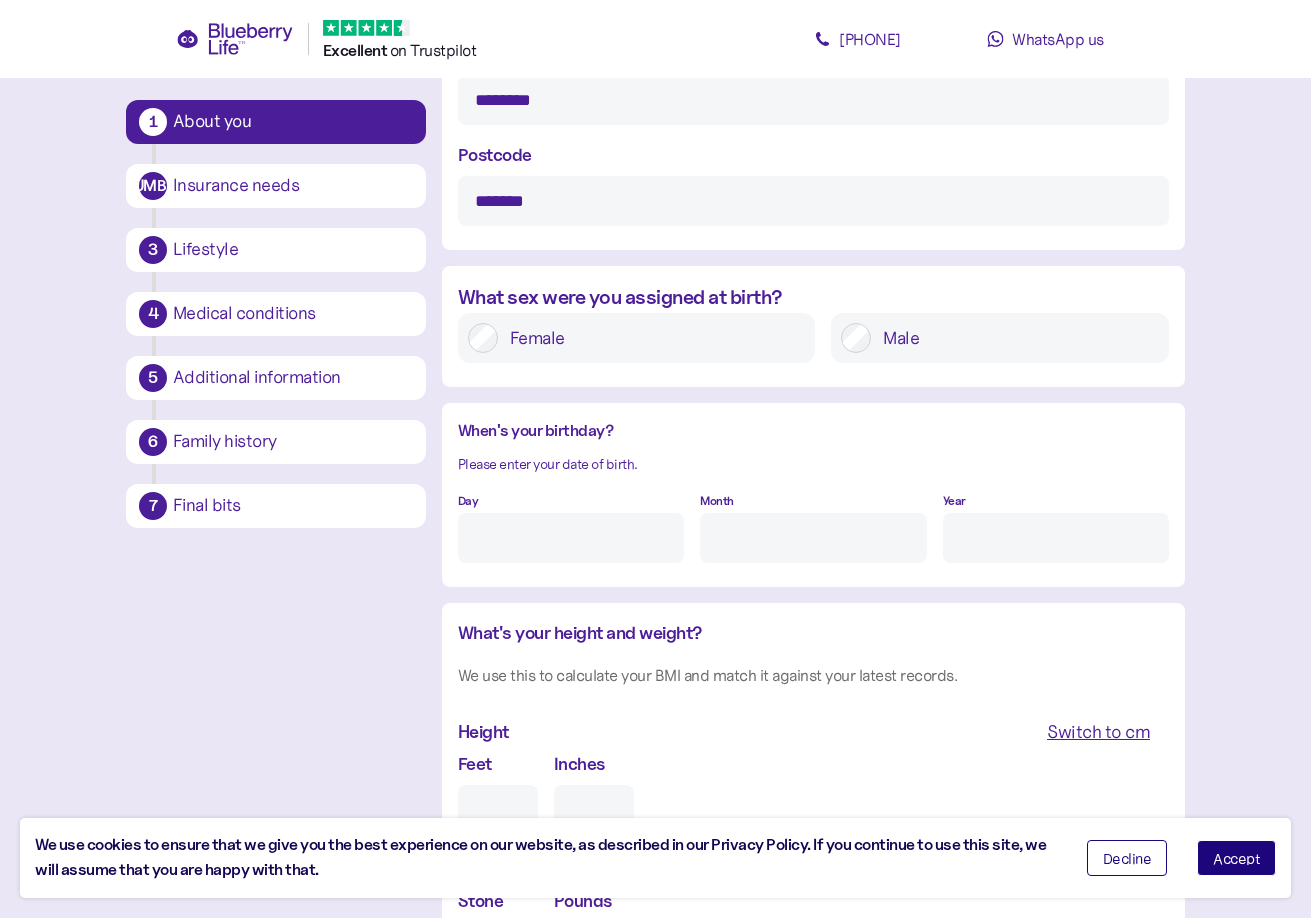 click on "Day" at bounding box center (571, 538) 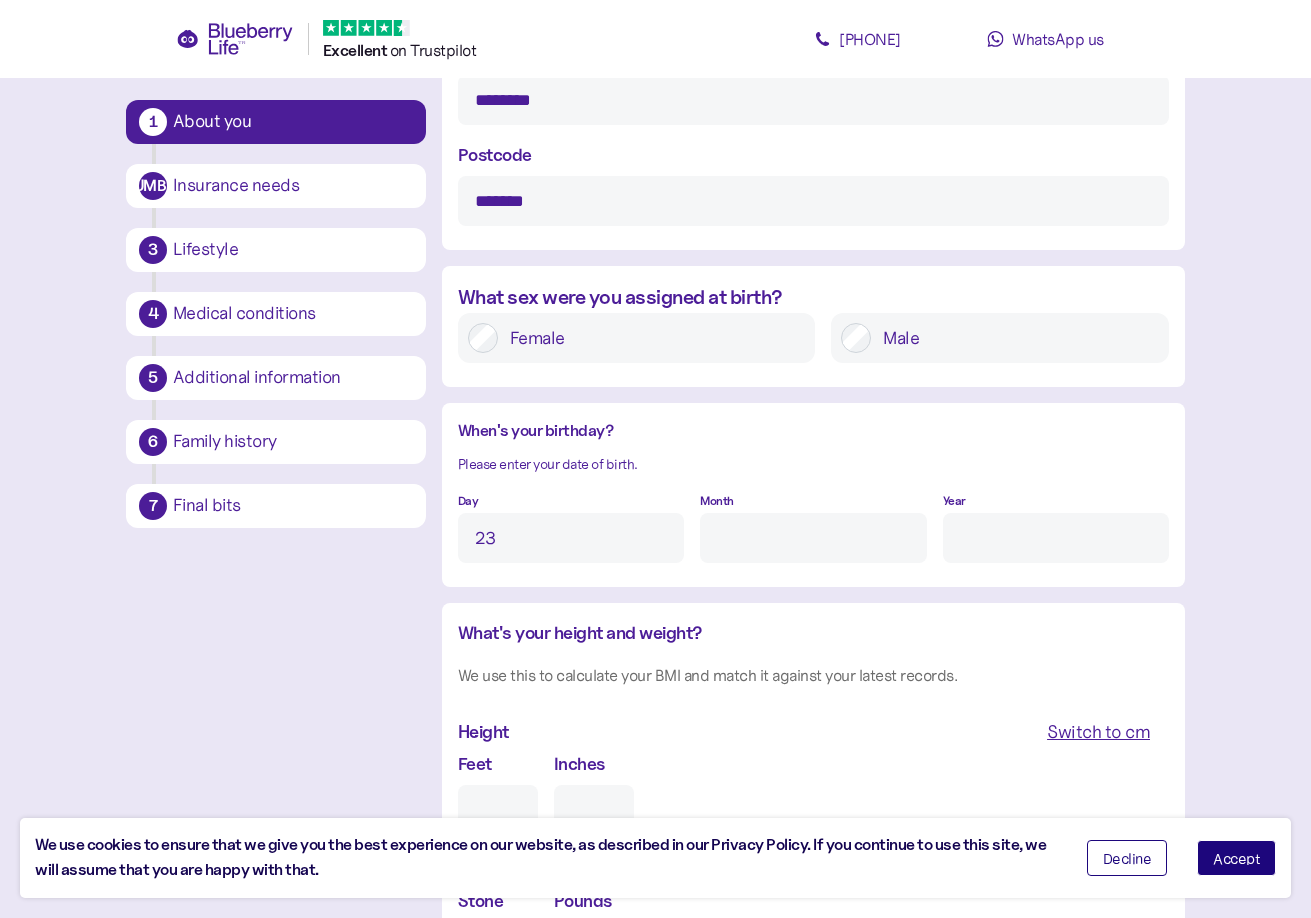 type on "23" 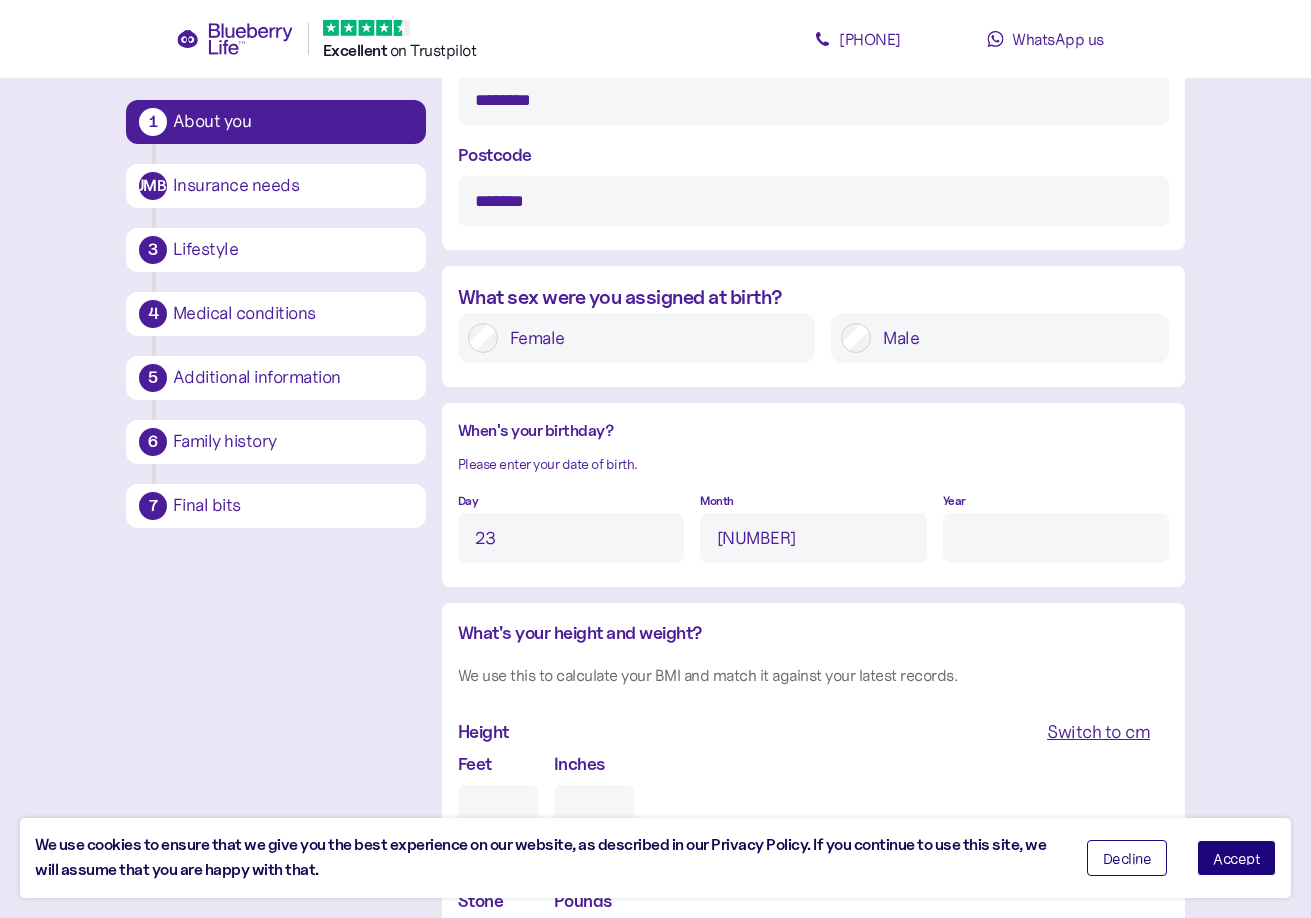 type on "[NUMBER]" 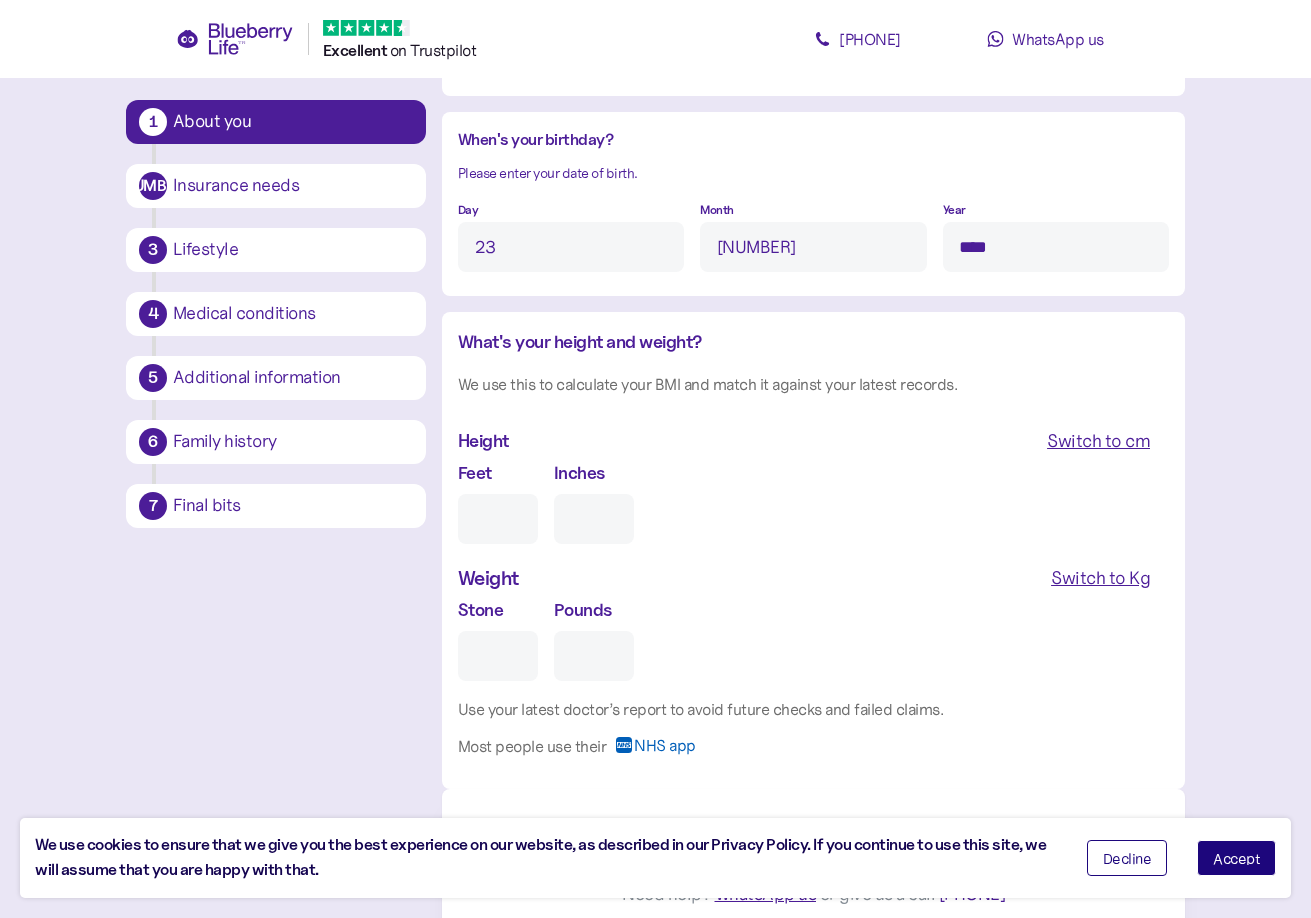 scroll, scrollTop: 1669, scrollLeft: 0, axis: vertical 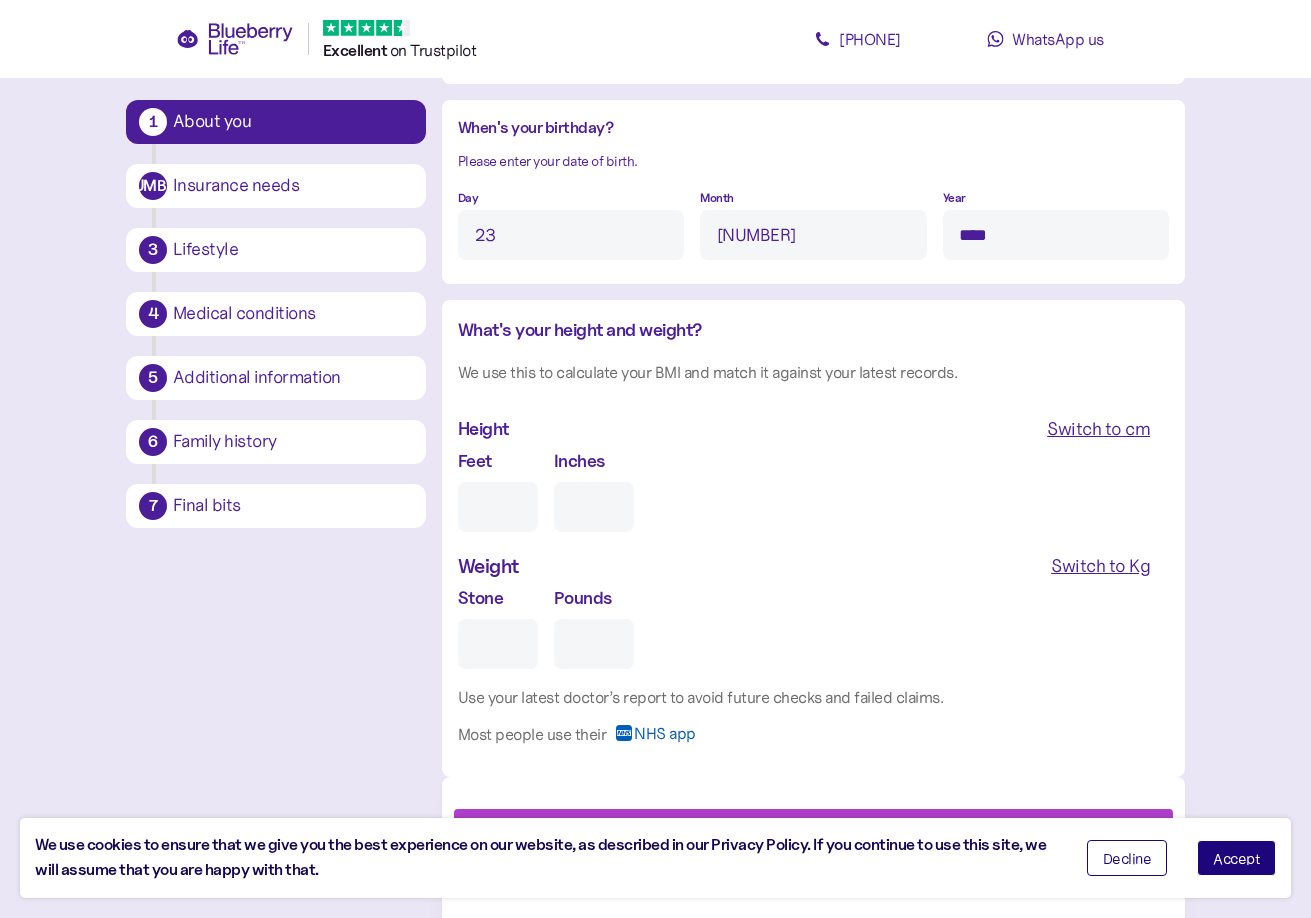 type on "****" 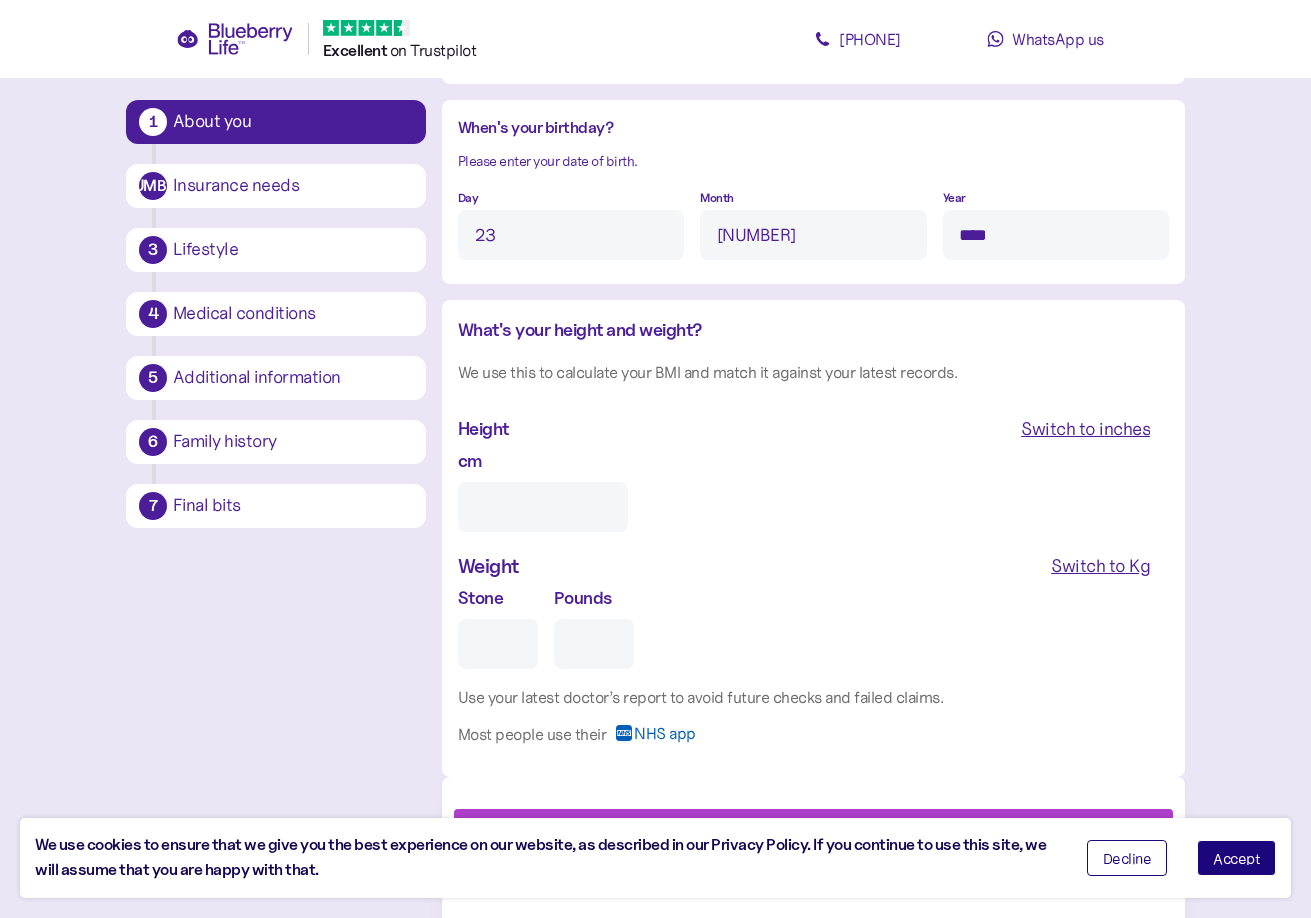 click on "cm" at bounding box center [543, 507] 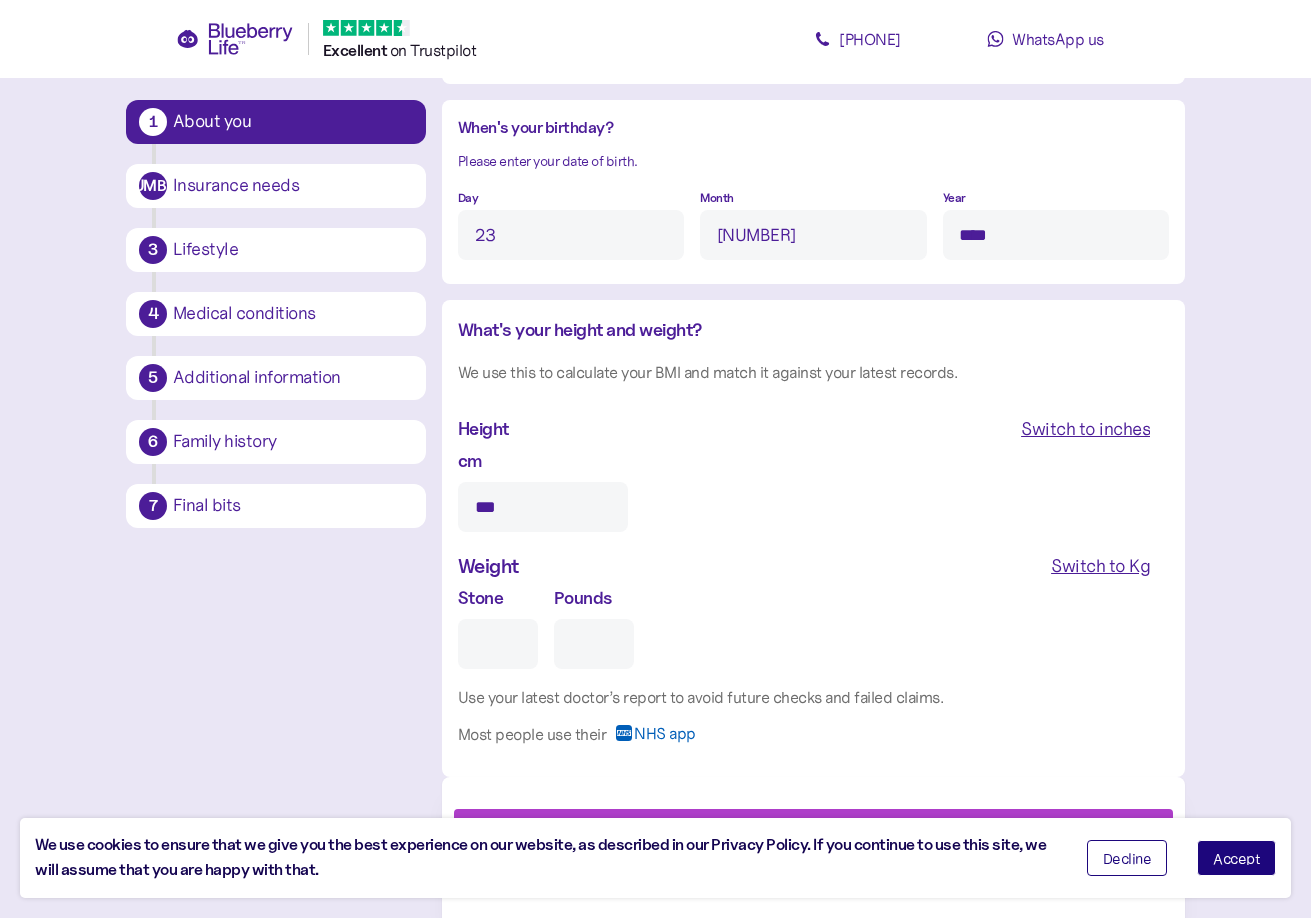 type on "***" 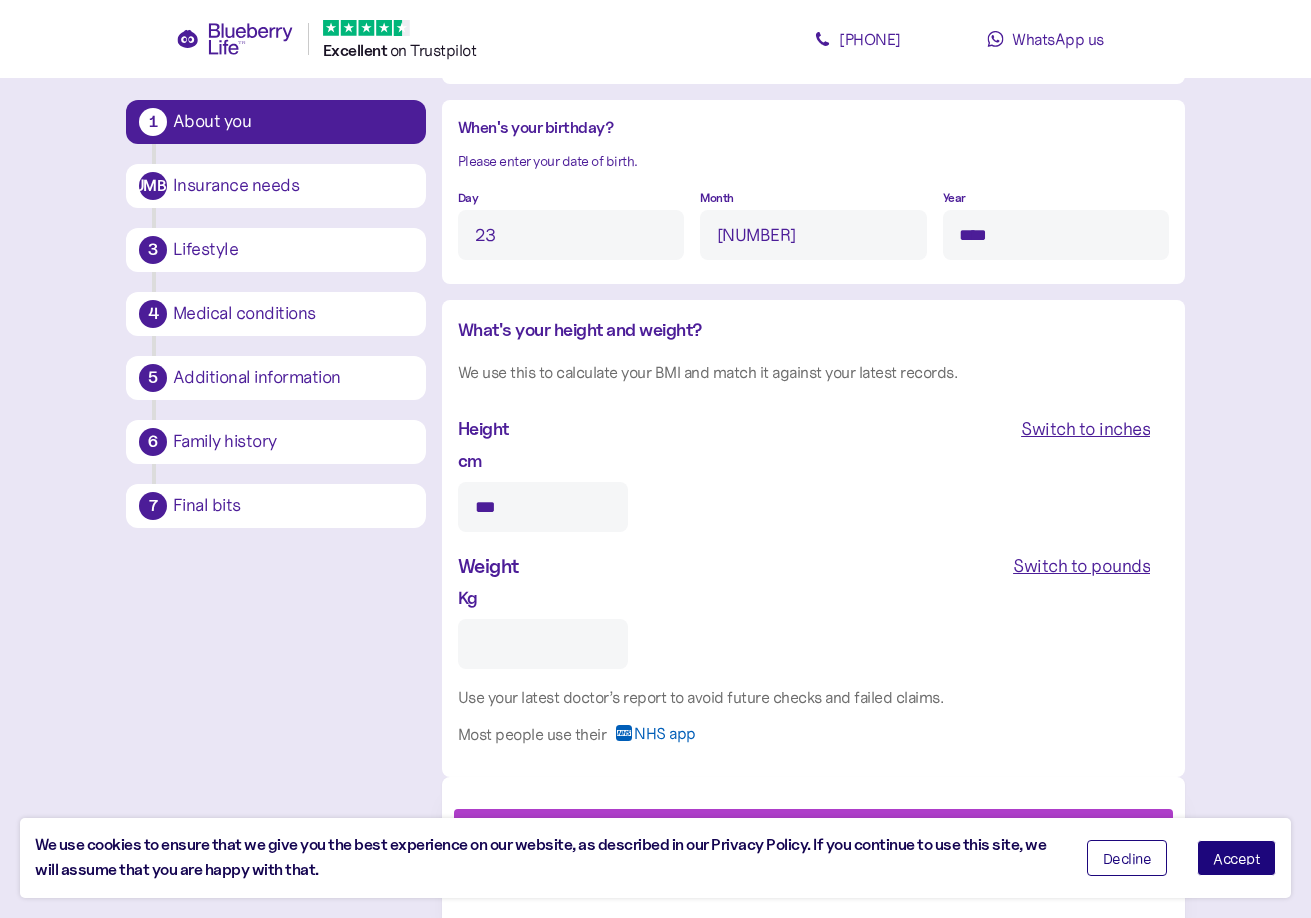 click on "Kg" at bounding box center [543, 644] 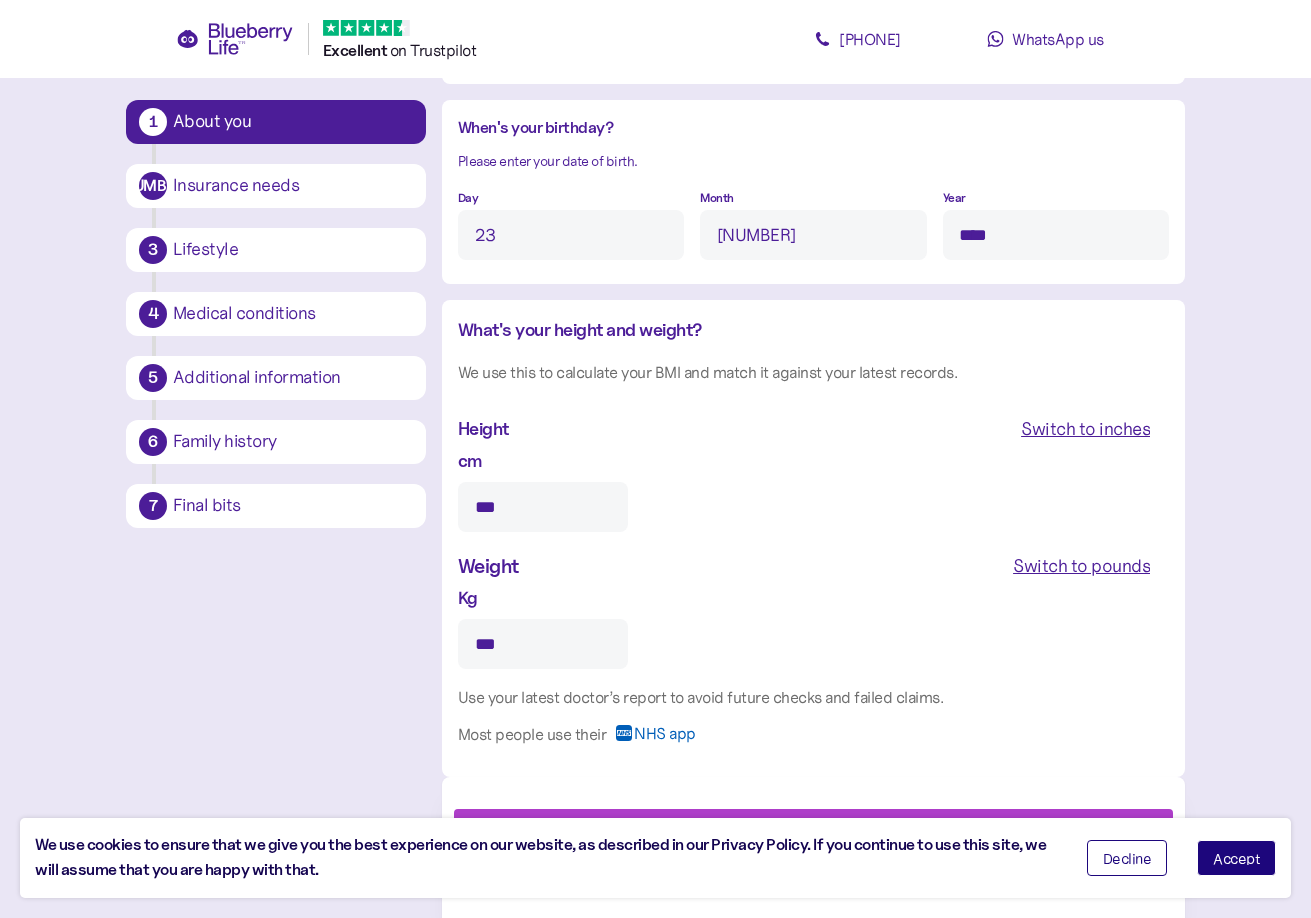 type on "***" 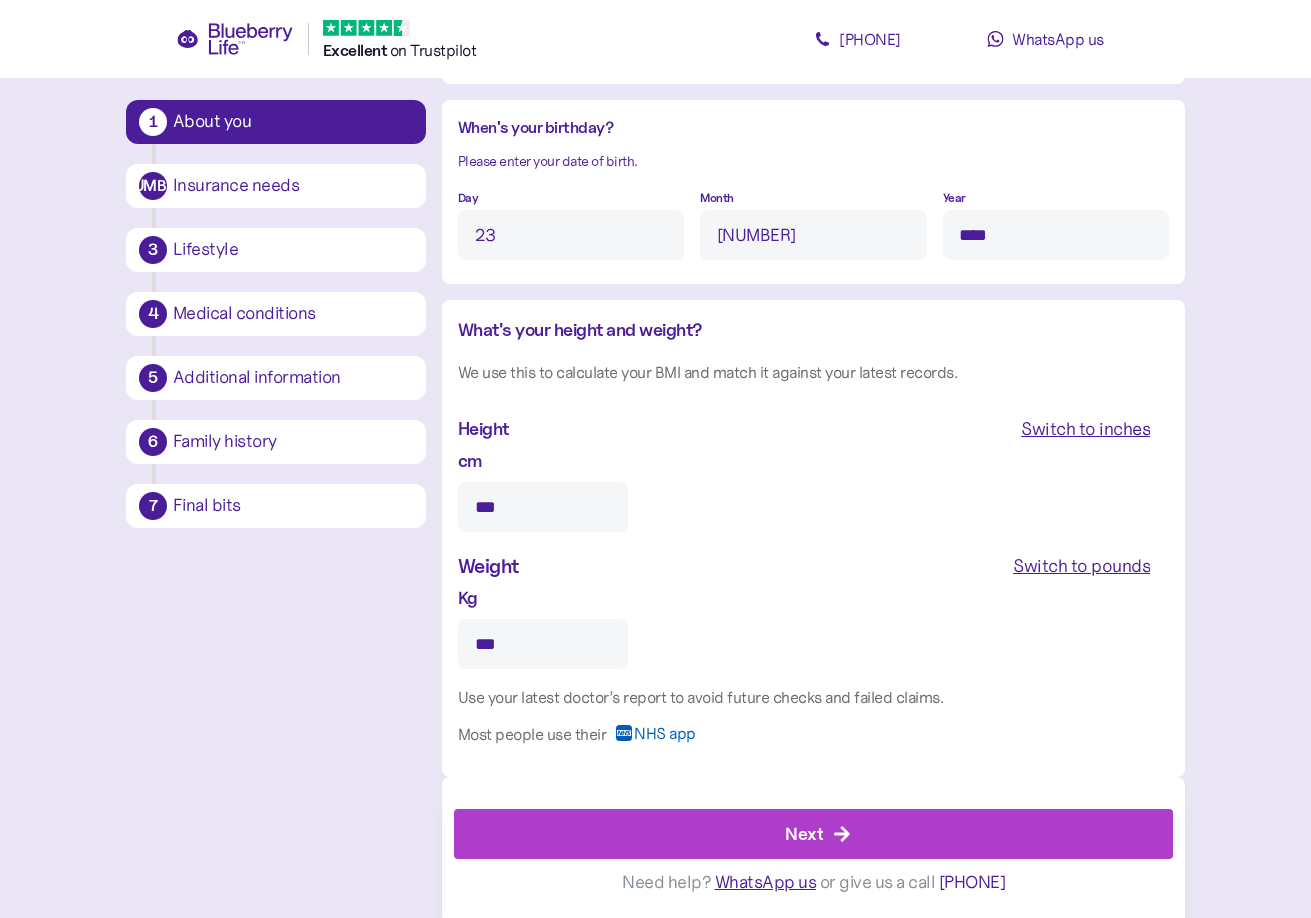 click on "Next" at bounding box center [818, 834] 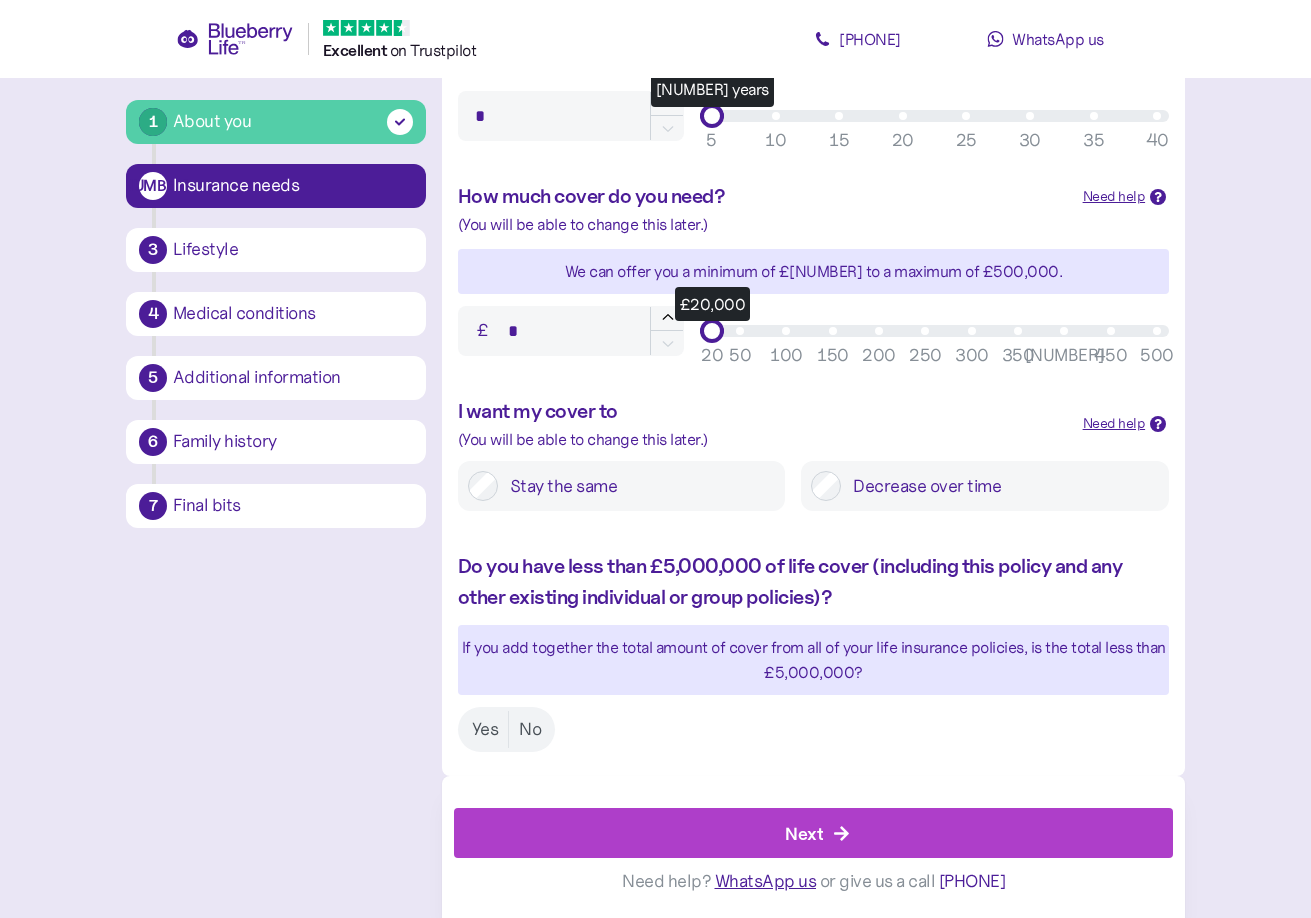 scroll, scrollTop: 0, scrollLeft: 0, axis: both 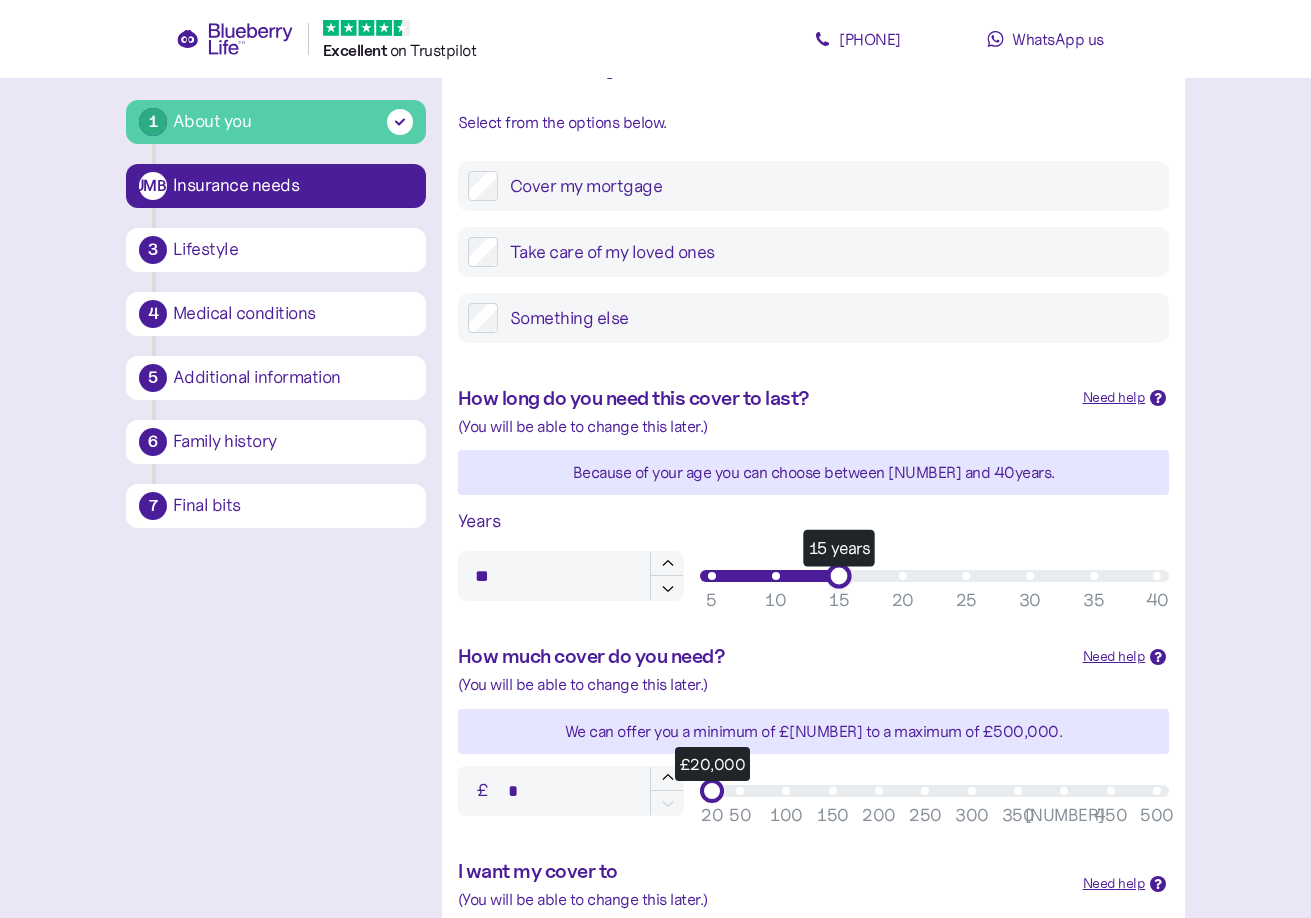drag, startPoint x: 715, startPoint y: 571, endPoint x: 832, endPoint y: 571, distance: 117 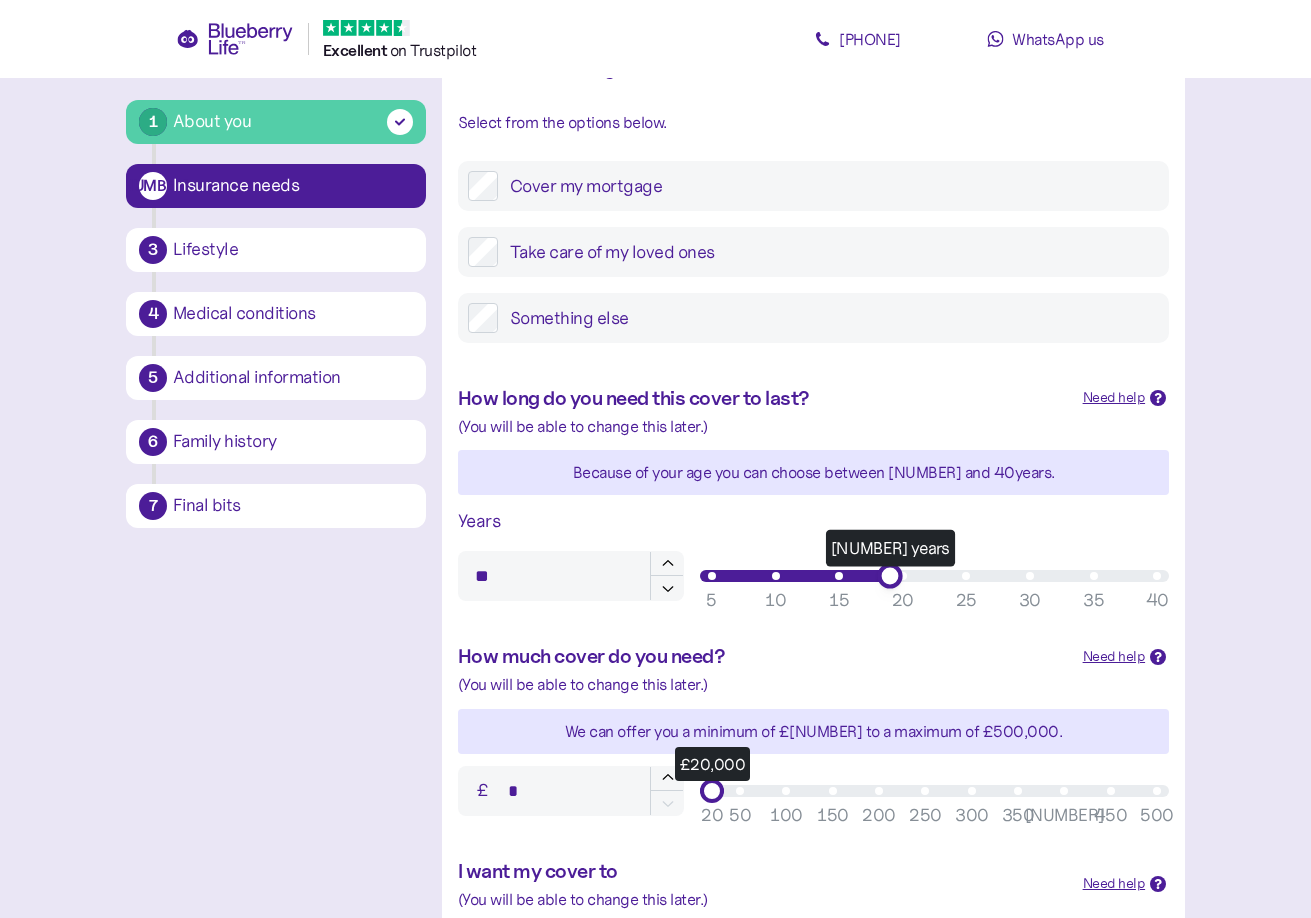 type on "**" 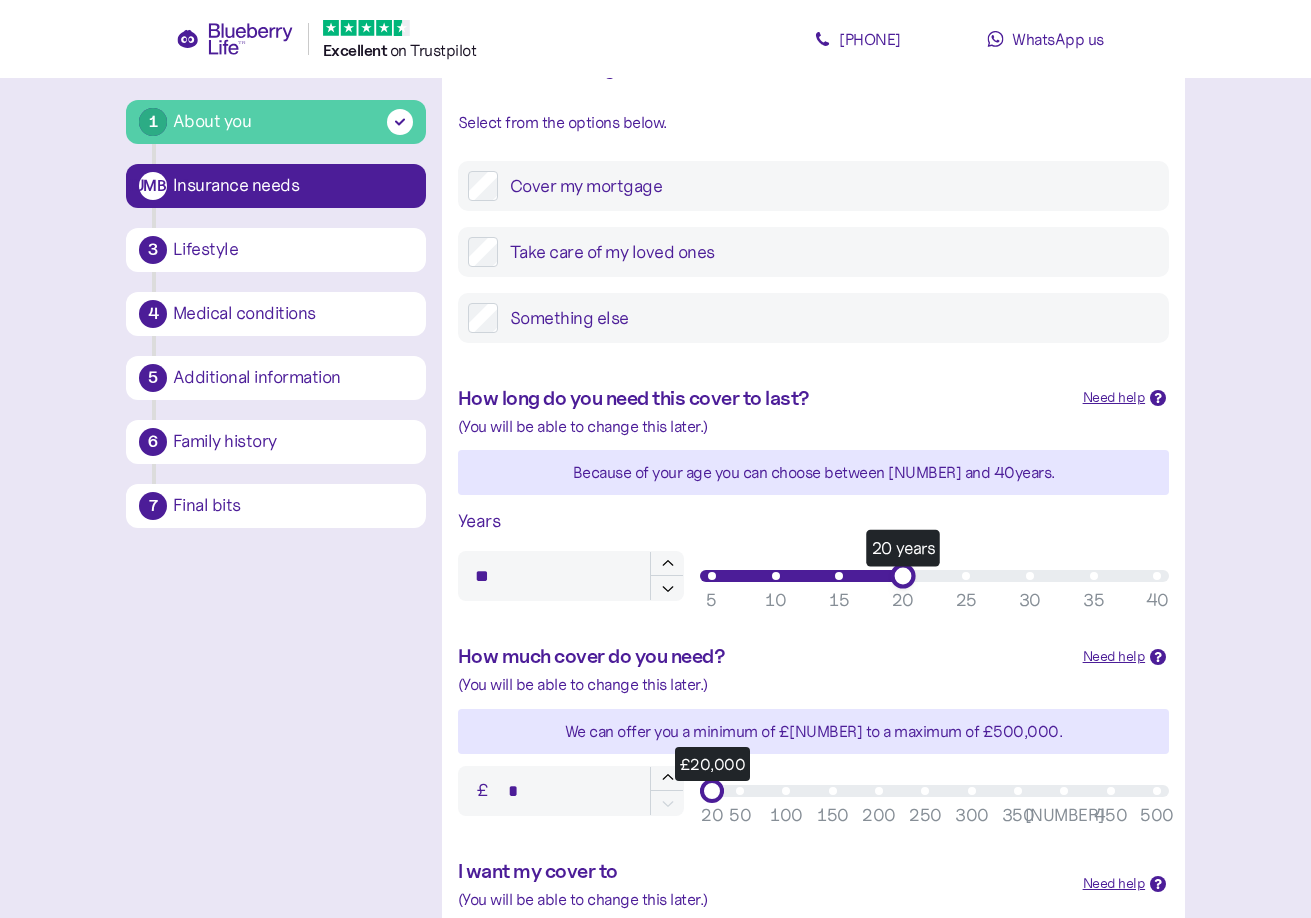 drag, startPoint x: 840, startPoint y: 575, endPoint x: 901, endPoint y: 578, distance: 61.073727 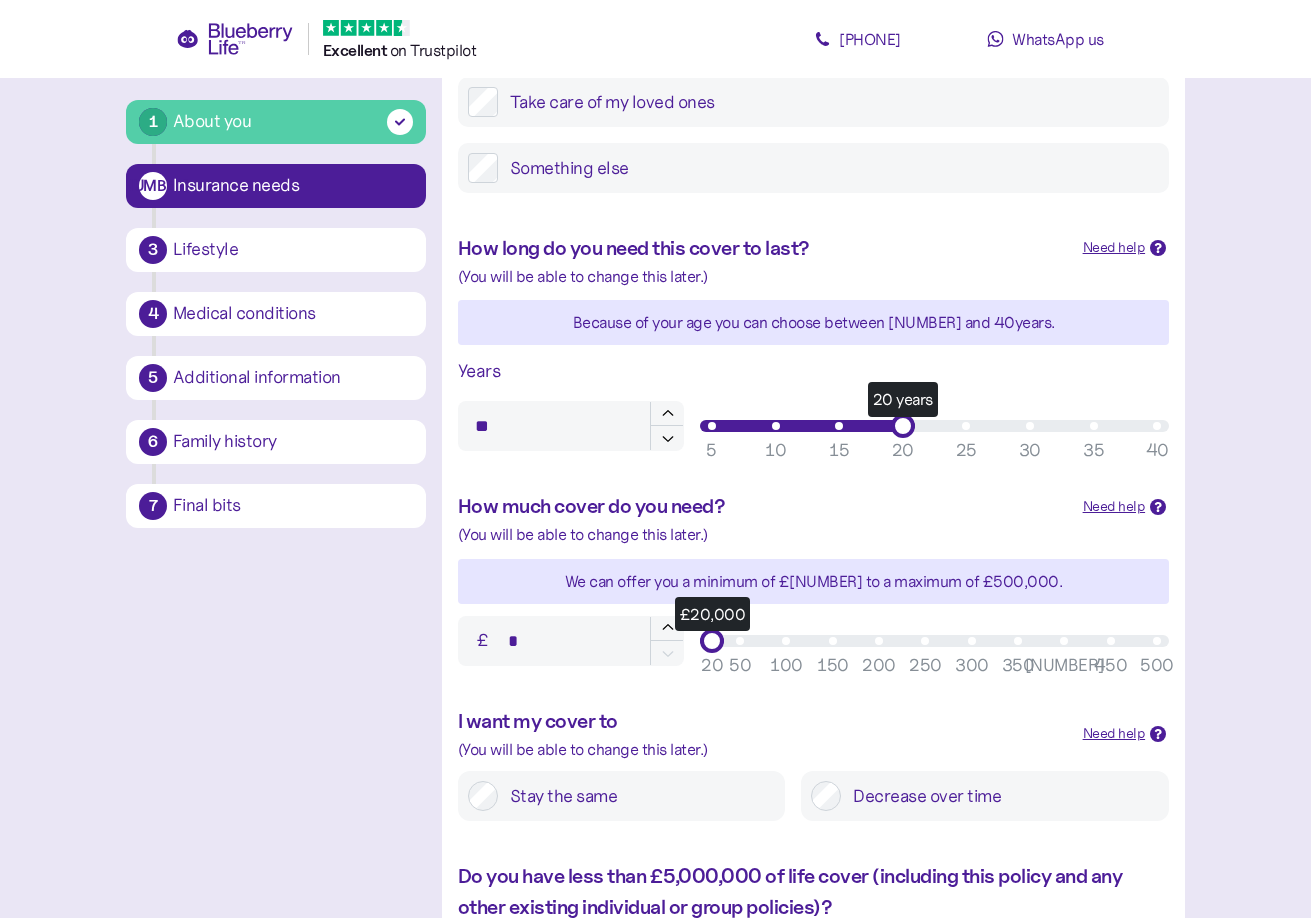 scroll, scrollTop: 451, scrollLeft: 0, axis: vertical 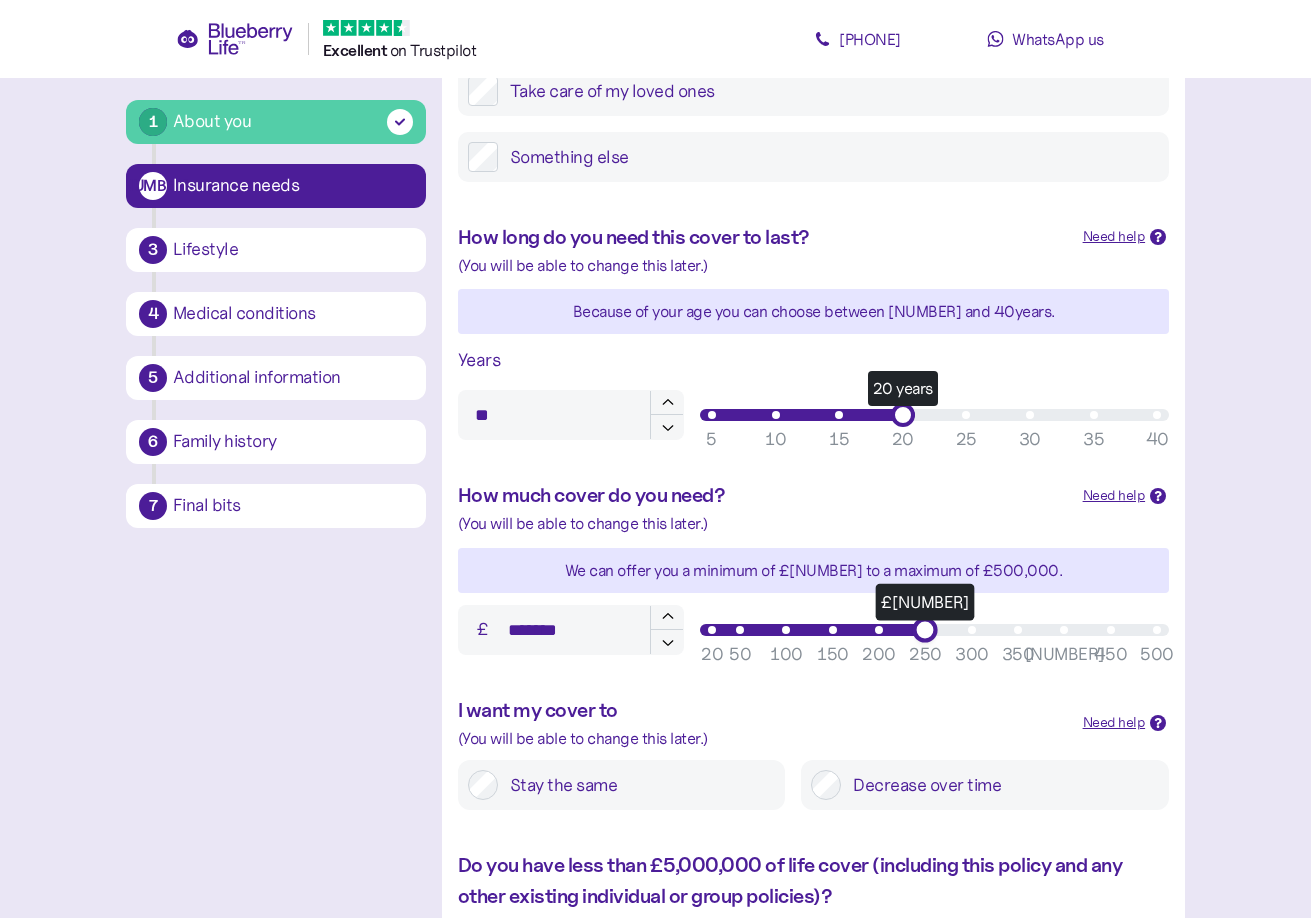 drag, startPoint x: 712, startPoint y: 628, endPoint x: 925, endPoint y: 631, distance: 213.02112 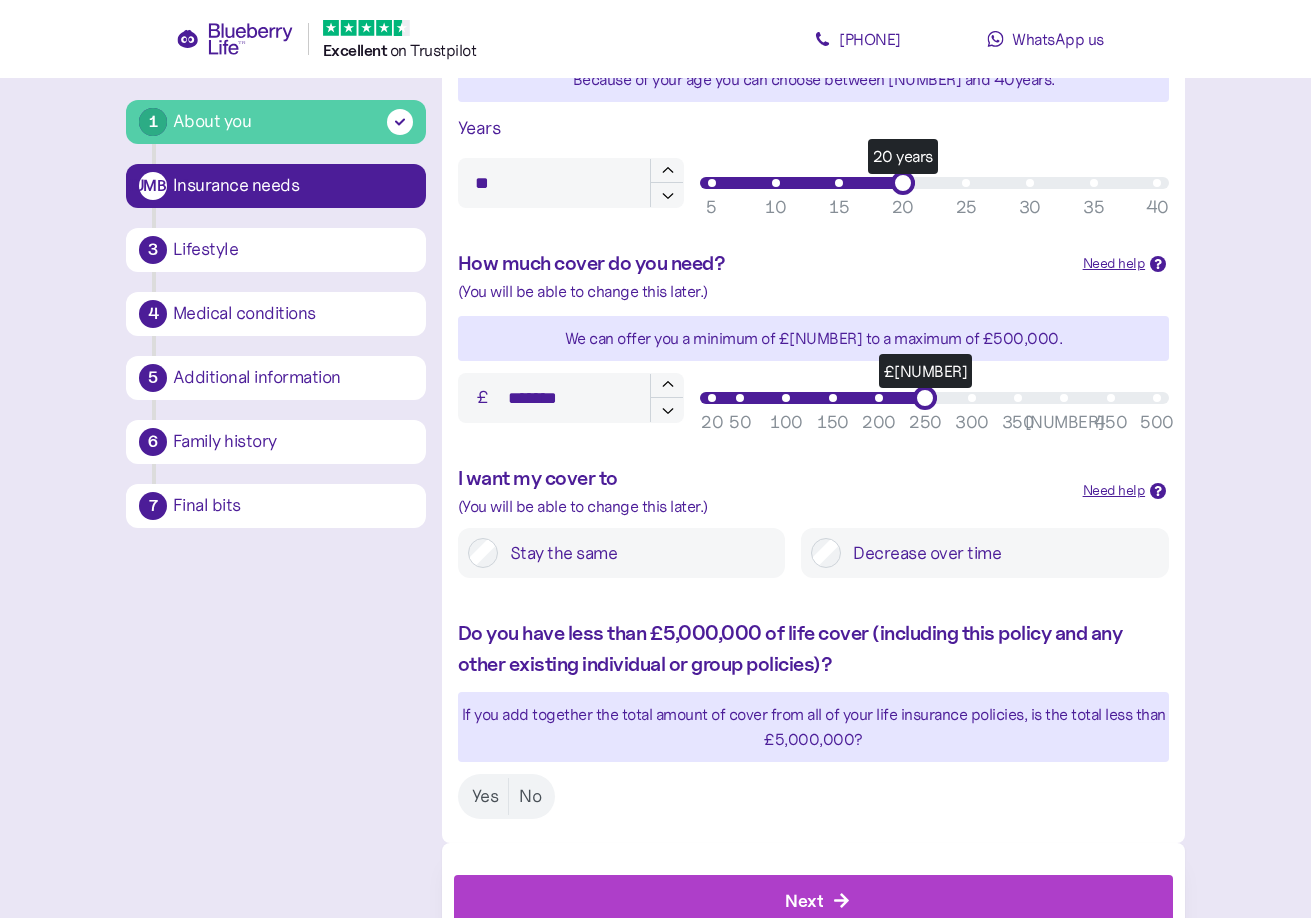 scroll, scrollTop: 694, scrollLeft: 0, axis: vertical 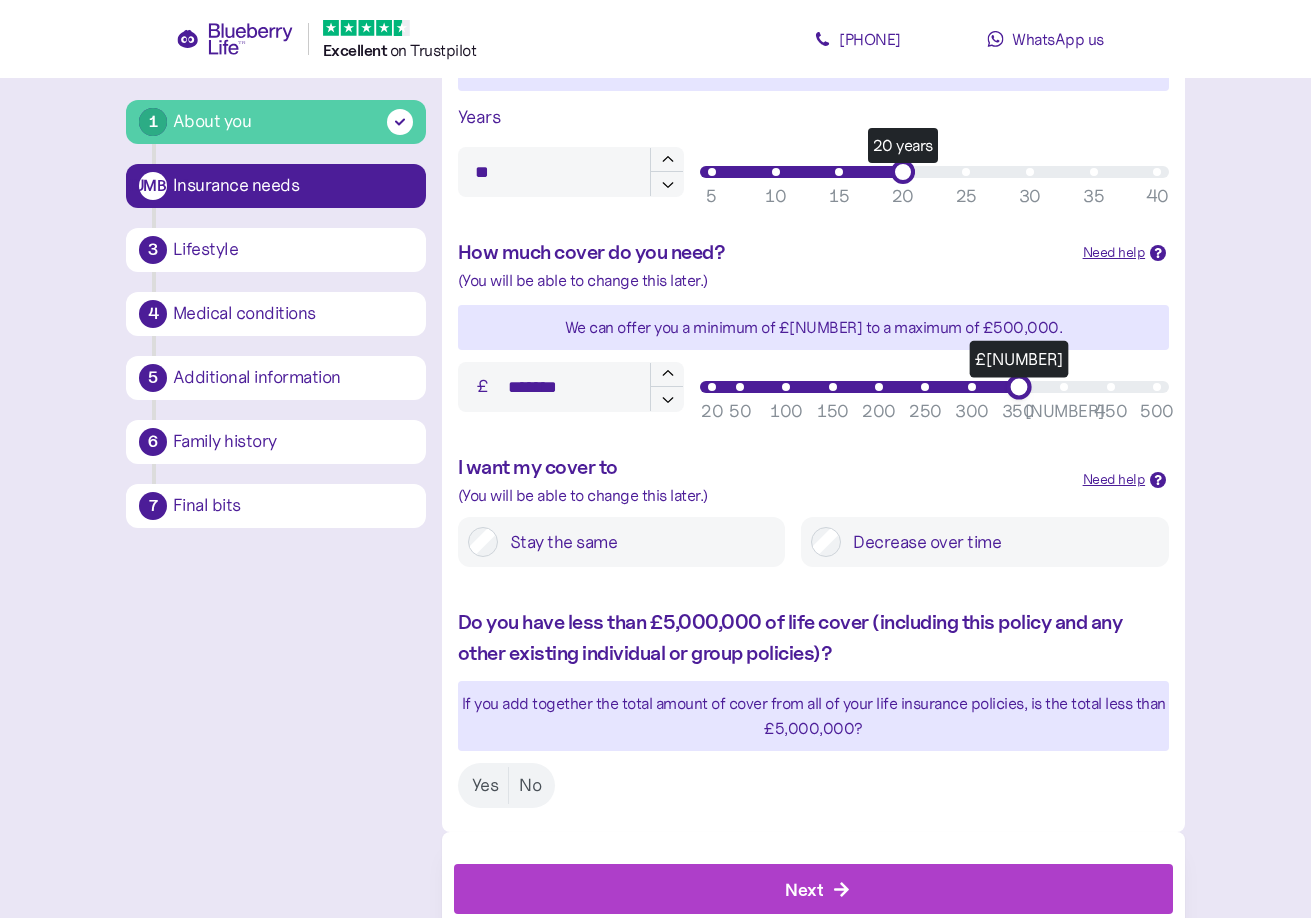 type on "*******" 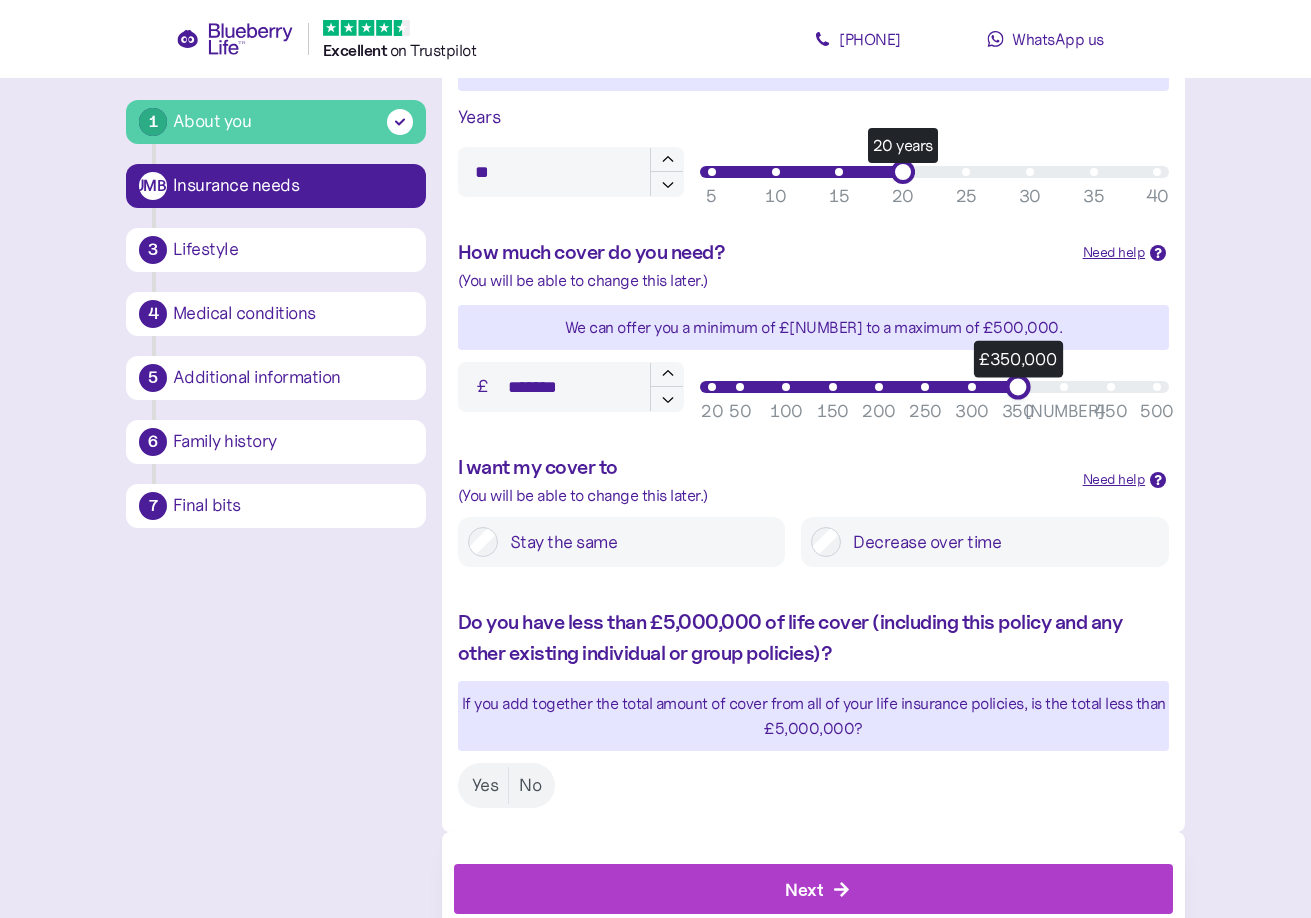 drag, startPoint x: 925, startPoint y: 389, endPoint x: 1023, endPoint y: 390, distance: 98.005104 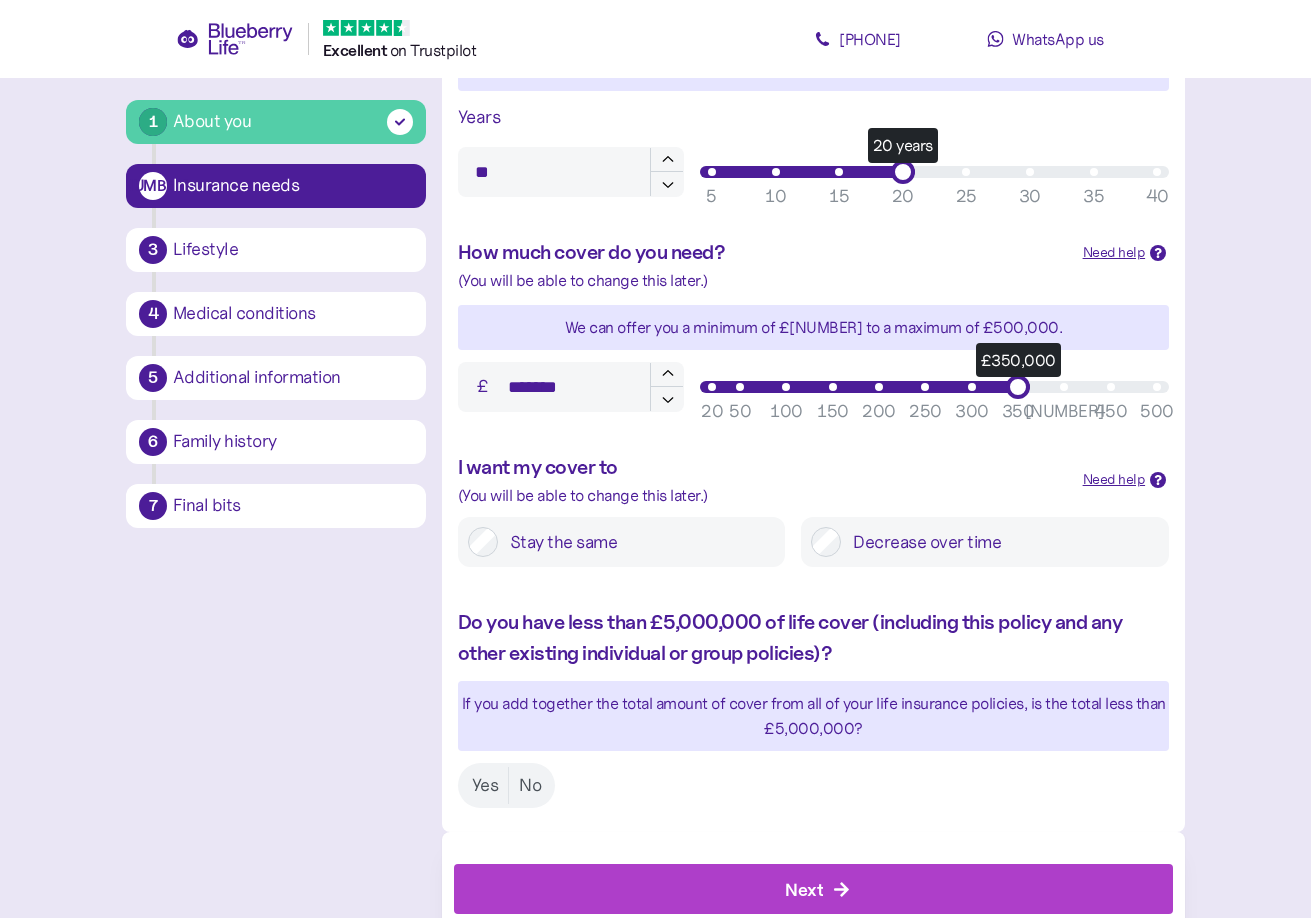 scroll, scrollTop: 749, scrollLeft: 0, axis: vertical 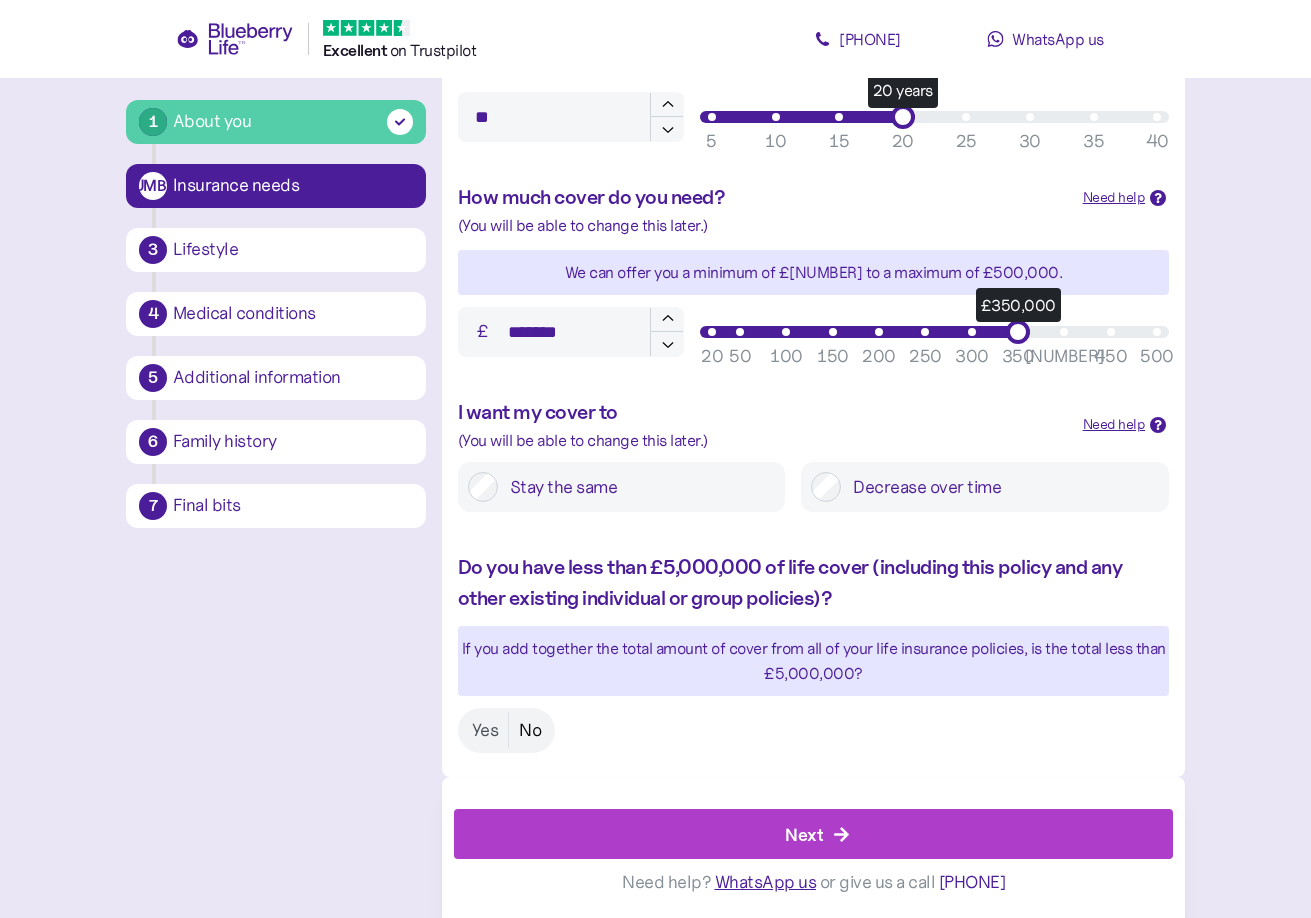 click on "No" at bounding box center (530, 730) 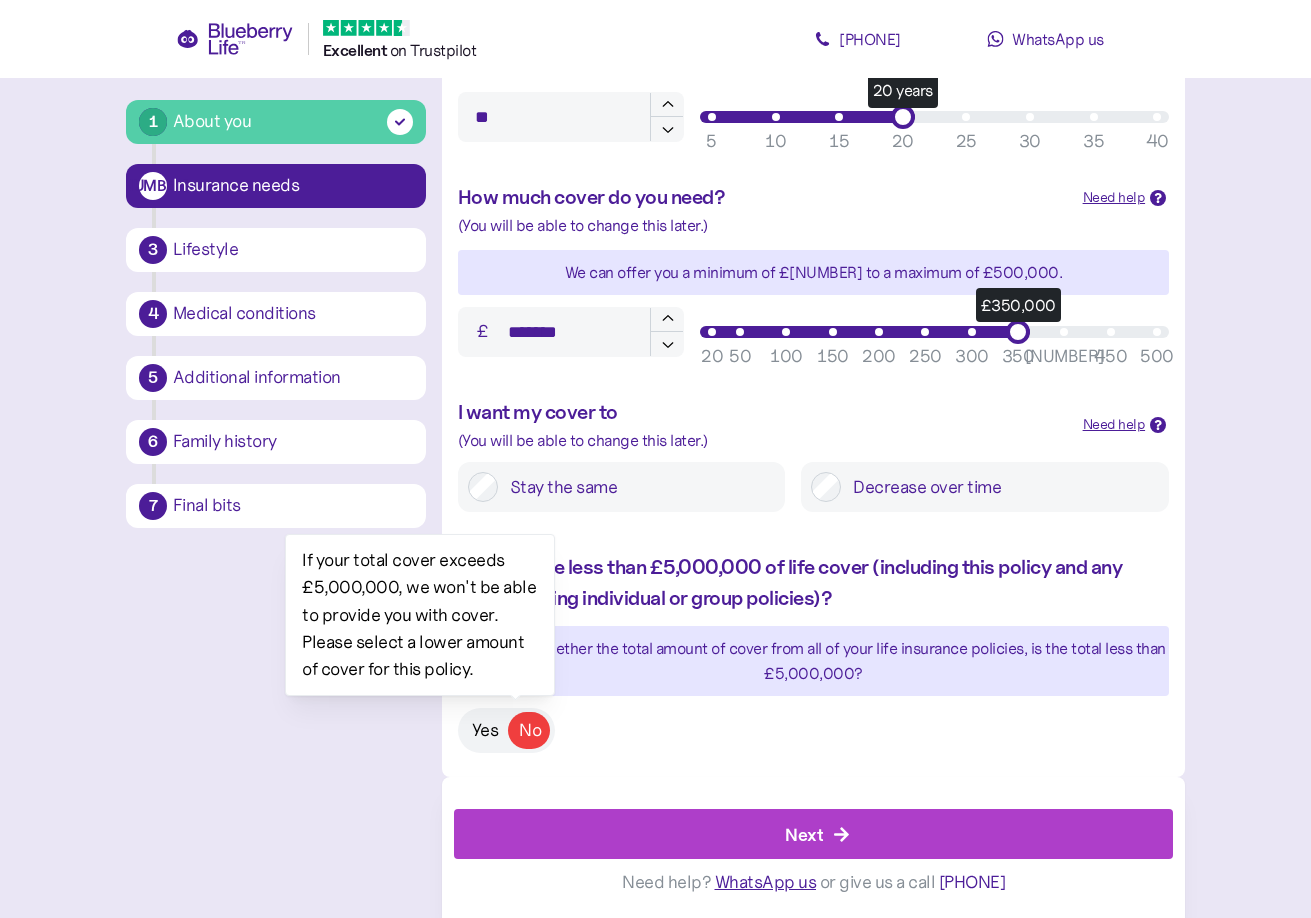 click on "Yes" at bounding box center (485, 730) 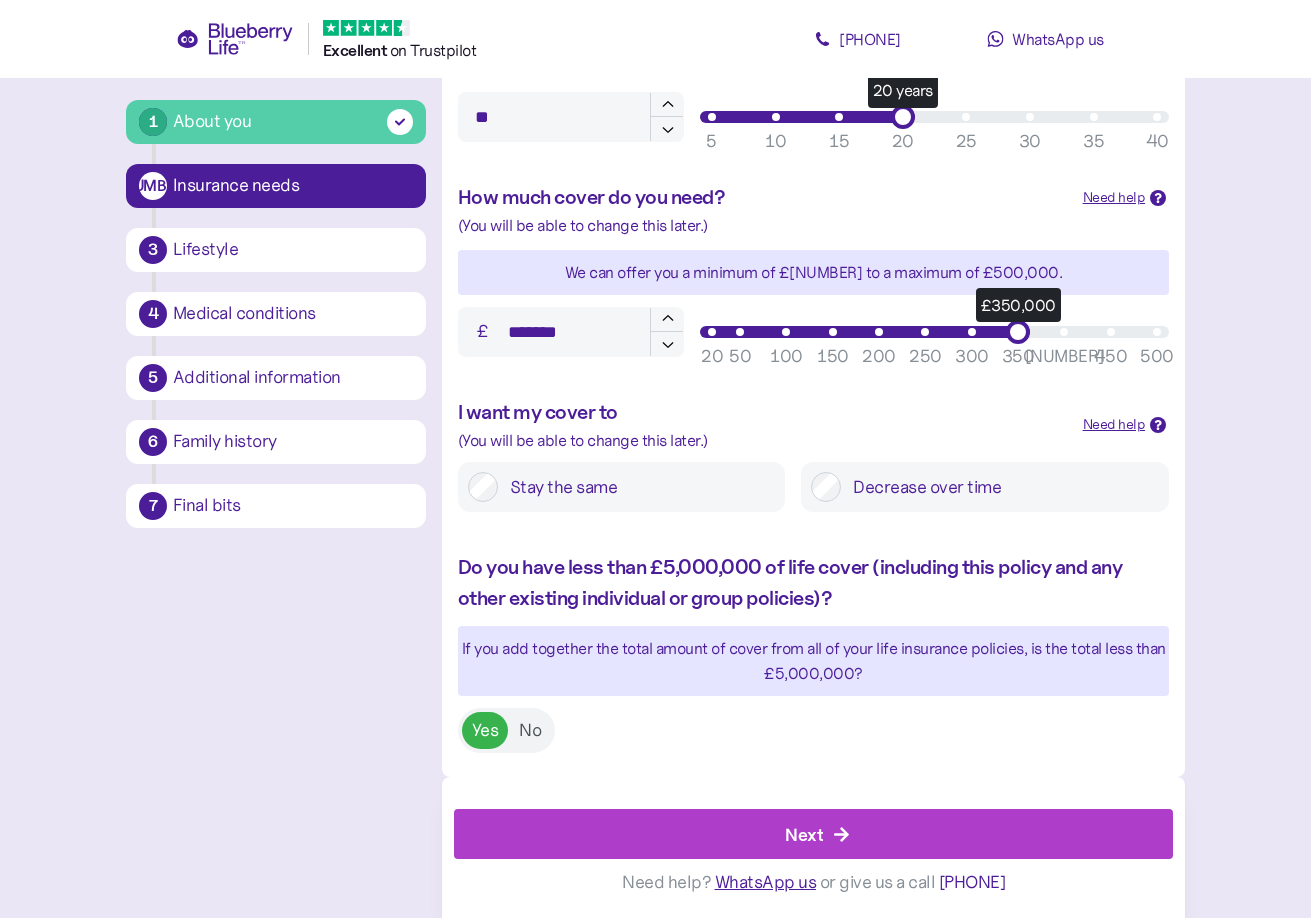 click on "Do you have less than £5,000,000 of life cover (including this policy and any other existing individual or group policies)? If you add together the total amount of cover from all of your life insurance policies, is the total less than £5,000,000? Yes No" at bounding box center [813, 652] 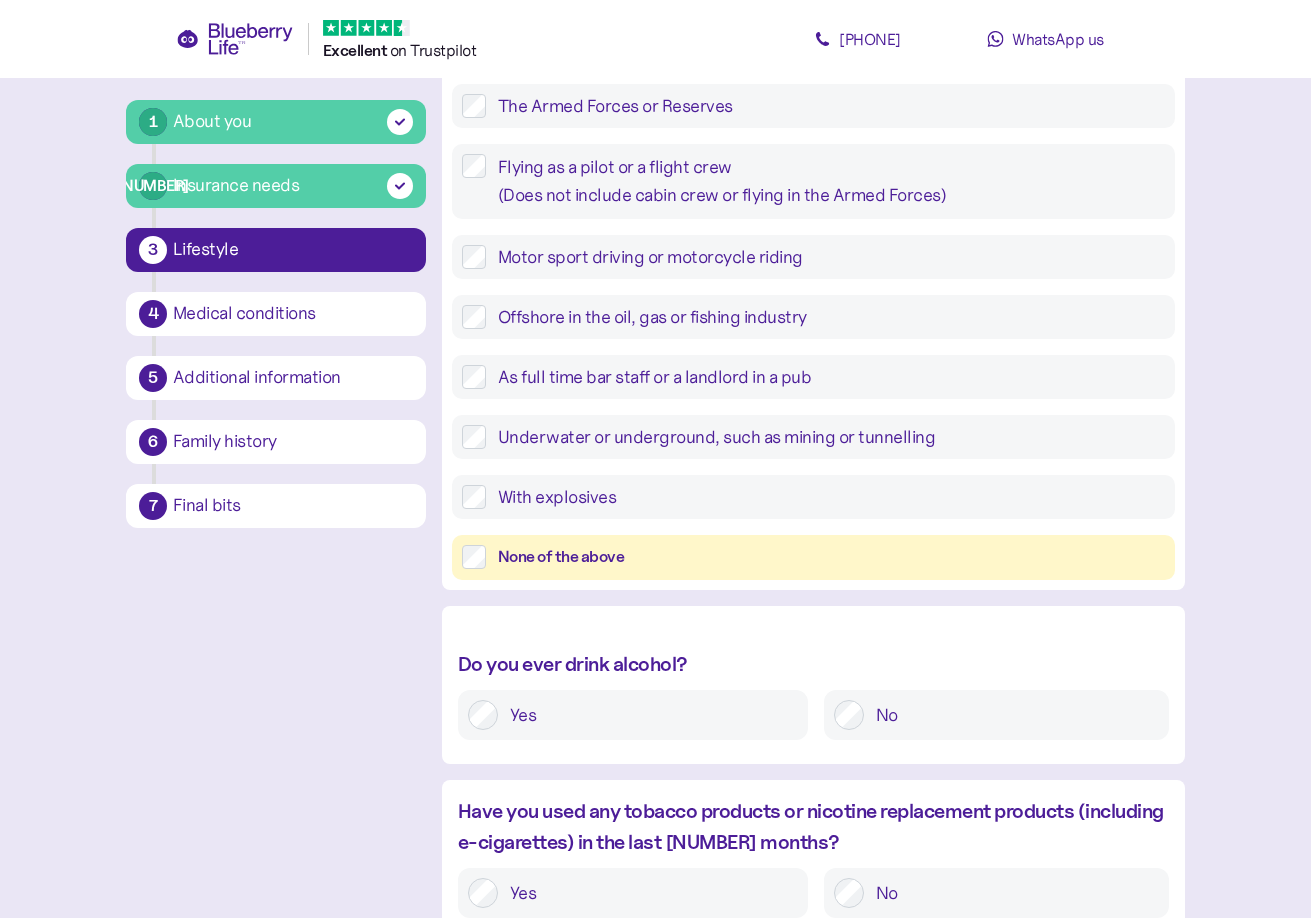 scroll, scrollTop: 438, scrollLeft: 0, axis: vertical 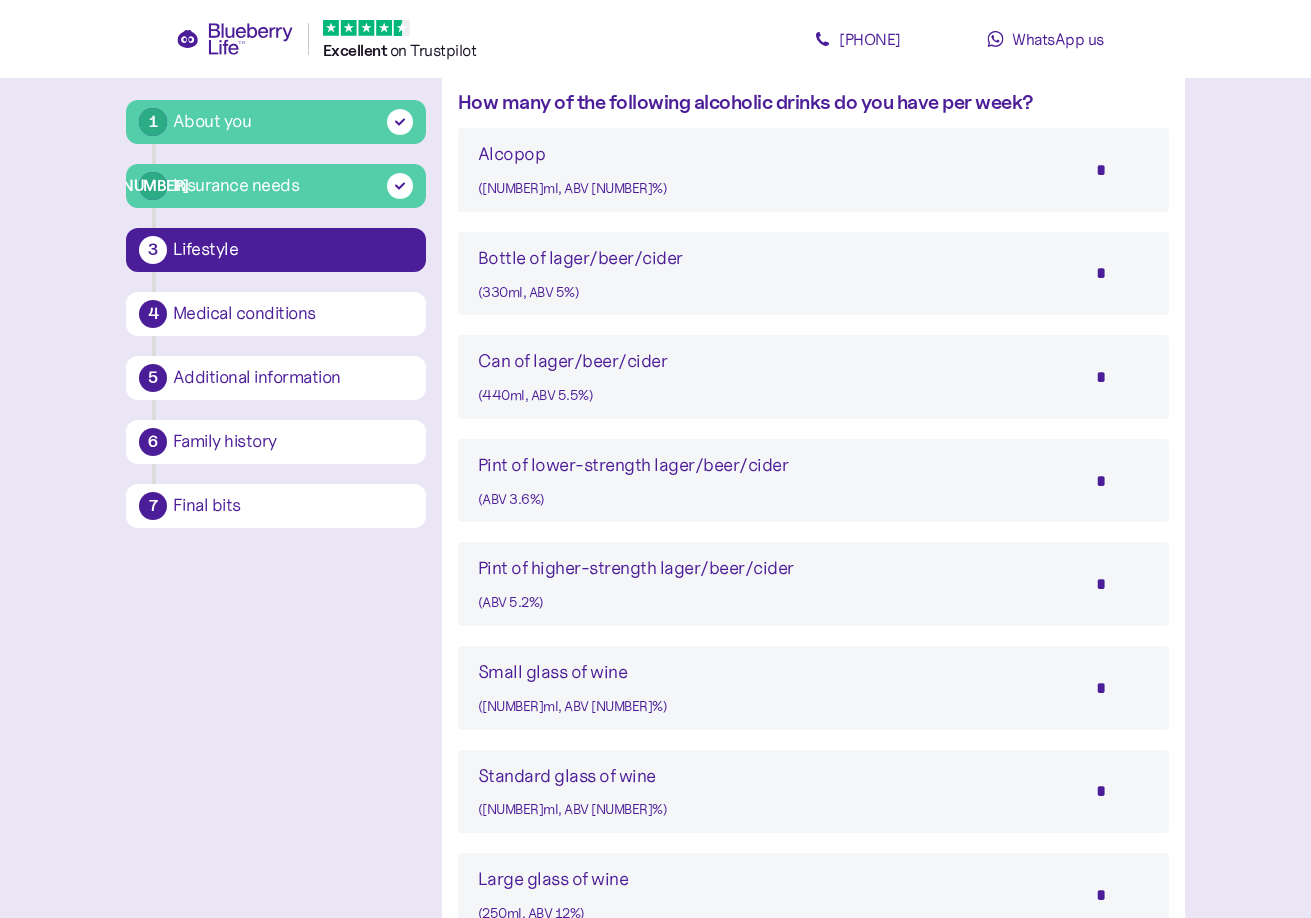 click on "Pint of higher-strength lager/beer/cider" at bounding box center [636, 568] 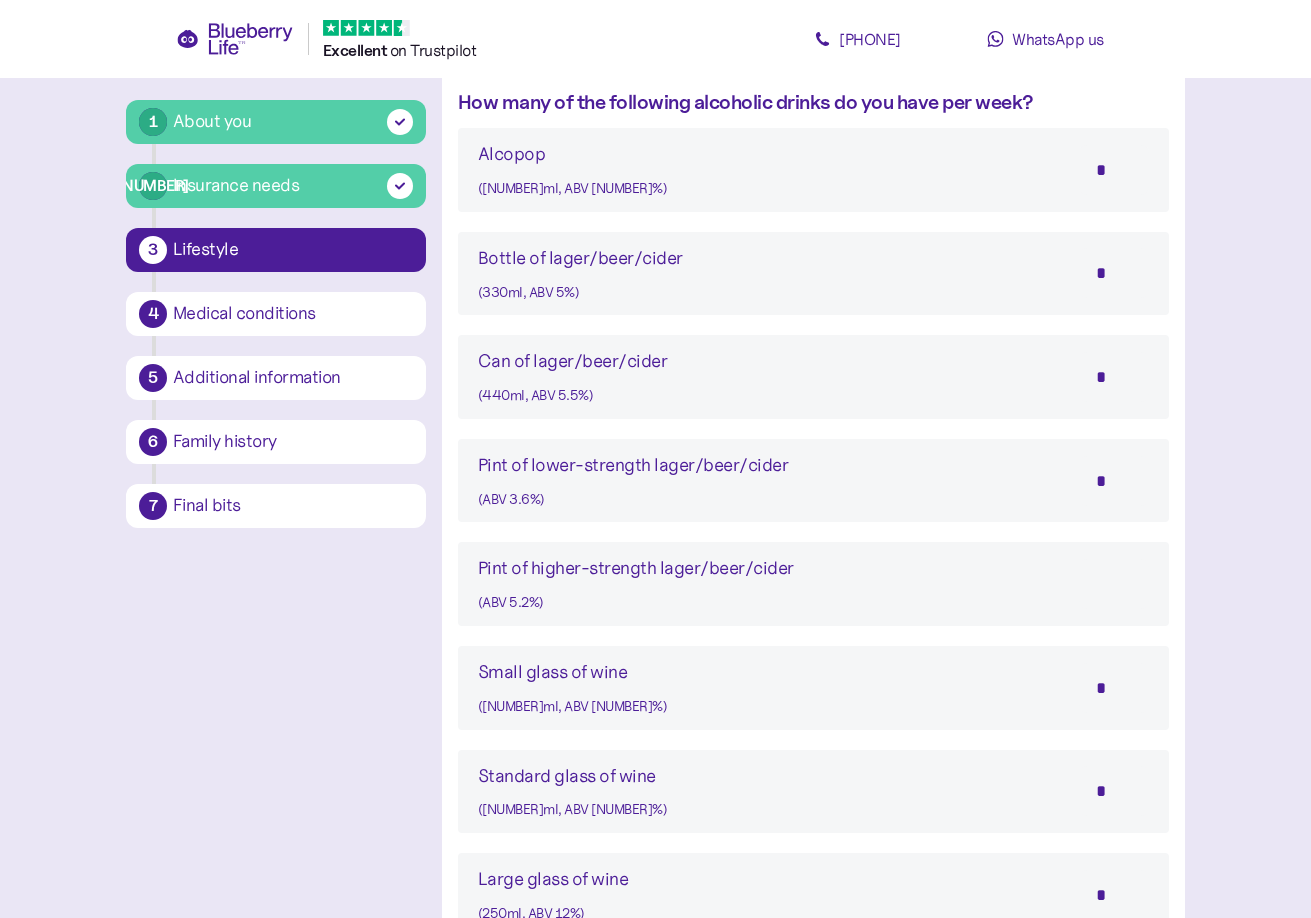 type on "*" 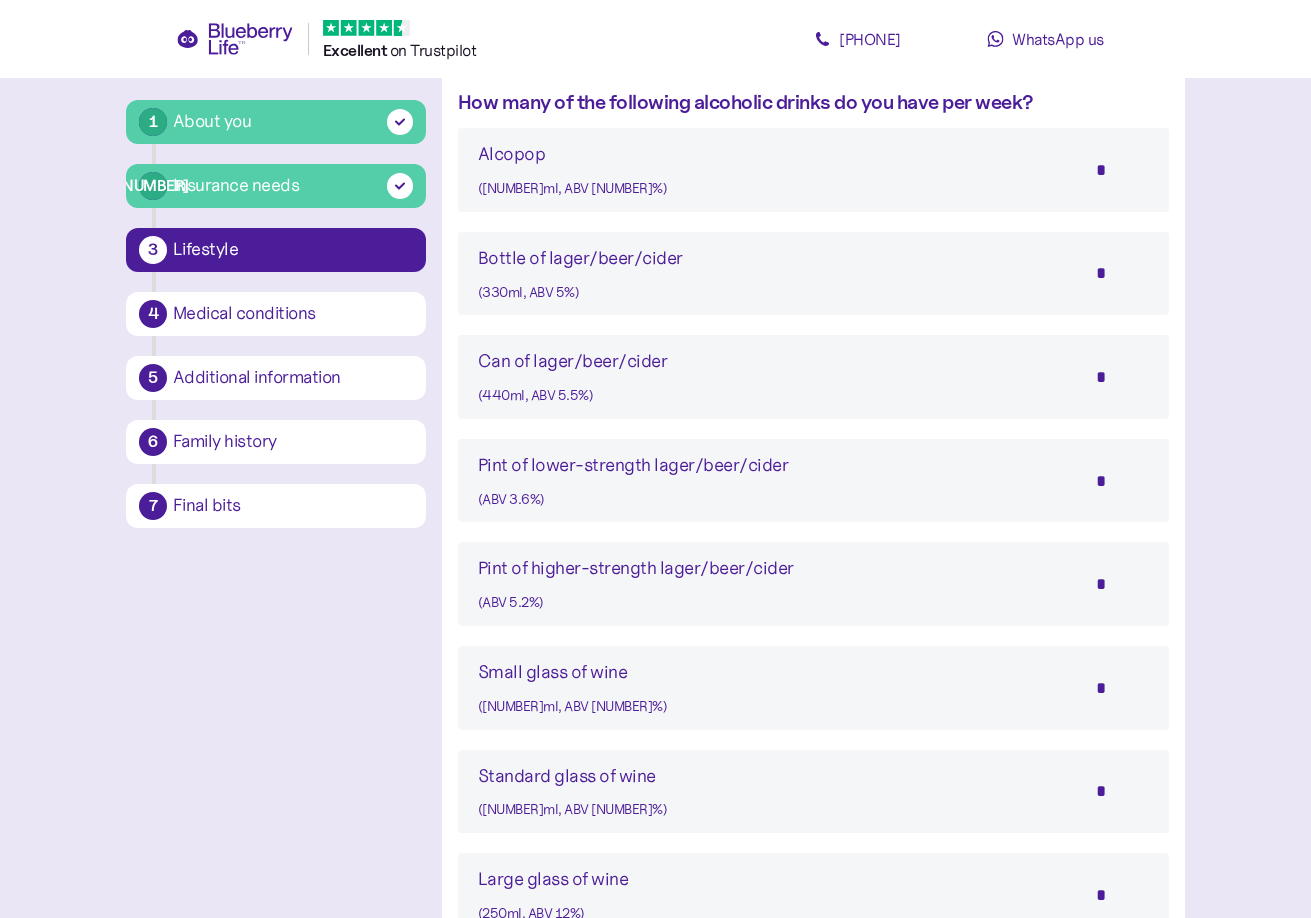type on "*" 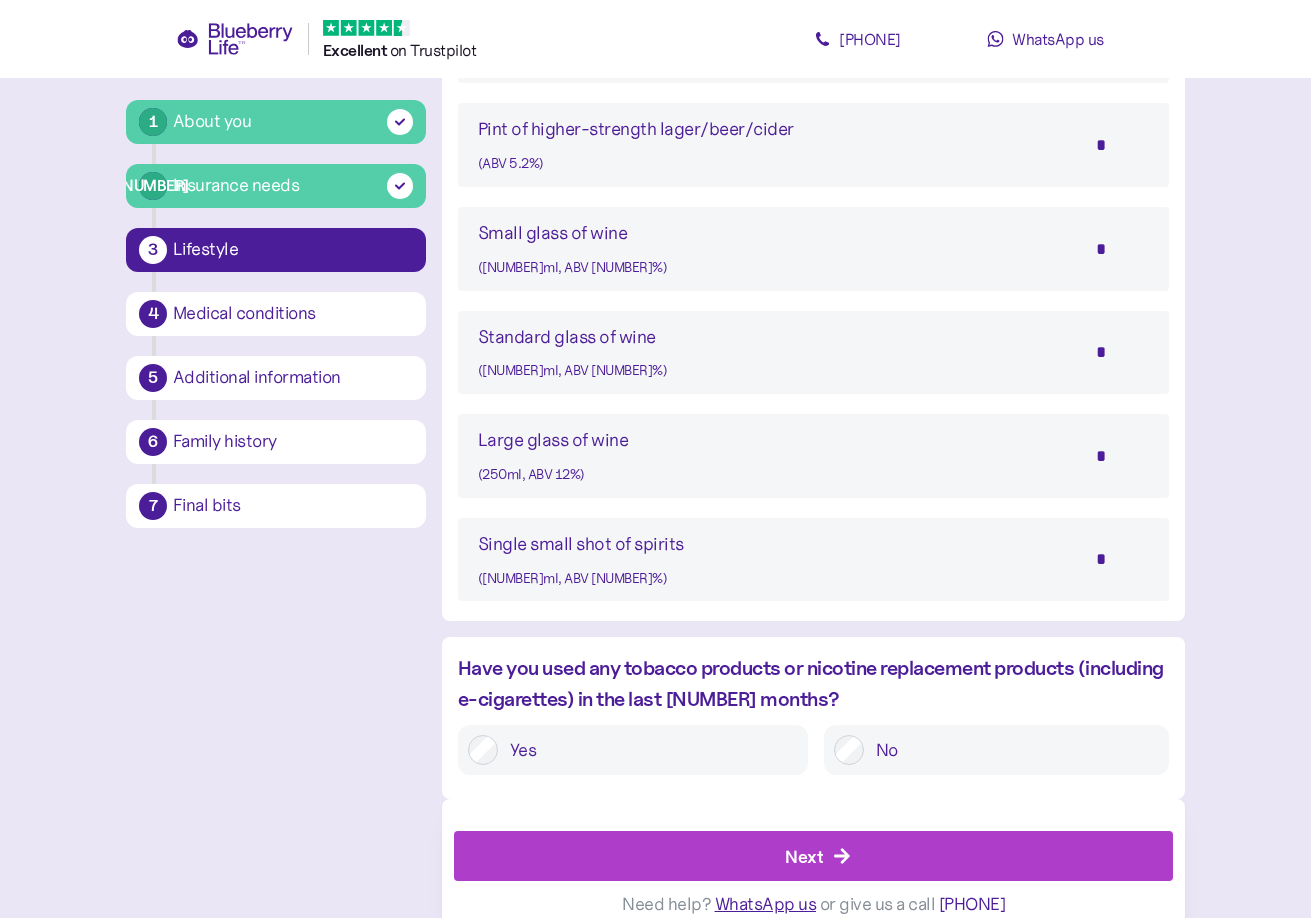 scroll, scrollTop: 1610, scrollLeft: 0, axis: vertical 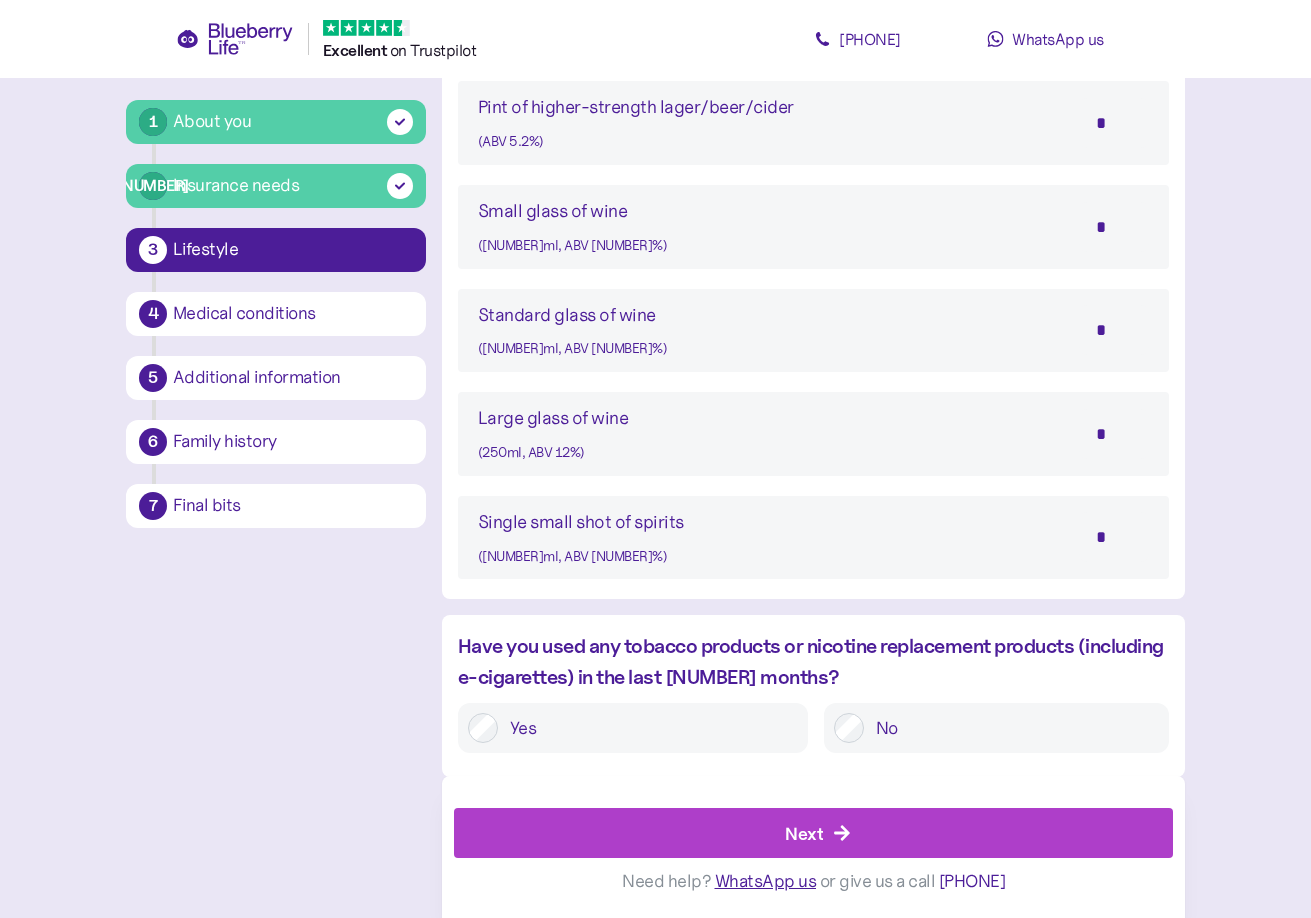 click on "Next" at bounding box center (804, 833) 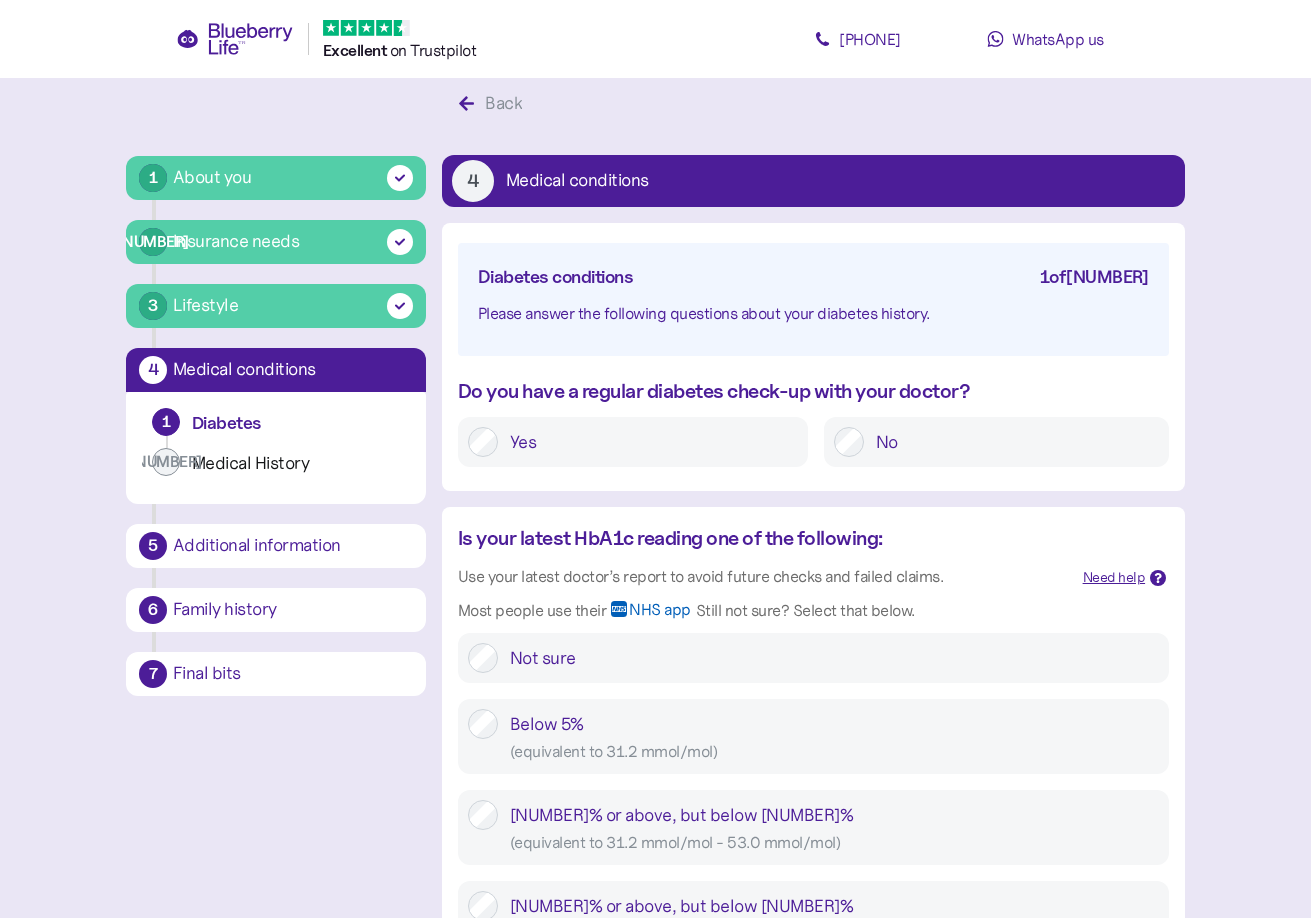 scroll, scrollTop: 38, scrollLeft: 0, axis: vertical 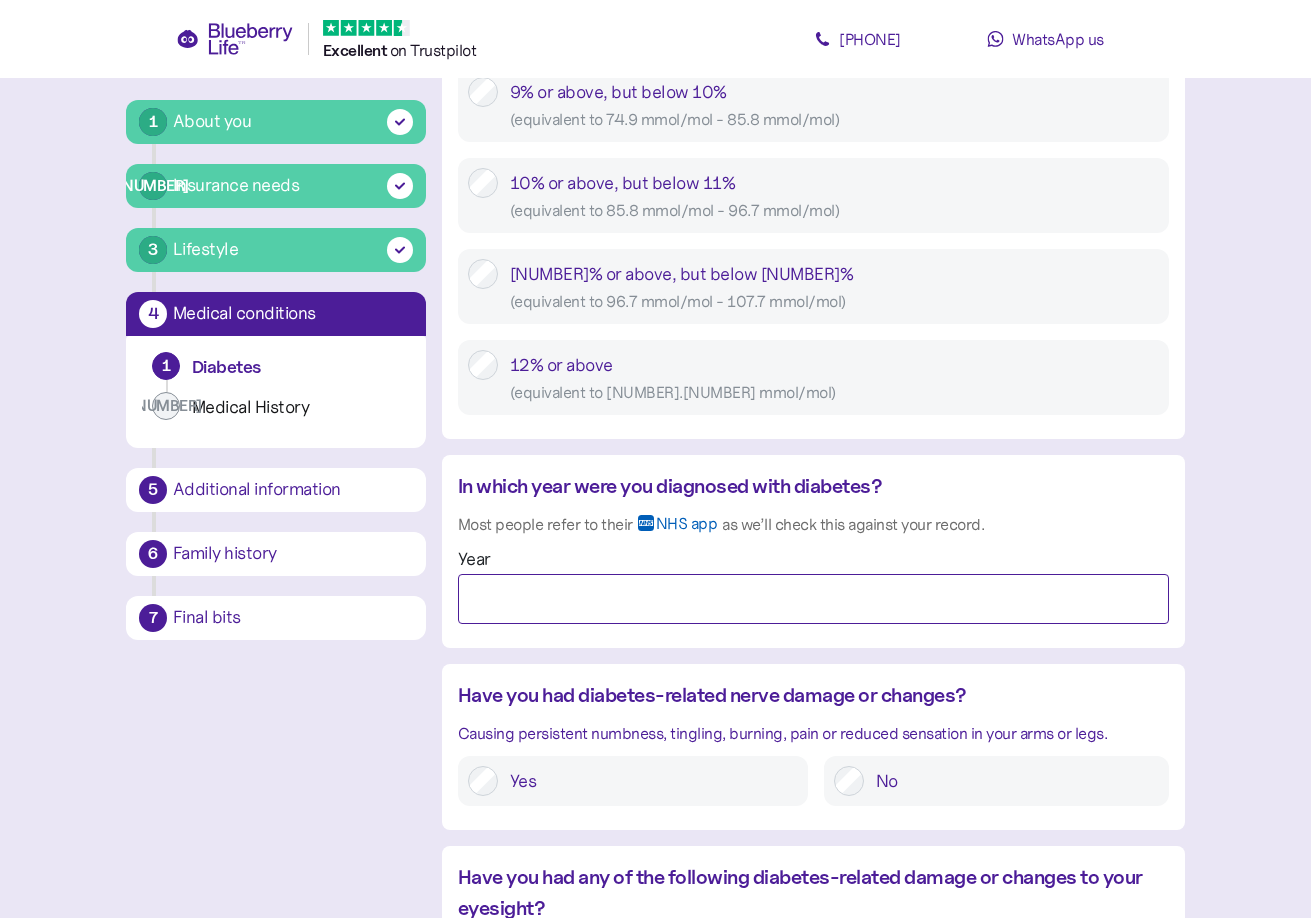 click on "Year" at bounding box center (813, 599) 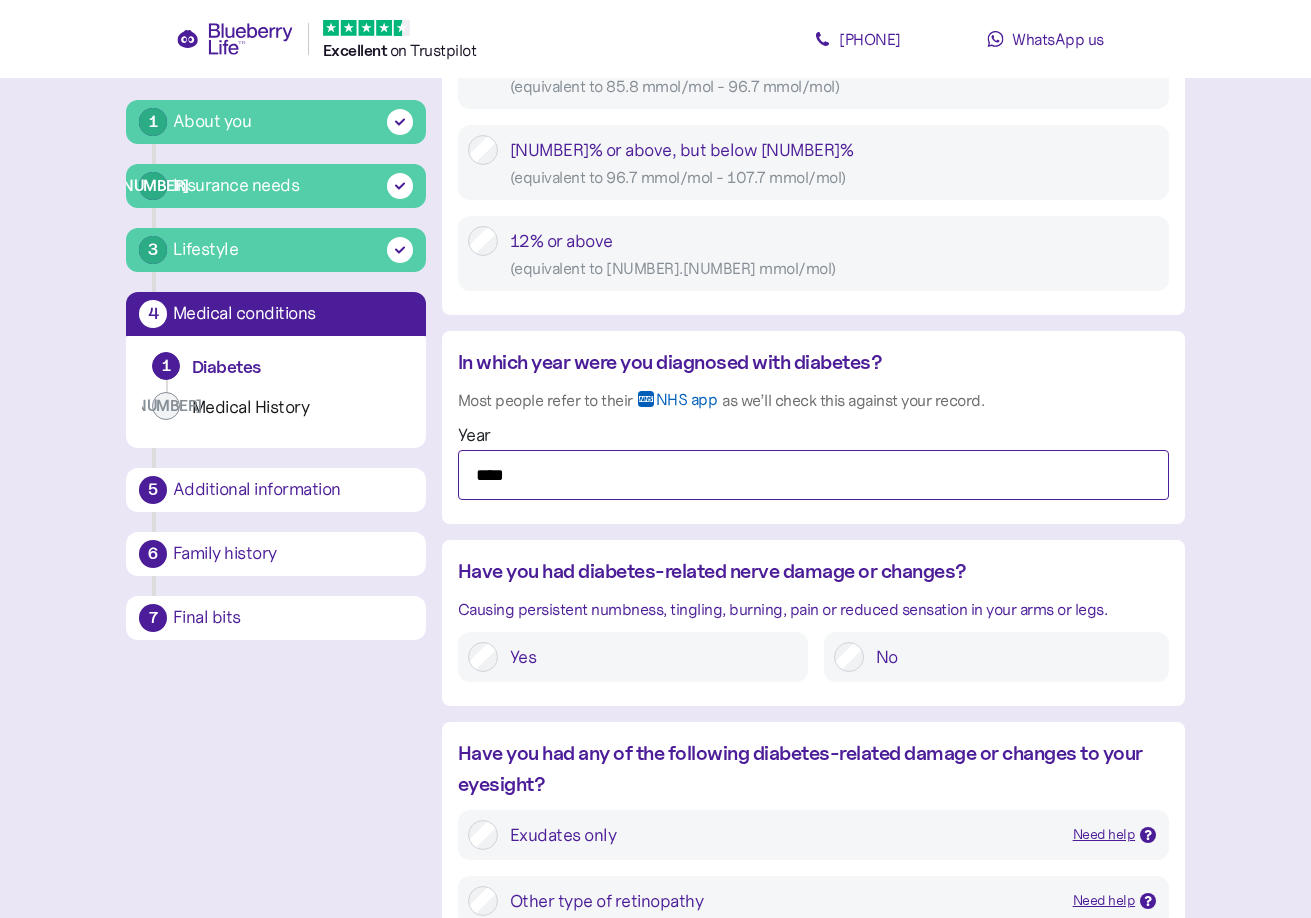 scroll, scrollTop: 1487, scrollLeft: 0, axis: vertical 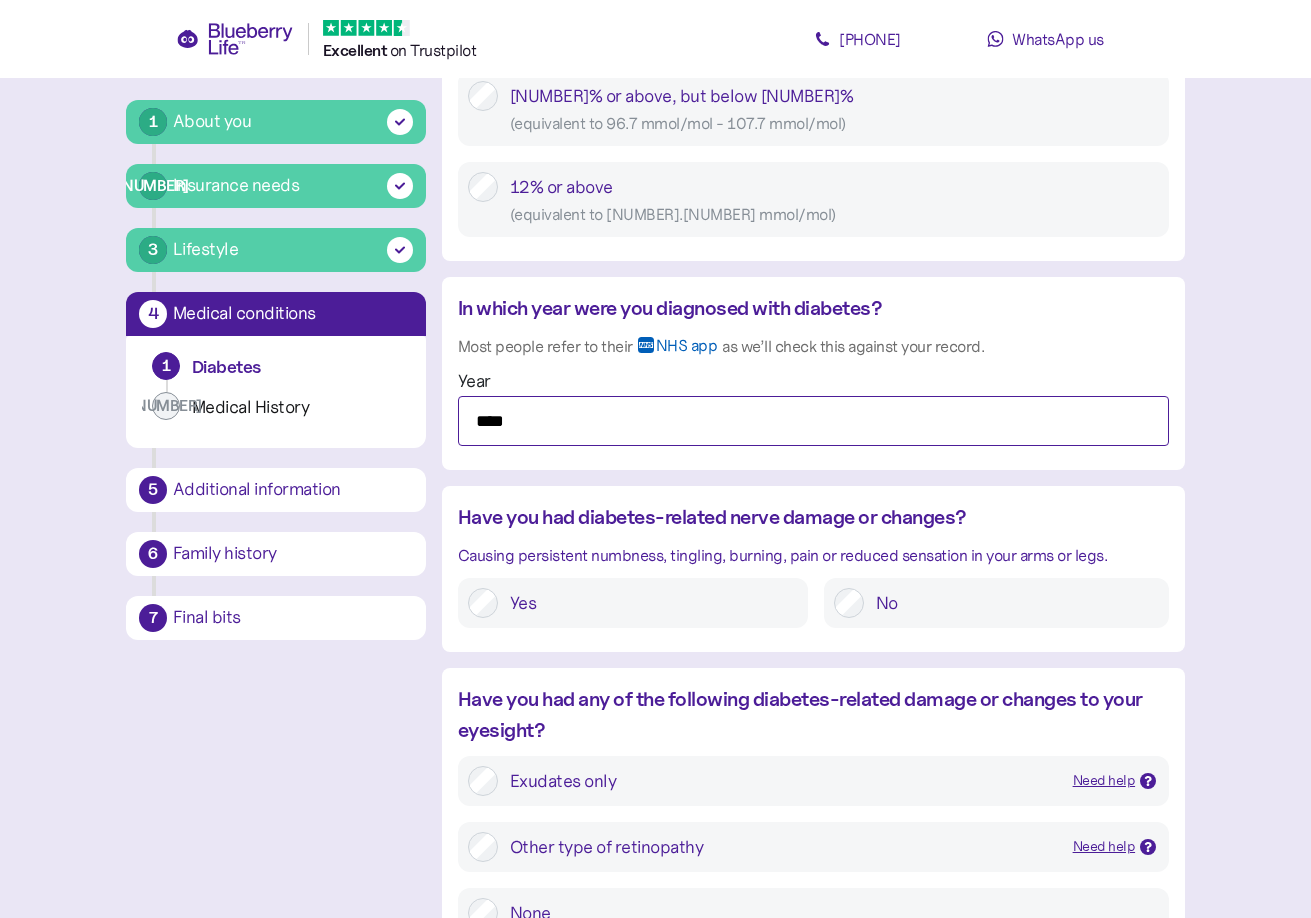 type on "****" 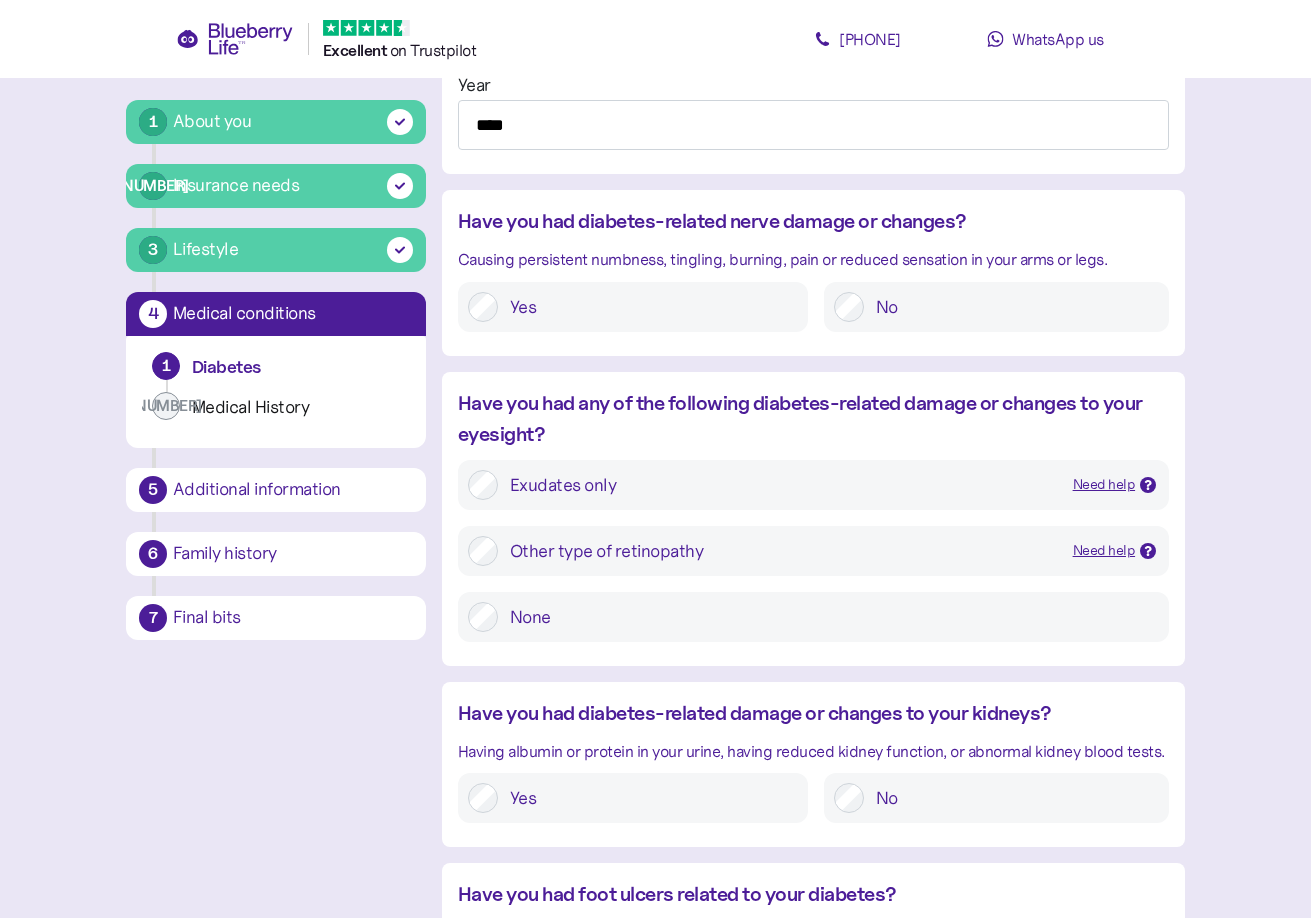 scroll, scrollTop: 1804, scrollLeft: 0, axis: vertical 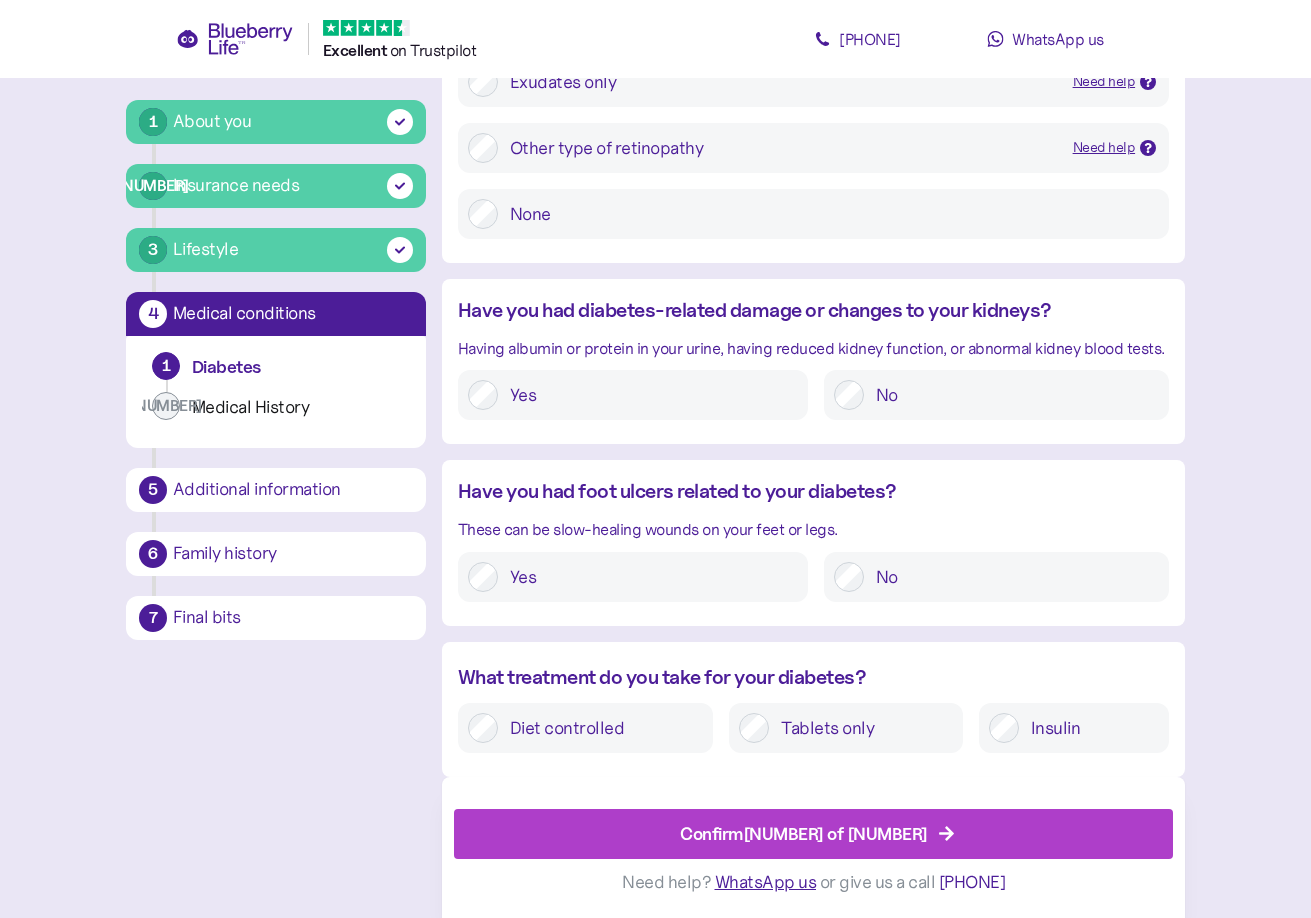 click on "Confirm  1 of 2" at bounding box center [804, 833] 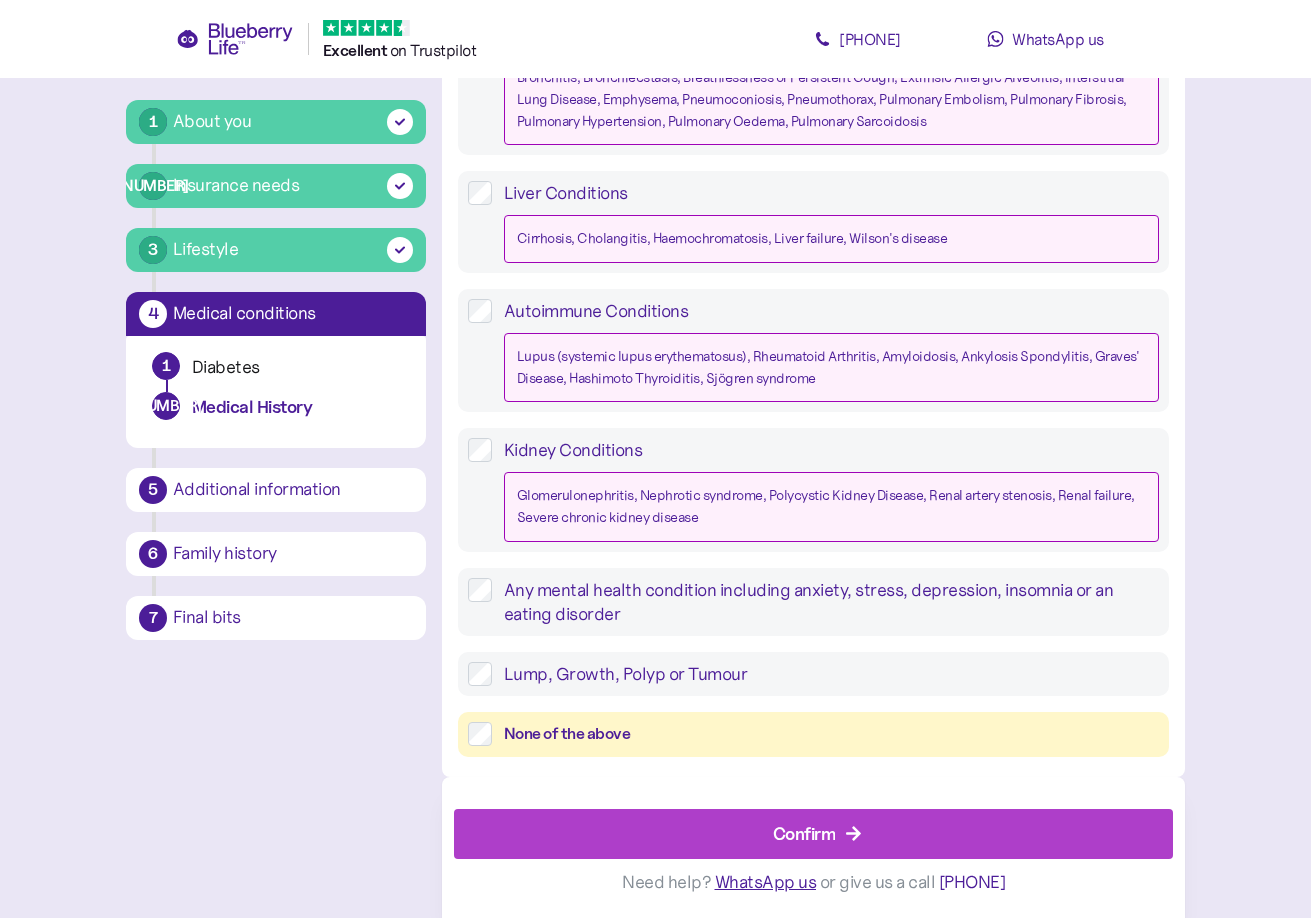 scroll, scrollTop: 38, scrollLeft: 0, axis: vertical 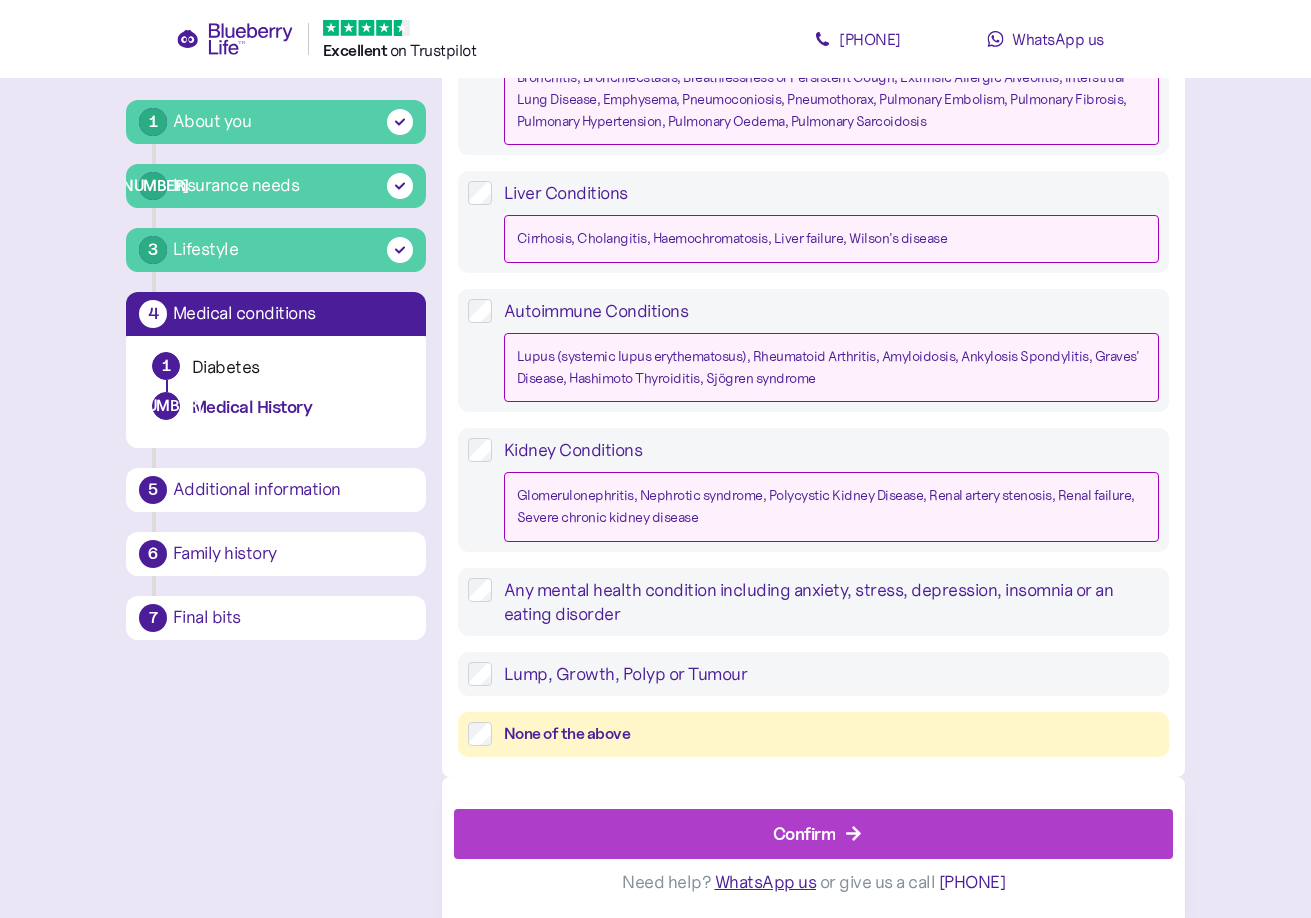 click on "Confirm" at bounding box center (804, 833) 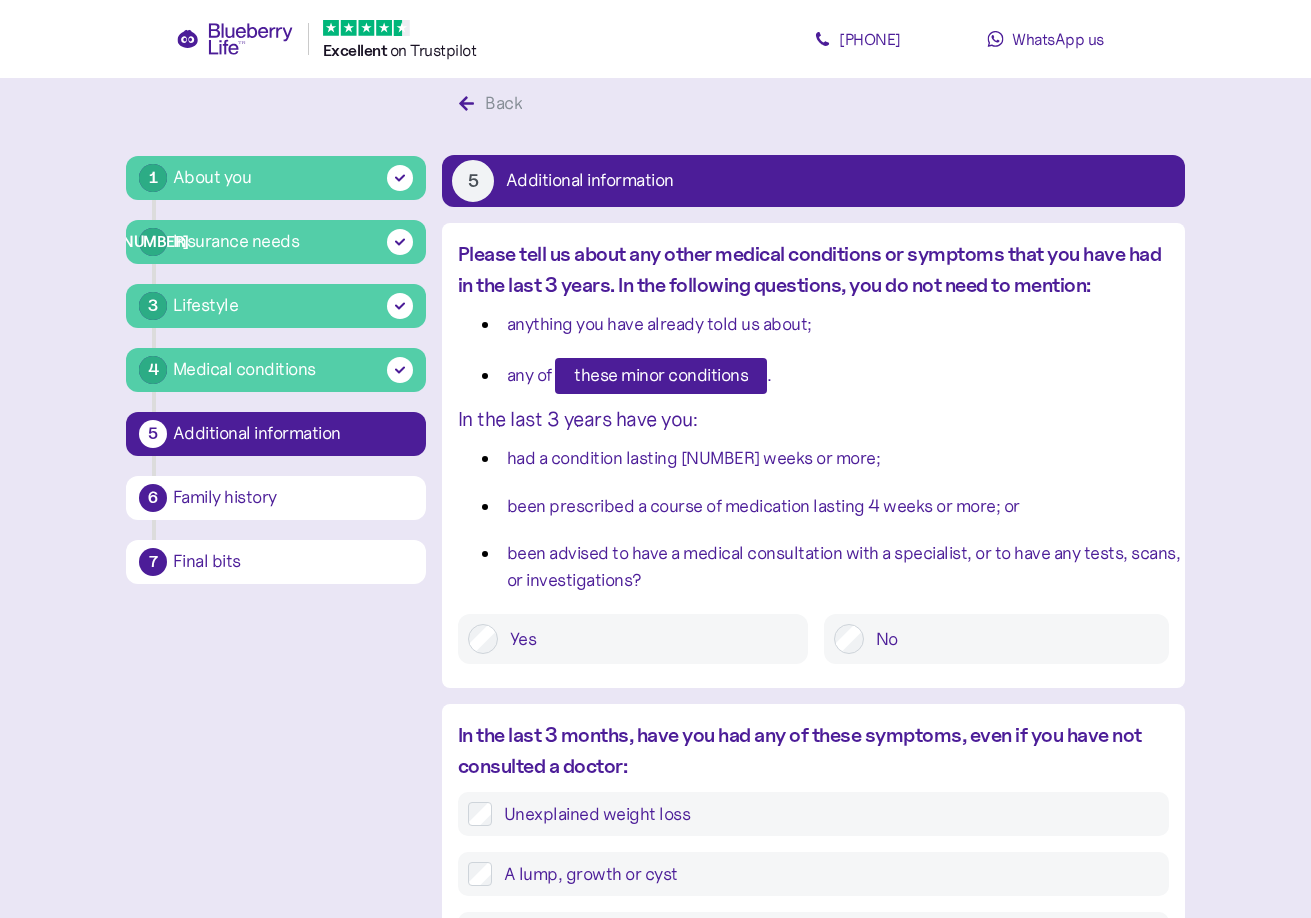 scroll, scrollTop: 38, scrollLeft: 0, axis: vertical 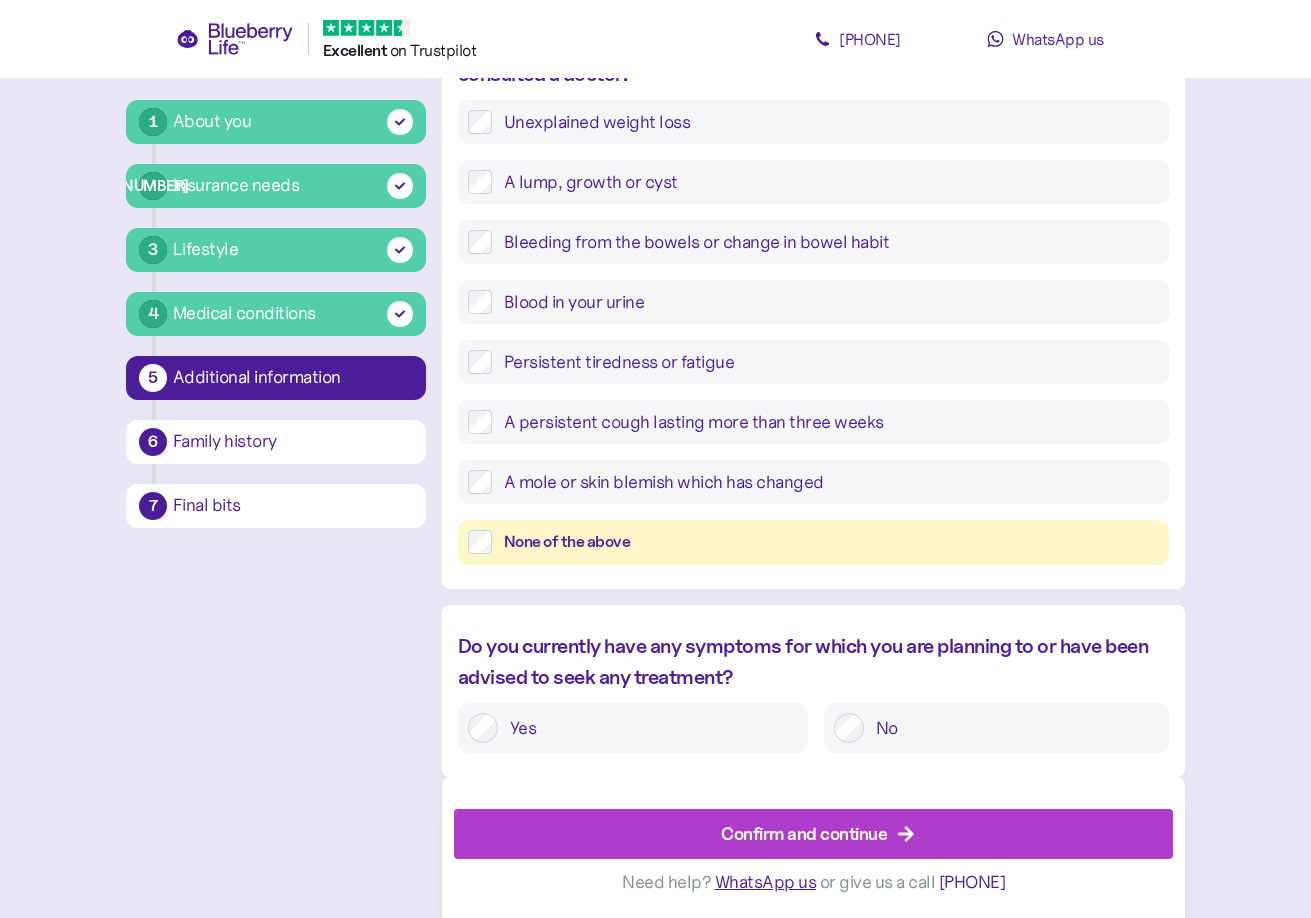 click on "No" at bounding box center (1011, 728) 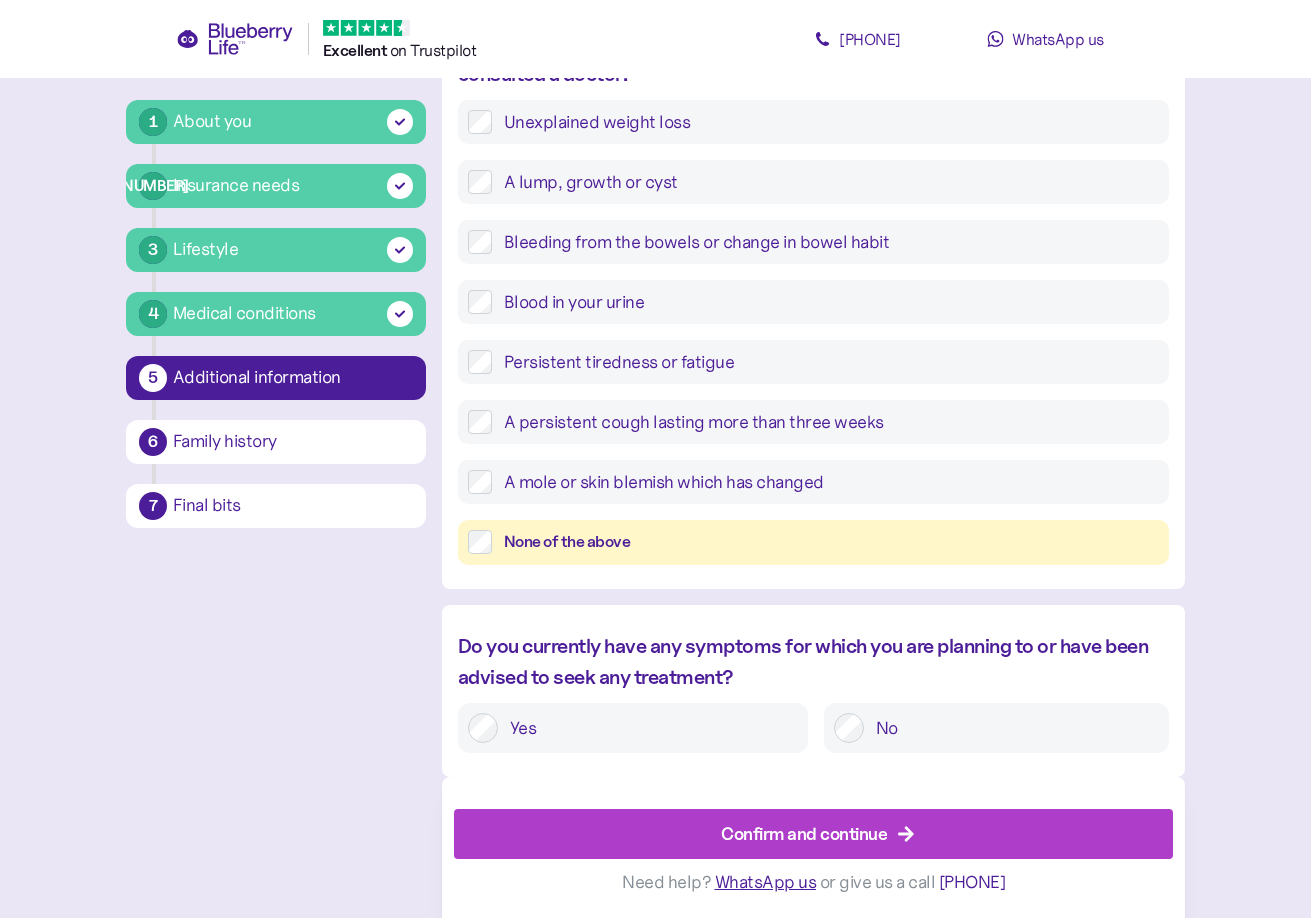 click on "Confirm and continue" at bounding box center [804, 833] 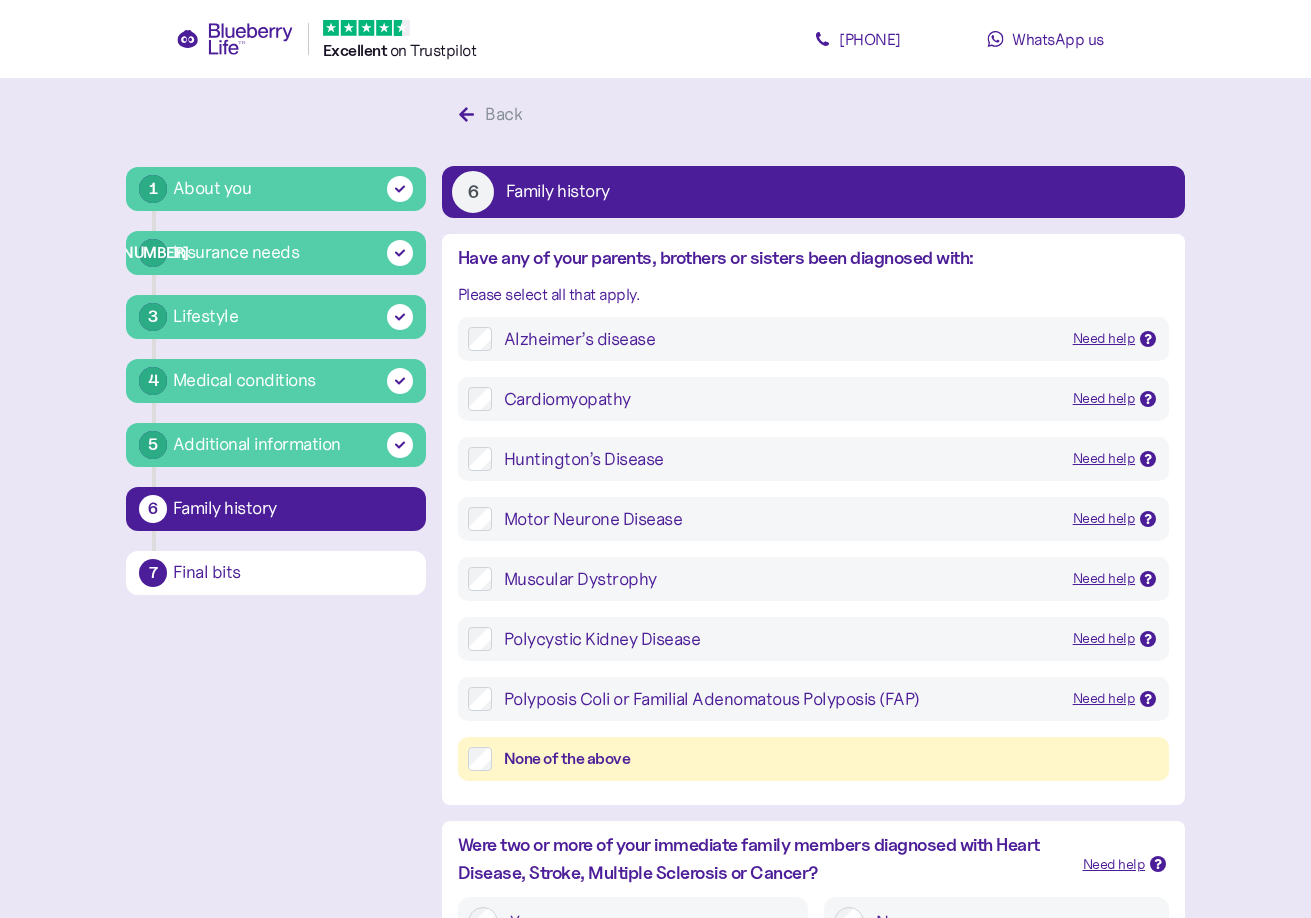 scroll, scrollTop: 38, scrollLeft: 0, axis: vertical 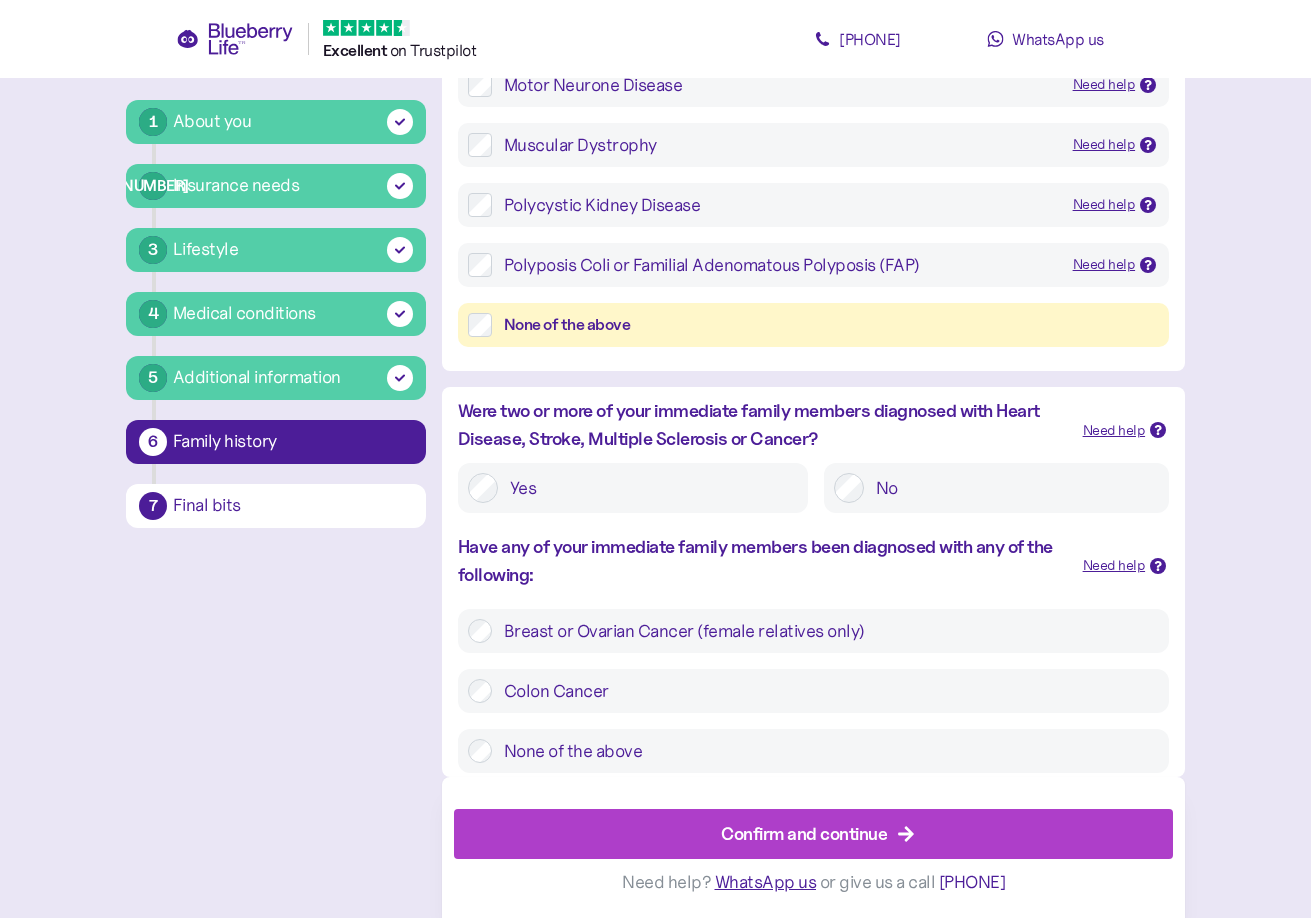 click on "Need help" at bounding box center (1114, 431) 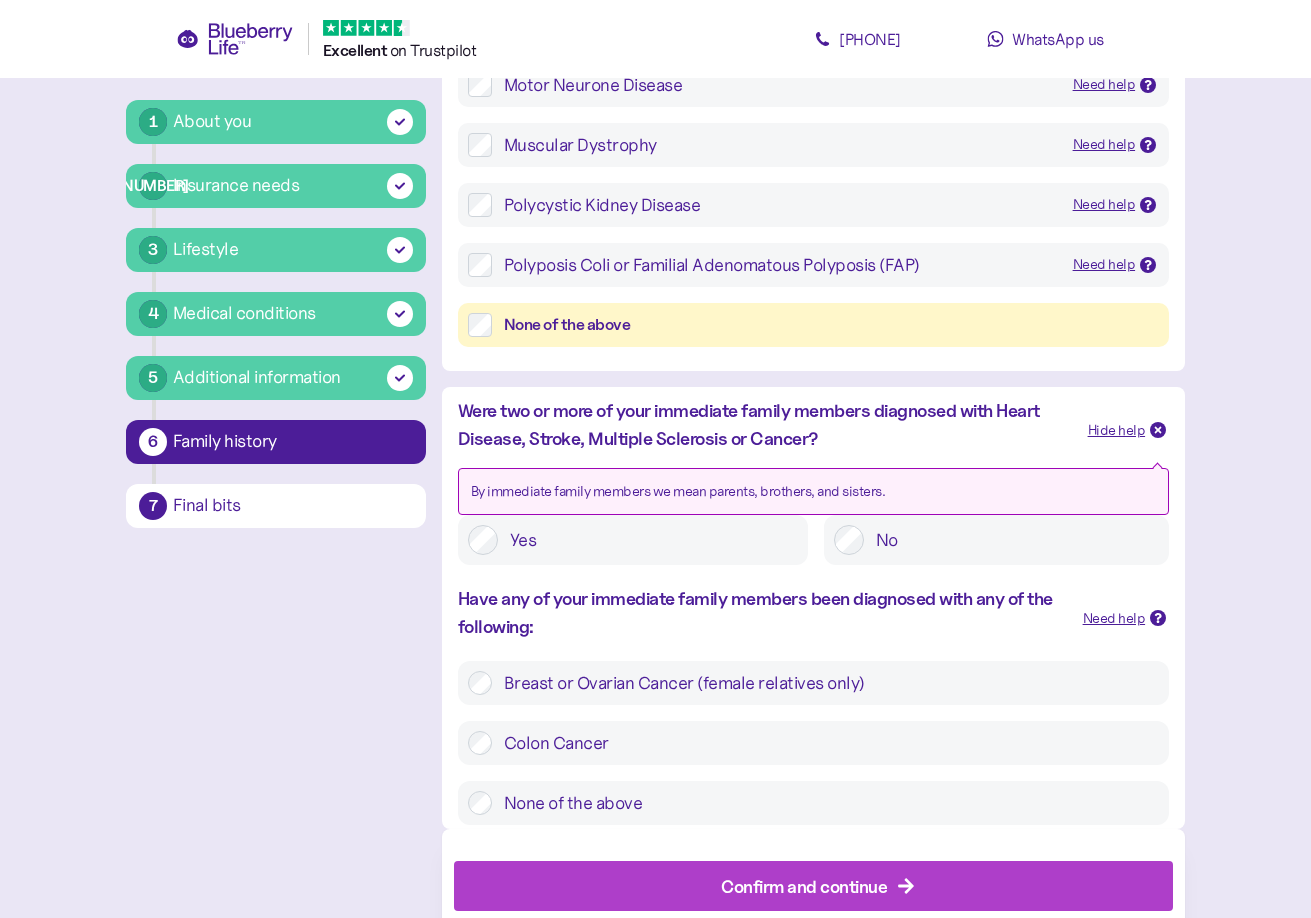click on "Hide help" at bounding box center [1117, 431] 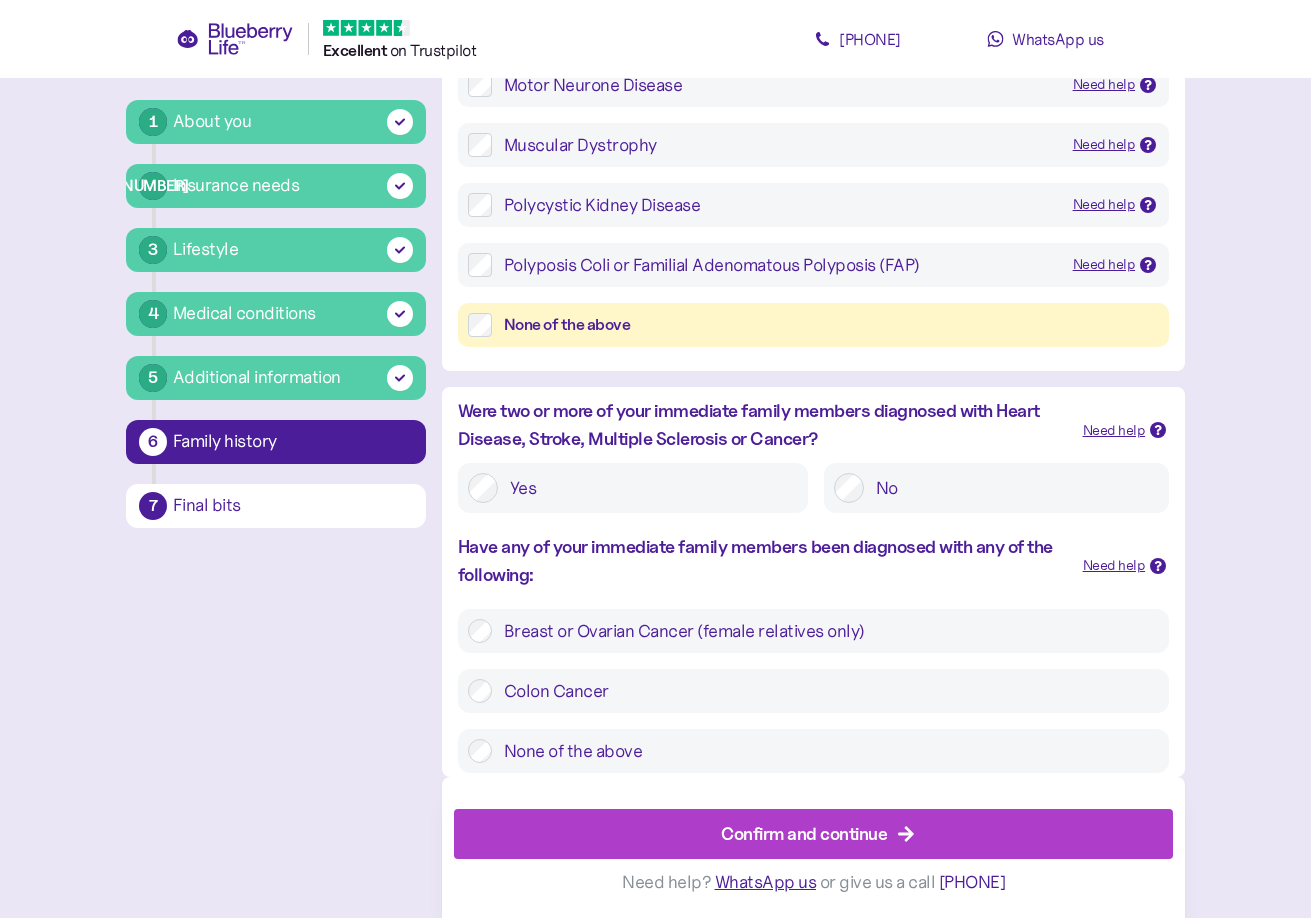 click on "Confirm and continue" at bounding box center [804, 833] 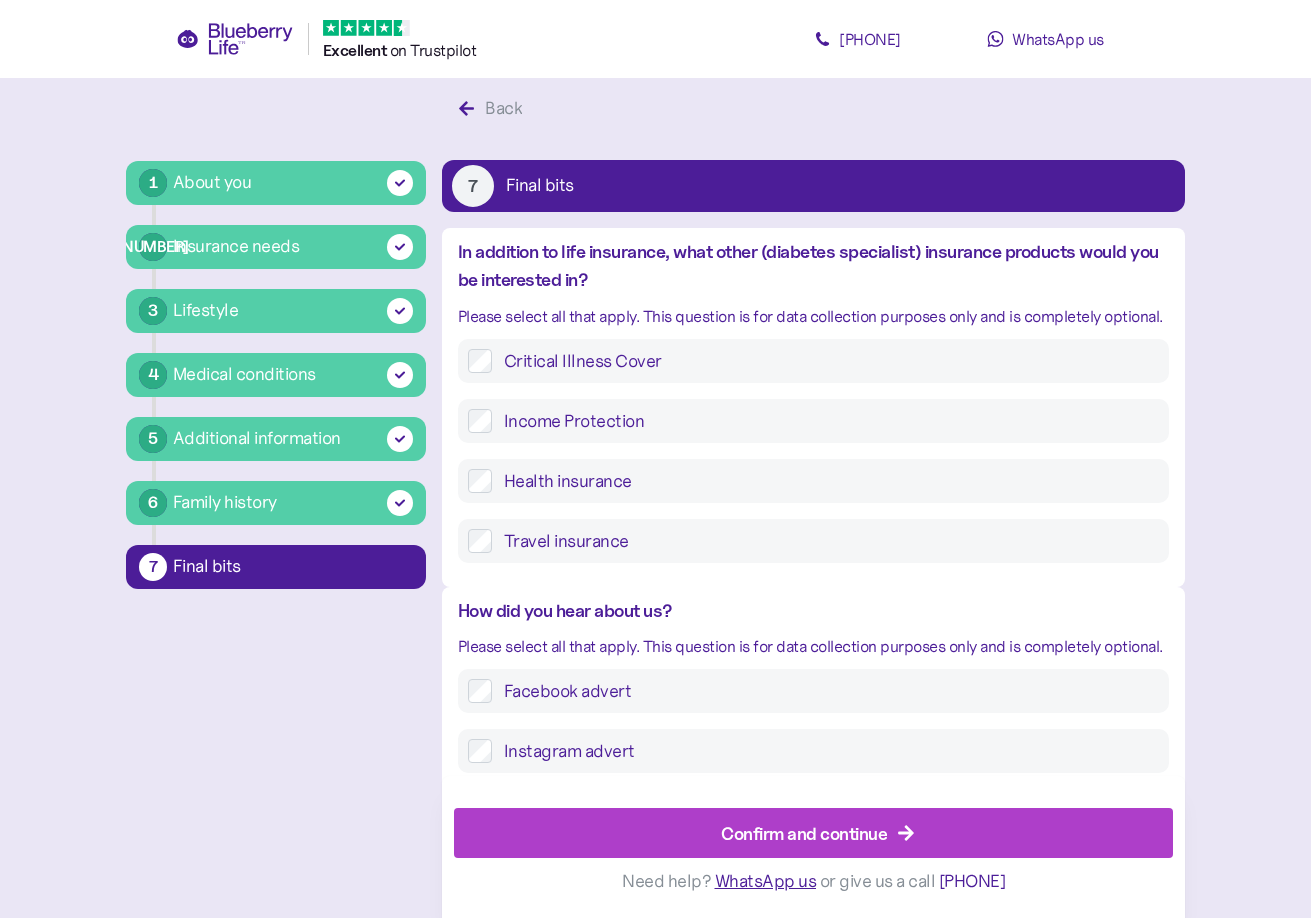 scroll, scrollTop: 38, scrollLeft: 0, axis: vertical 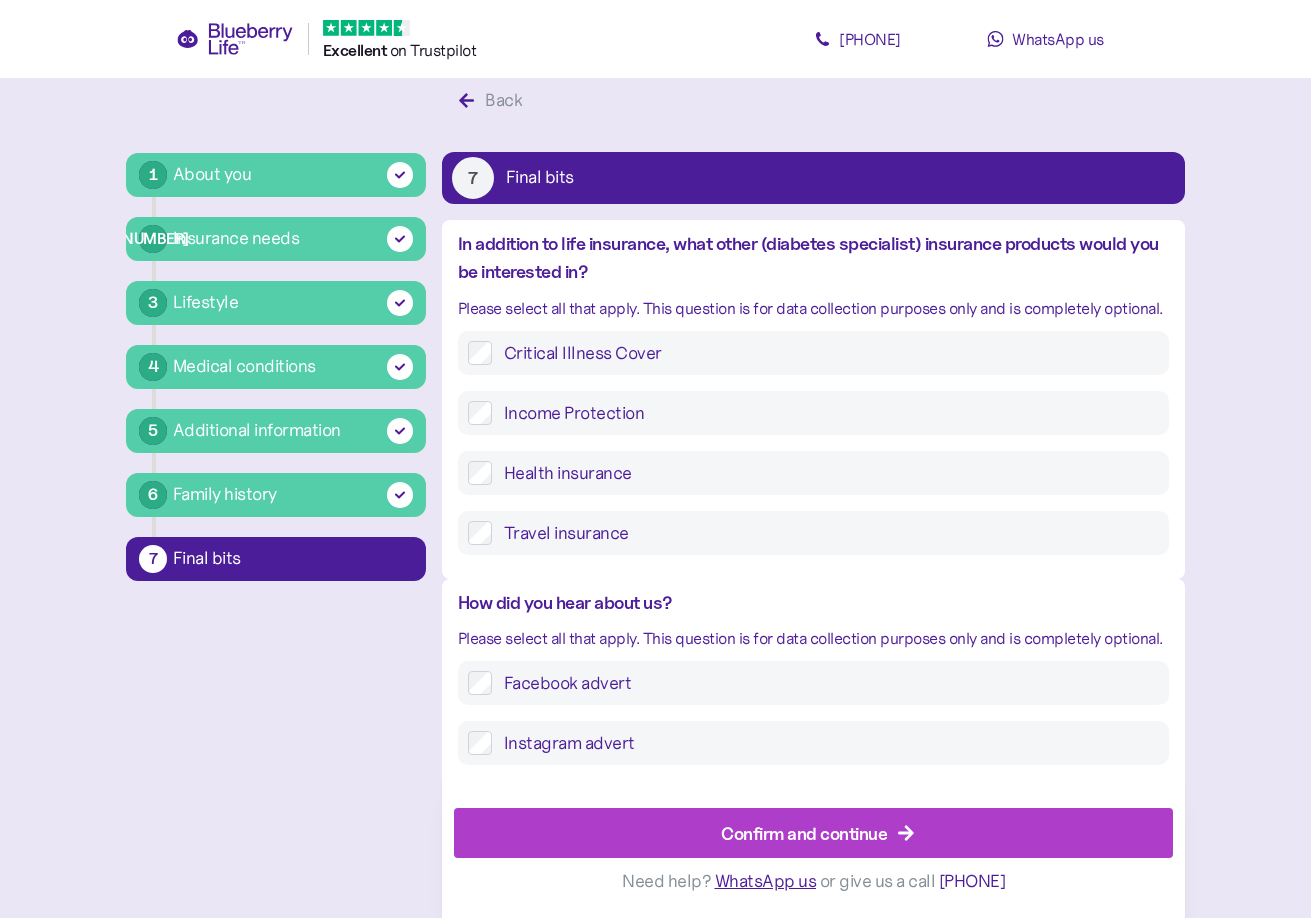click on "Confirm and continue" at bounding box center [818, 834] 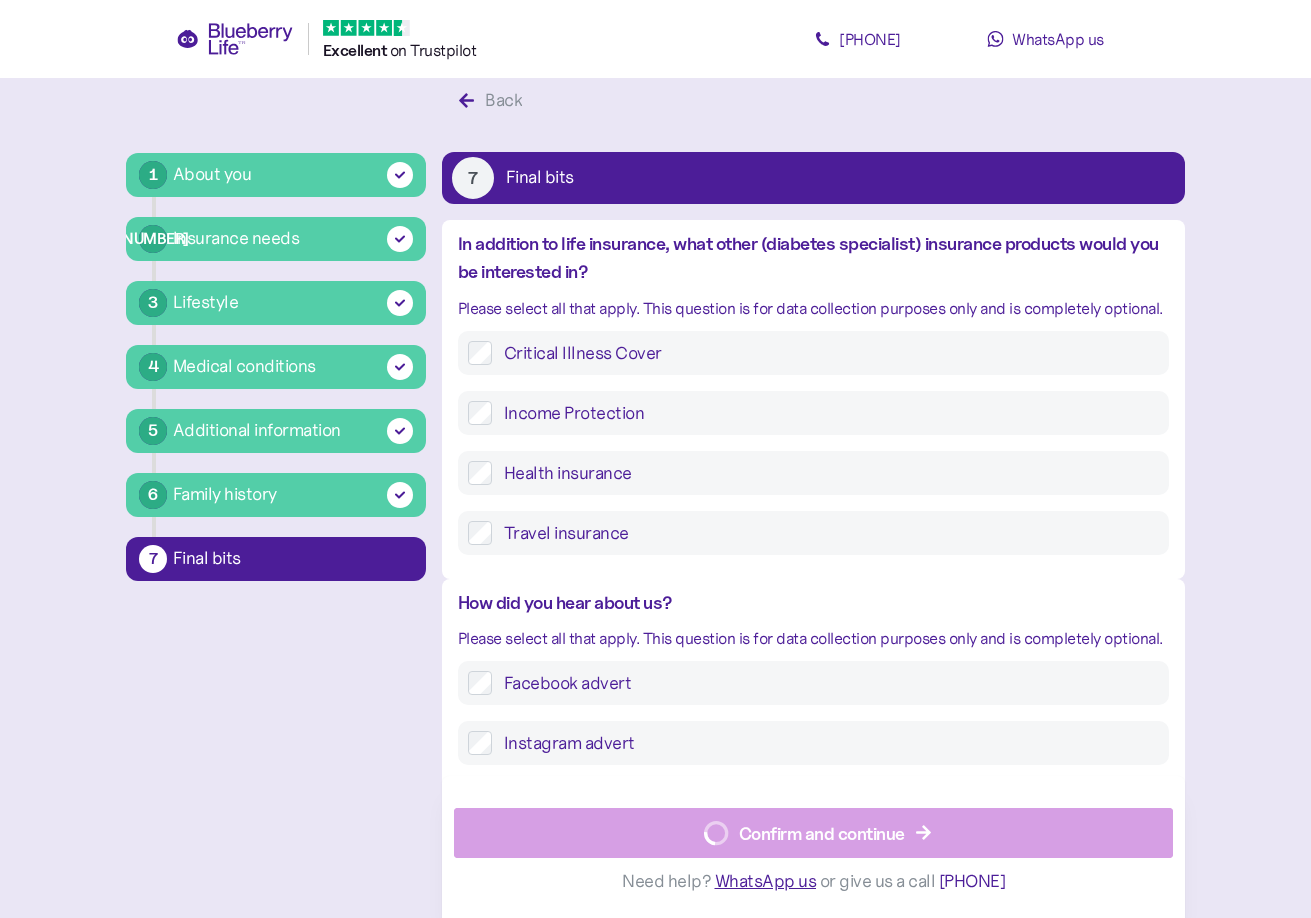 scroll, scrollTop: 0, scrollLeft: 0, axis: both 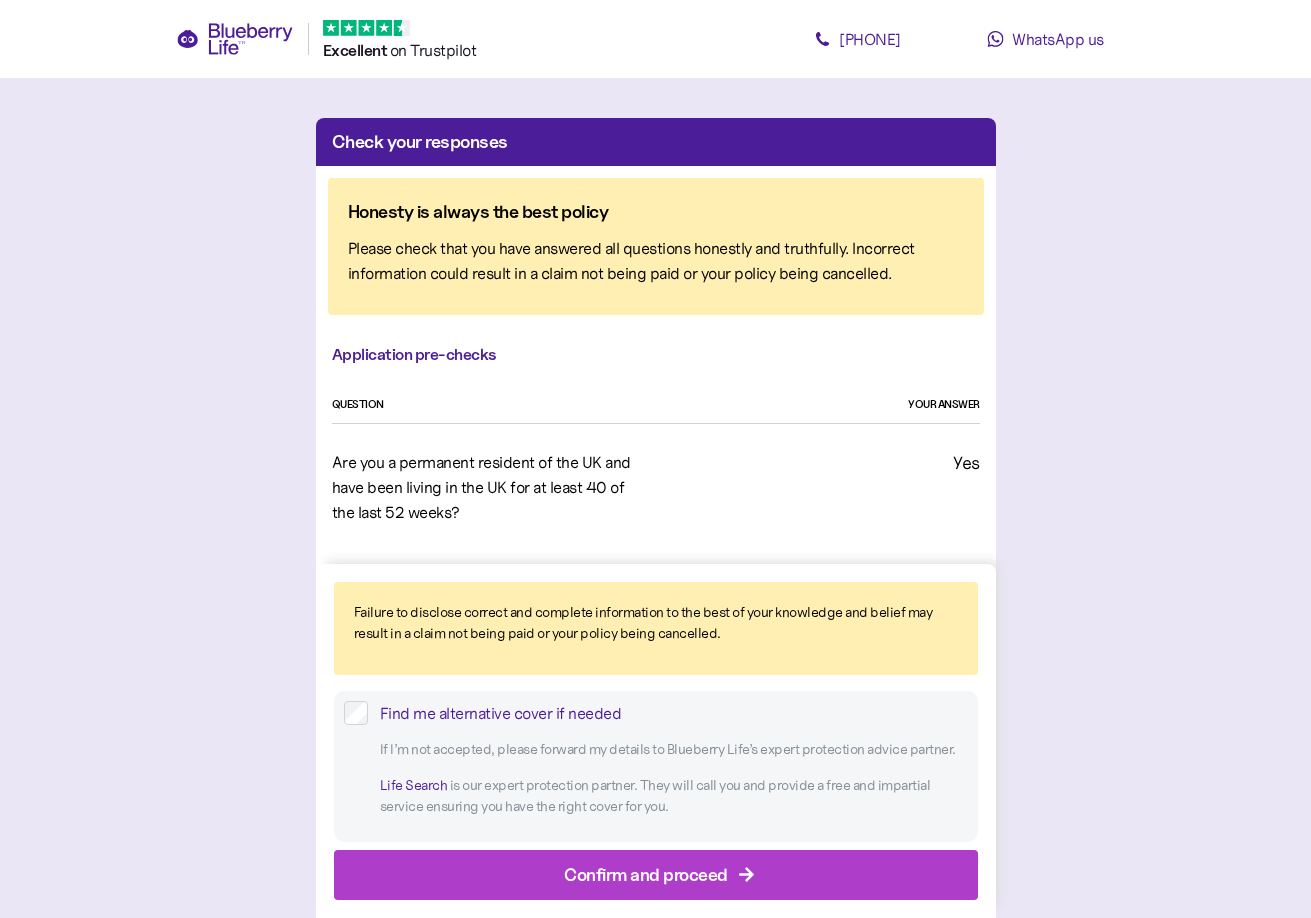 click on "Are you a permanent resident of the UK and have been living in the UK for at least 40 of the last 52 weeks? Yes Which of the following conditions do you have? Type 1 diabetes Type 2 diabetes Pre-diabetes Type 1 diabetes Edit 1.  About you QUESTION YOUR ANSWER What is your first name? [FIRST] Edit What is your last name? [LAST] Edit What is your email address? [EMAIL] Edit What is your phone number? +44[PHONE] Edit When's your birthday? [DATE] Edit What's your address? [NUMBER] [STREET], [CITY], [STATE], [POSTCODE] Edit What sex were you assigned at birth? Male Edit What's your height? 185 cm Edit What's your weight? 107 kg Edit 2.  Your insurance needs QUESTION YOUR ANSWER What is the main goal for this insurance? Edit Edit No" at bounding box center (655, 2733) 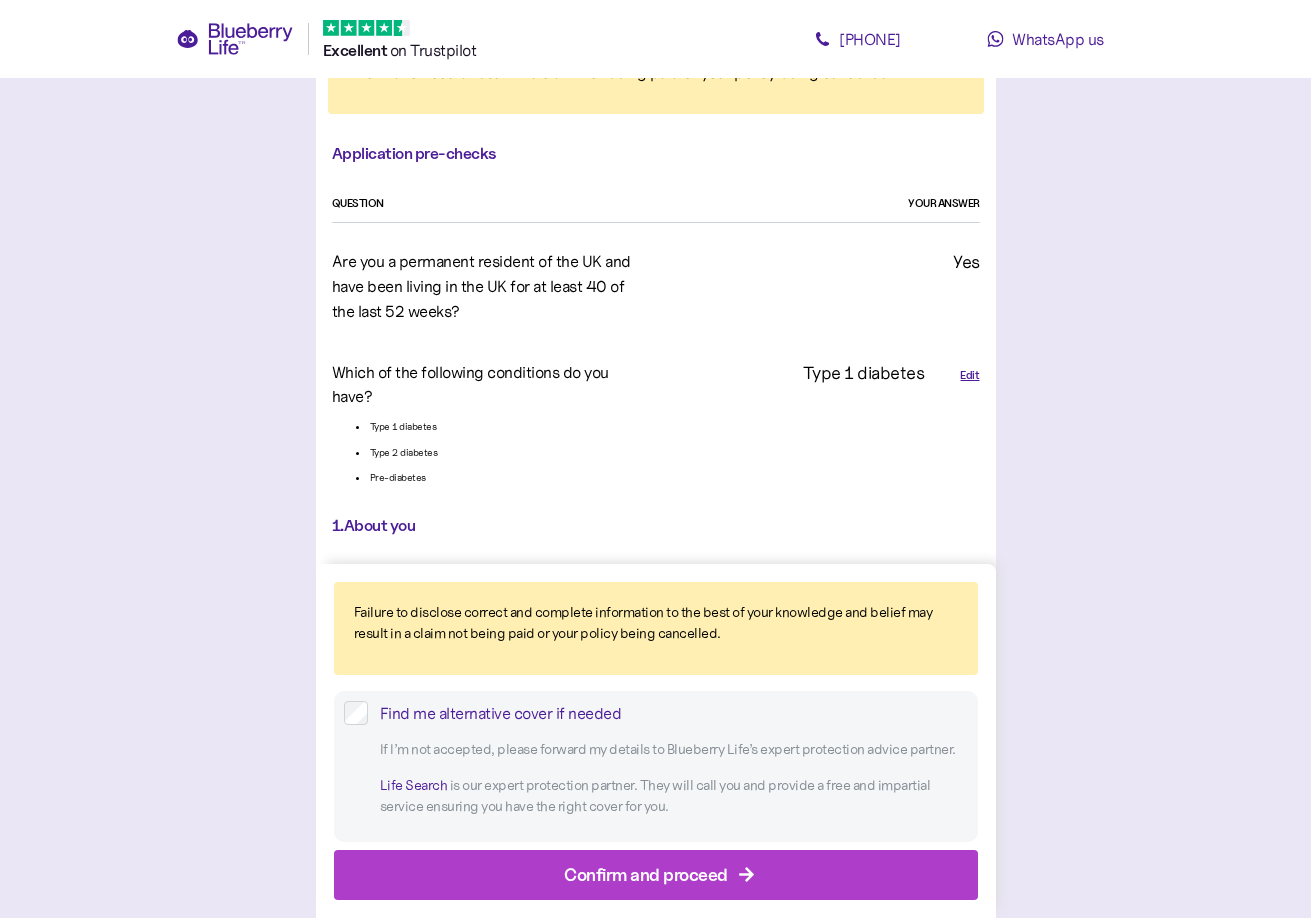 scroll, scrollTop: 205, scrollLeft: 0, axis: vertical 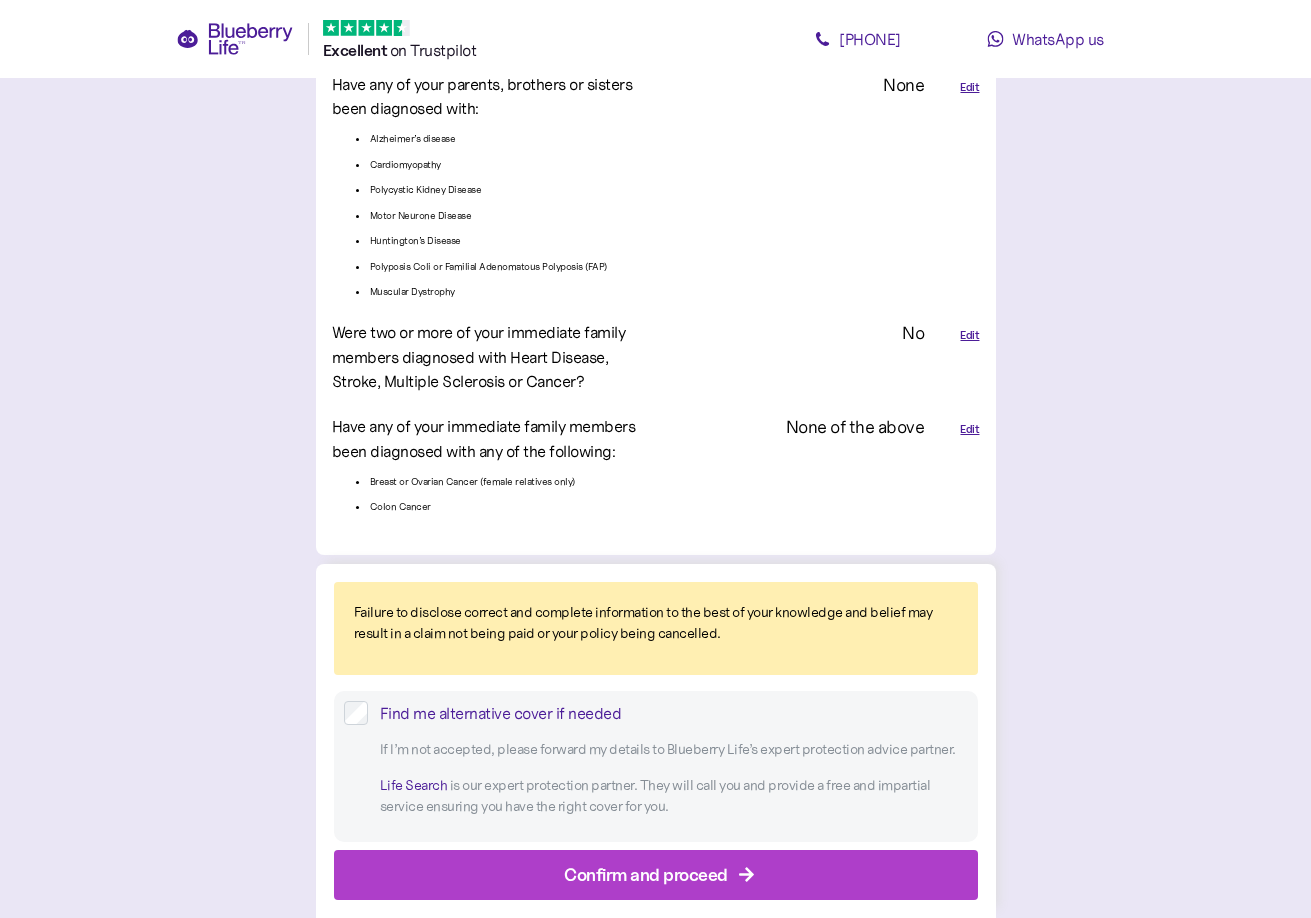 click on "Confirm and proceed" at bounding box center (646, 874) 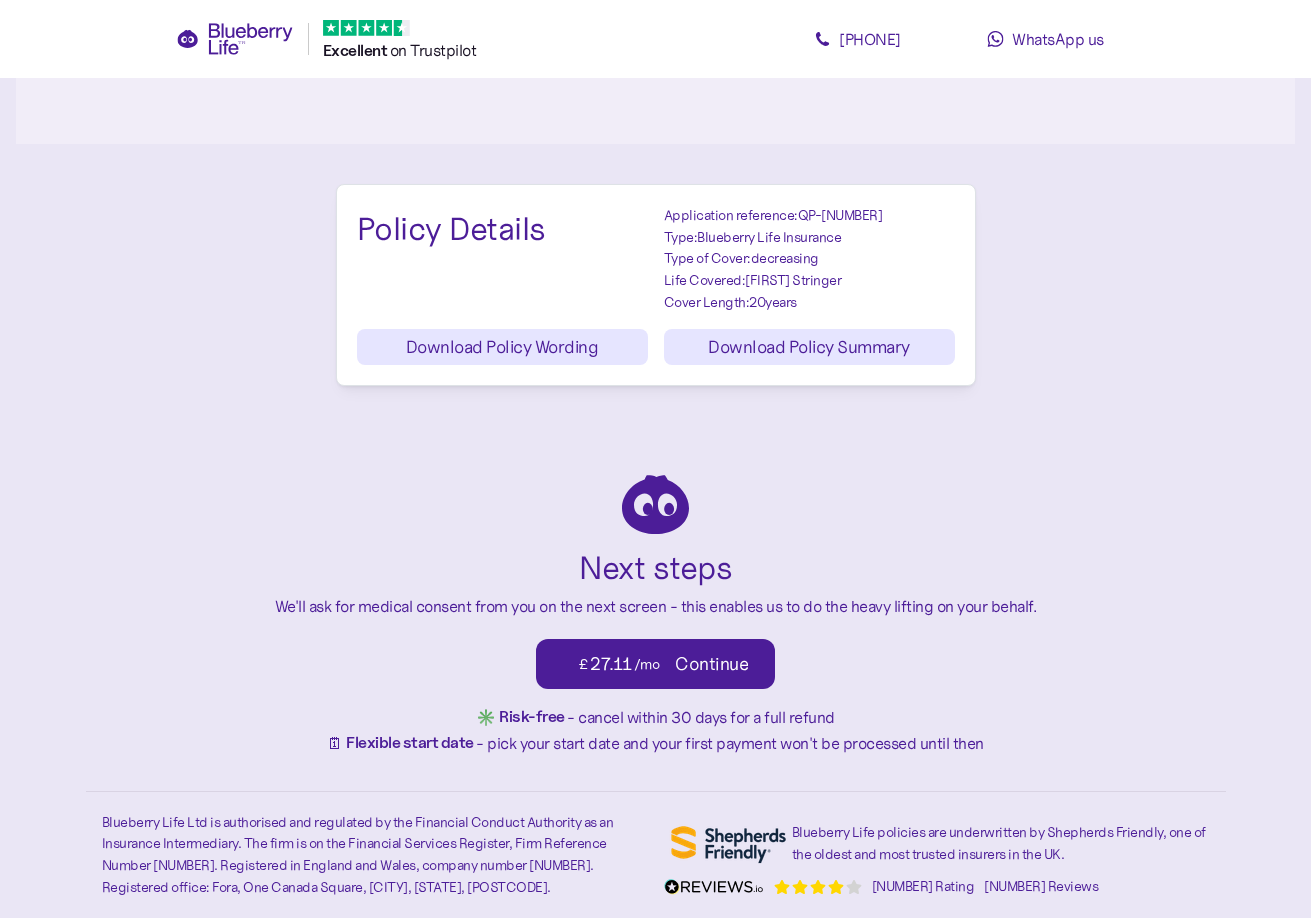 scroll, scrollTop: 0, scrollLeft: 0, axis: both 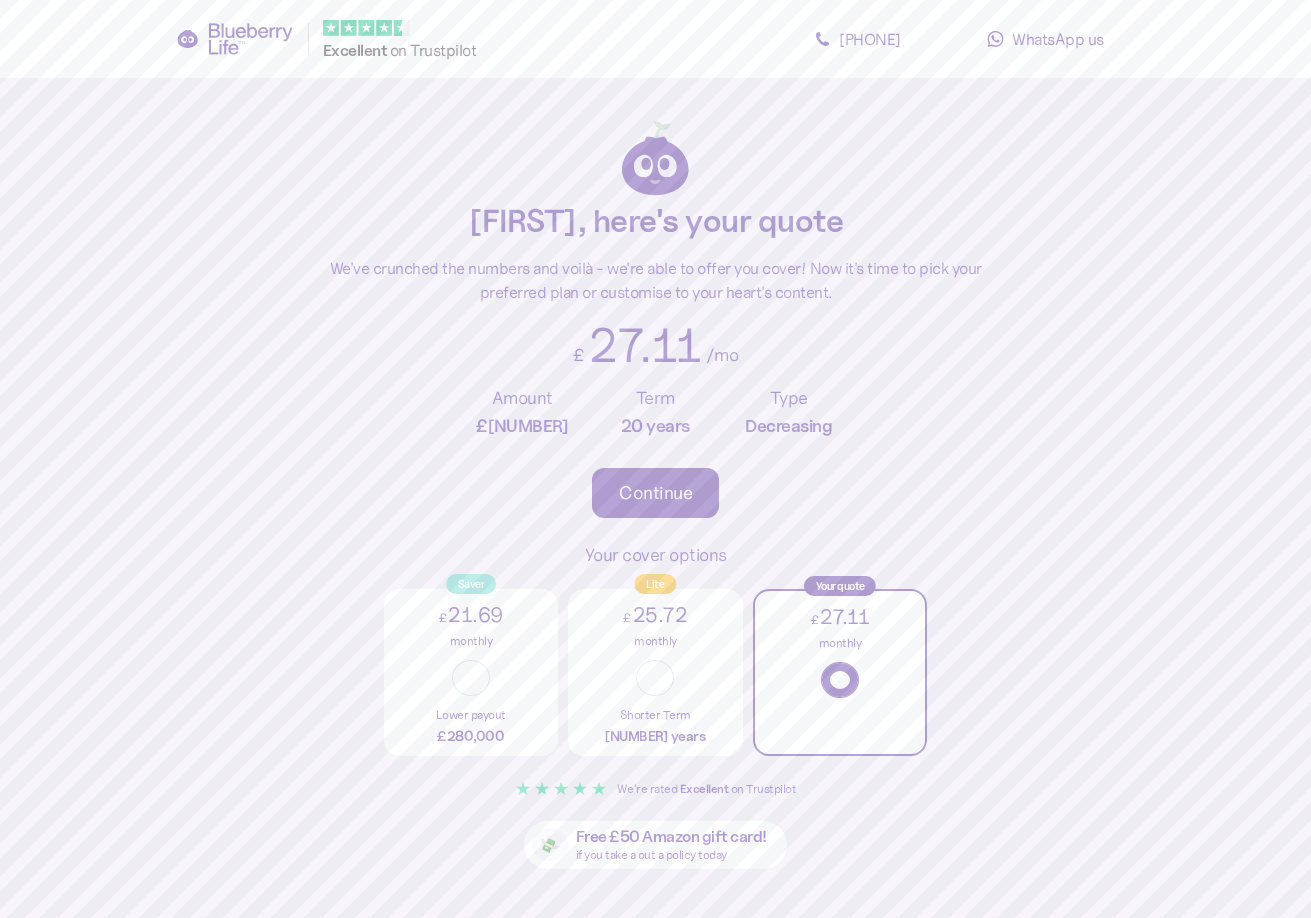 click on "[FIRST] , here's your quote We've crunched the numbers and voilà - we're able to offer you cover! Now it's time to pick your preferred plan or customise to your heart's content. £ 27.11  /mo Amount £ 350,000 Term 20   years Type Decreasing Continue Your cover options Saver £ 21.69 monthly Lower payout £280,000 Lite £ 25.72 monthly Shorter Term 18 years Your quote £ 27.11 monthly ★ ★ ★ ★ ★ We're rated   Excellent   on Trustpilot 💸 Free £50 Amazon gift card! if you take a out a policy today Make it your own Customise any part of your policy to make it best suited to you Cover Length - ** + Years Cover Amount - ******* +   Cover Type Level Decreasing Learn more Perks for policyholders Every policyholder is eligible for our partner perks. Learn more below. 🎁 Choose your welcome gift! Get a free CGM sensor or £ 50  Amazon voucher New customers get to choose their welcome gift get - either a free FreeStyle Libre 2 sensor, or a £ 50  Amazon voucher. Learn more Worth £300 Learn more KSKS" at bounding box center [655, 1713] 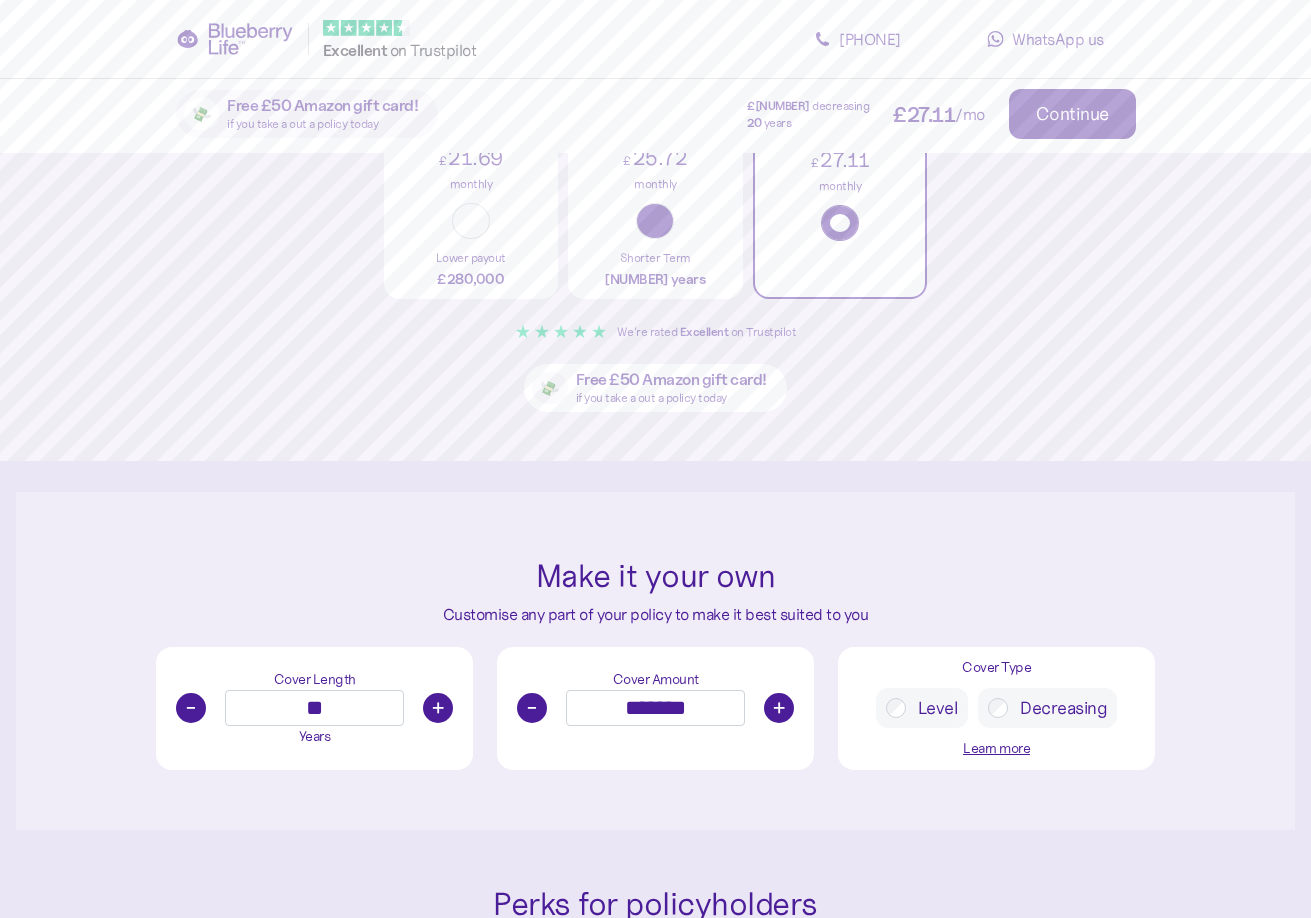 scroll, scrollTop: 461, scrollLeft: 0, axis: vertical 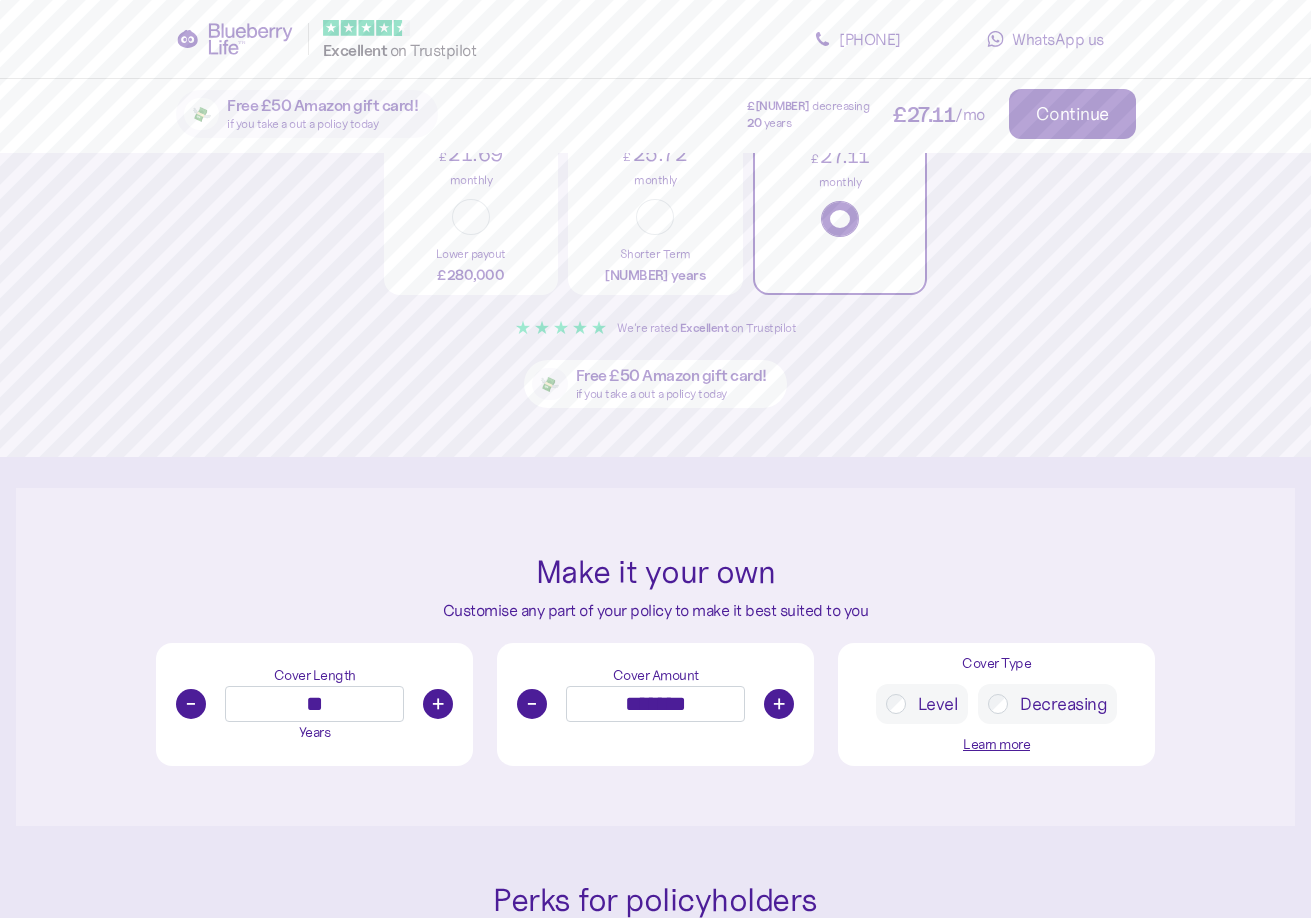 click on "+" at bounding box center [438, 704] 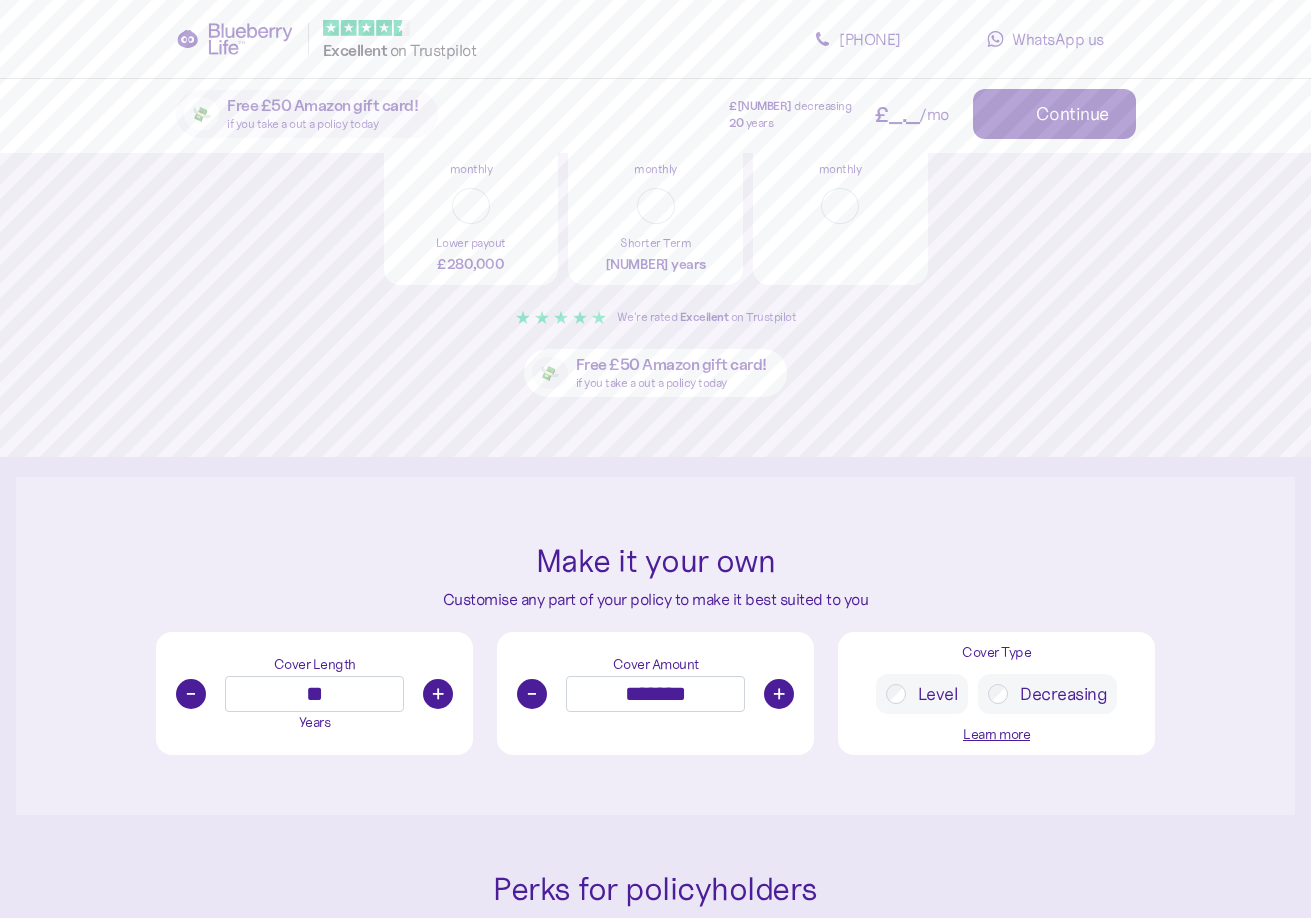 click on "+" at bounding box center [438, 694] 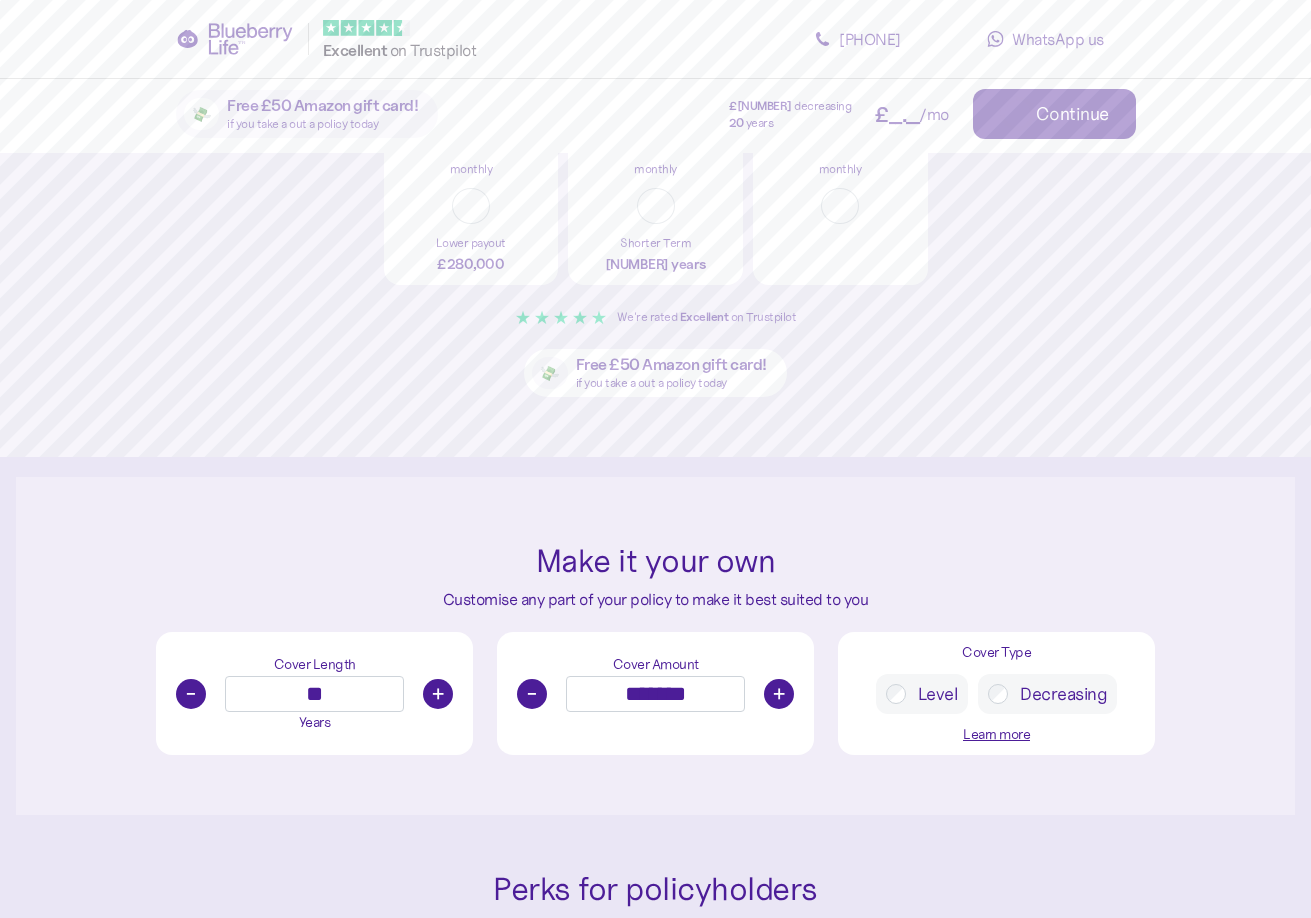 click on "+" at bounding box center (438, 694) 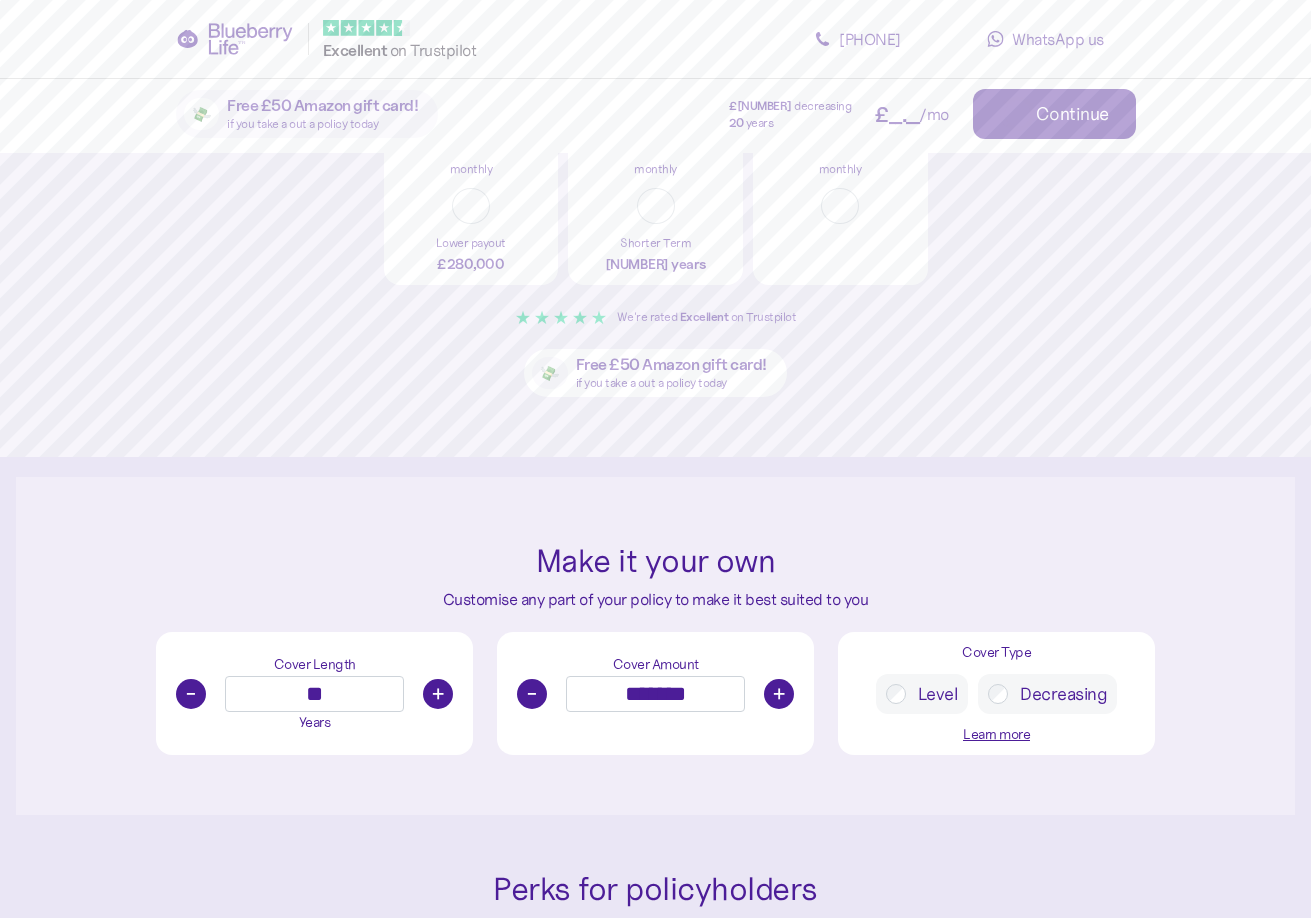 click on "+" at bounding box center (438, 694) 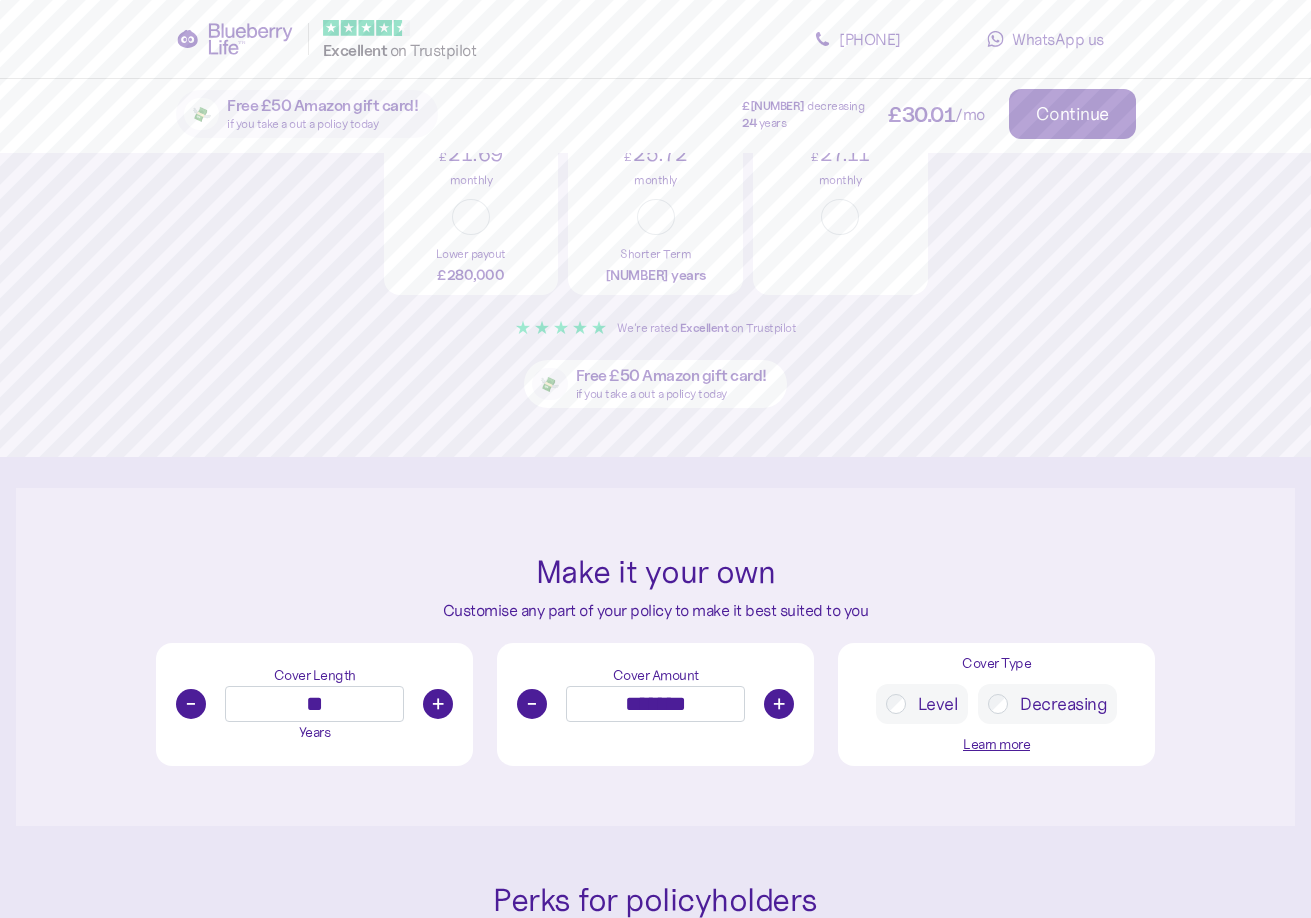click on "-" at bounding box center (191, 704) 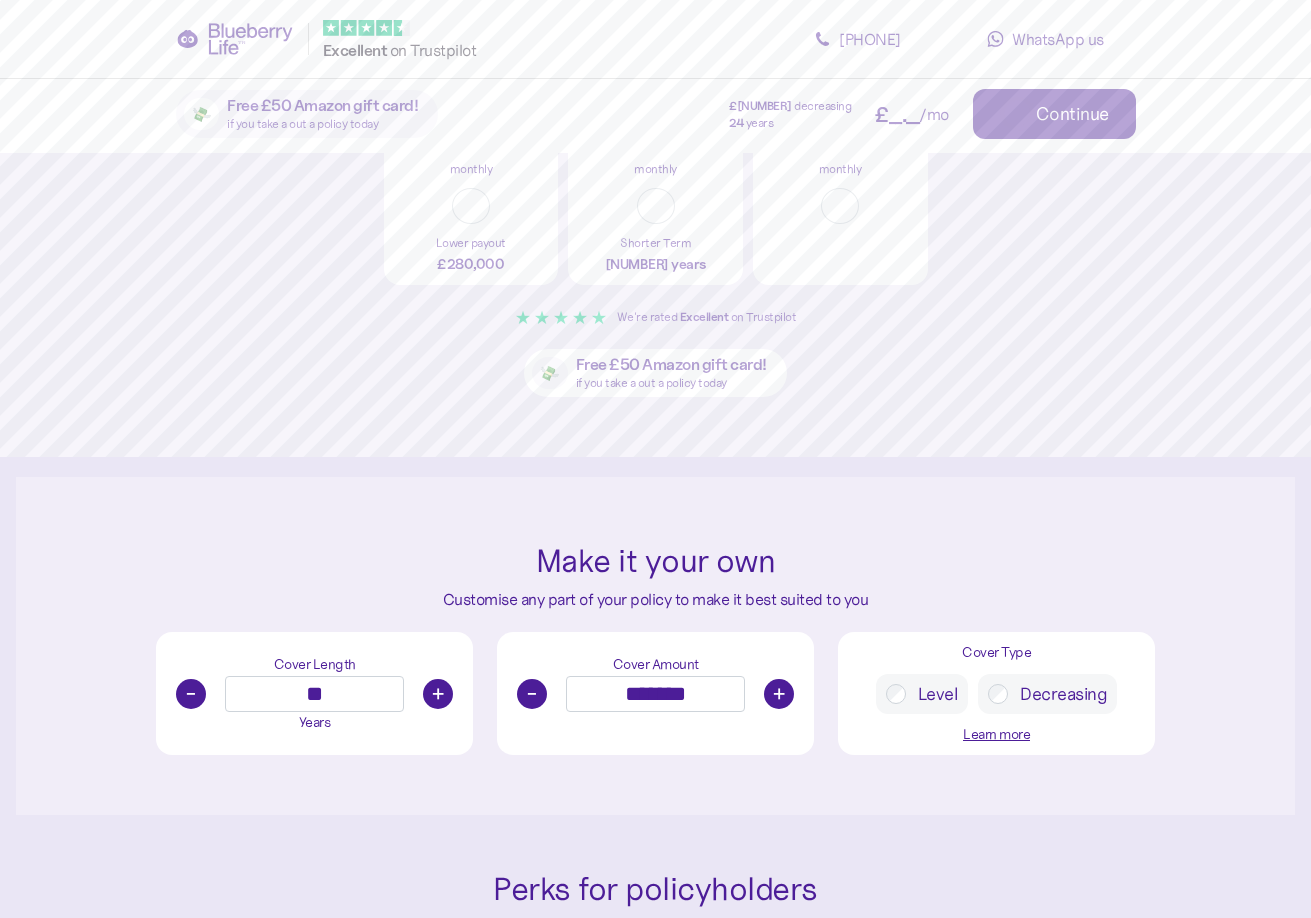click on "-" at bounding box center [191, 694] 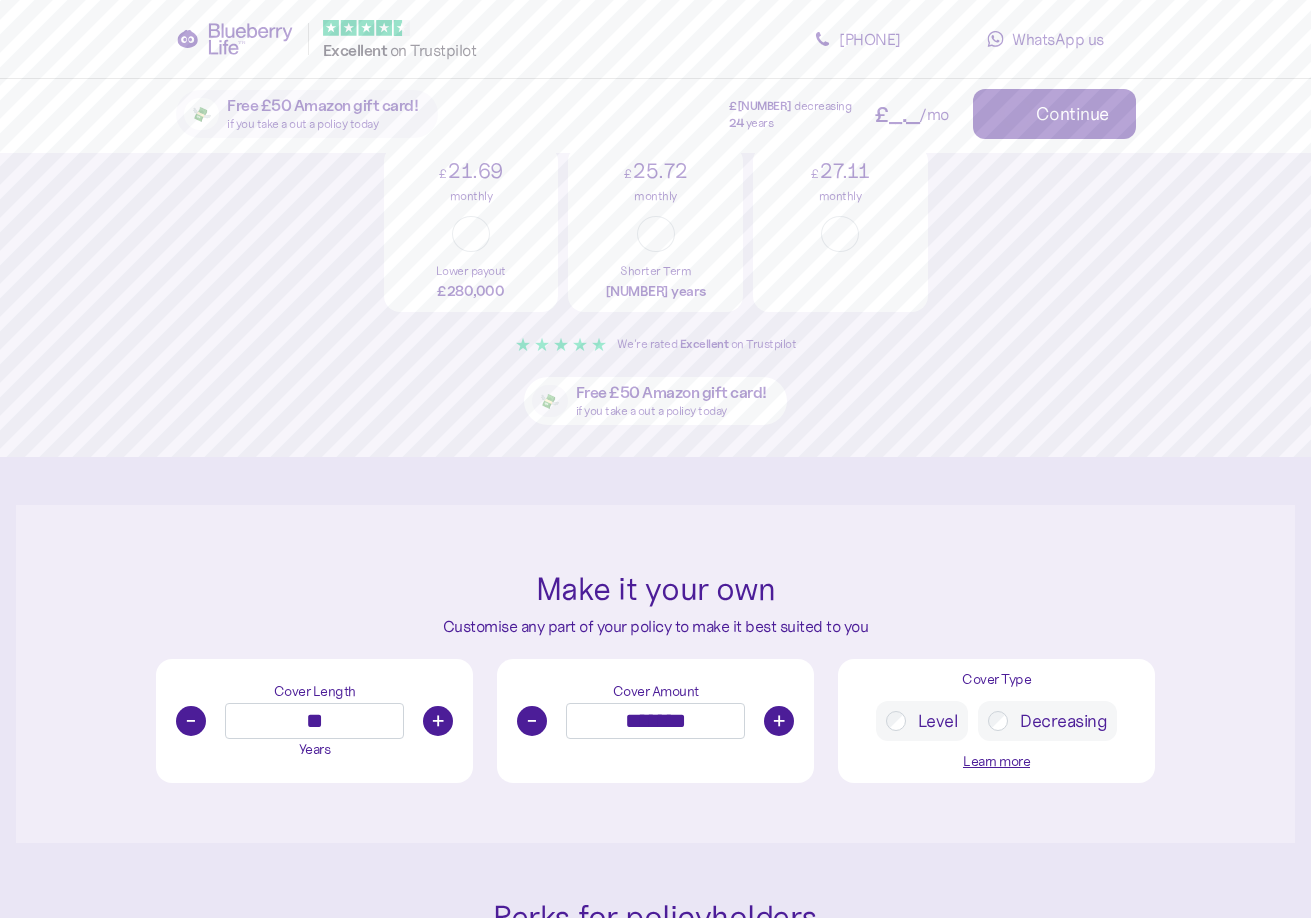 click on "-" at bounding box center (191, 721) 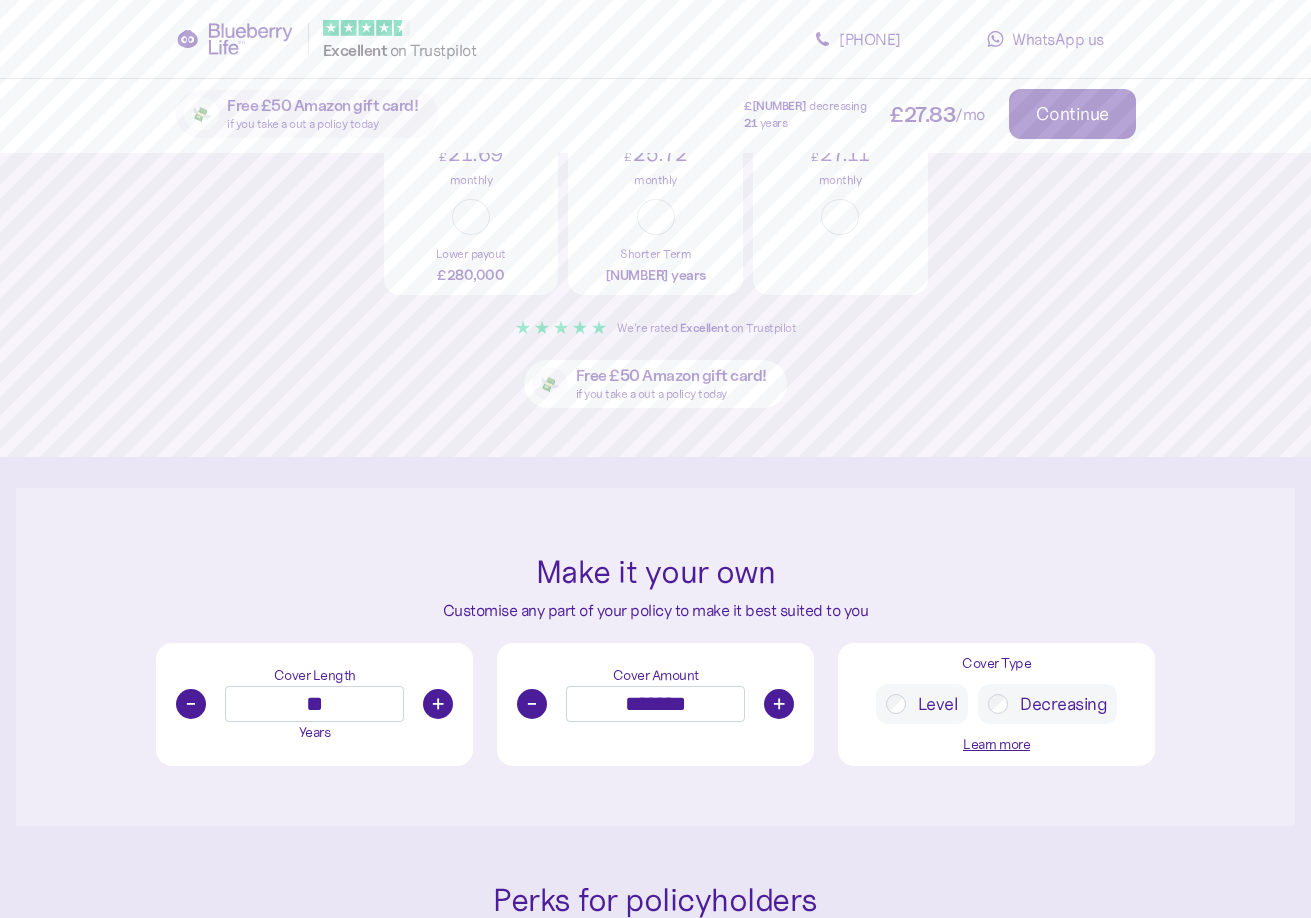 click on "-" at bounding box center (191, 704) 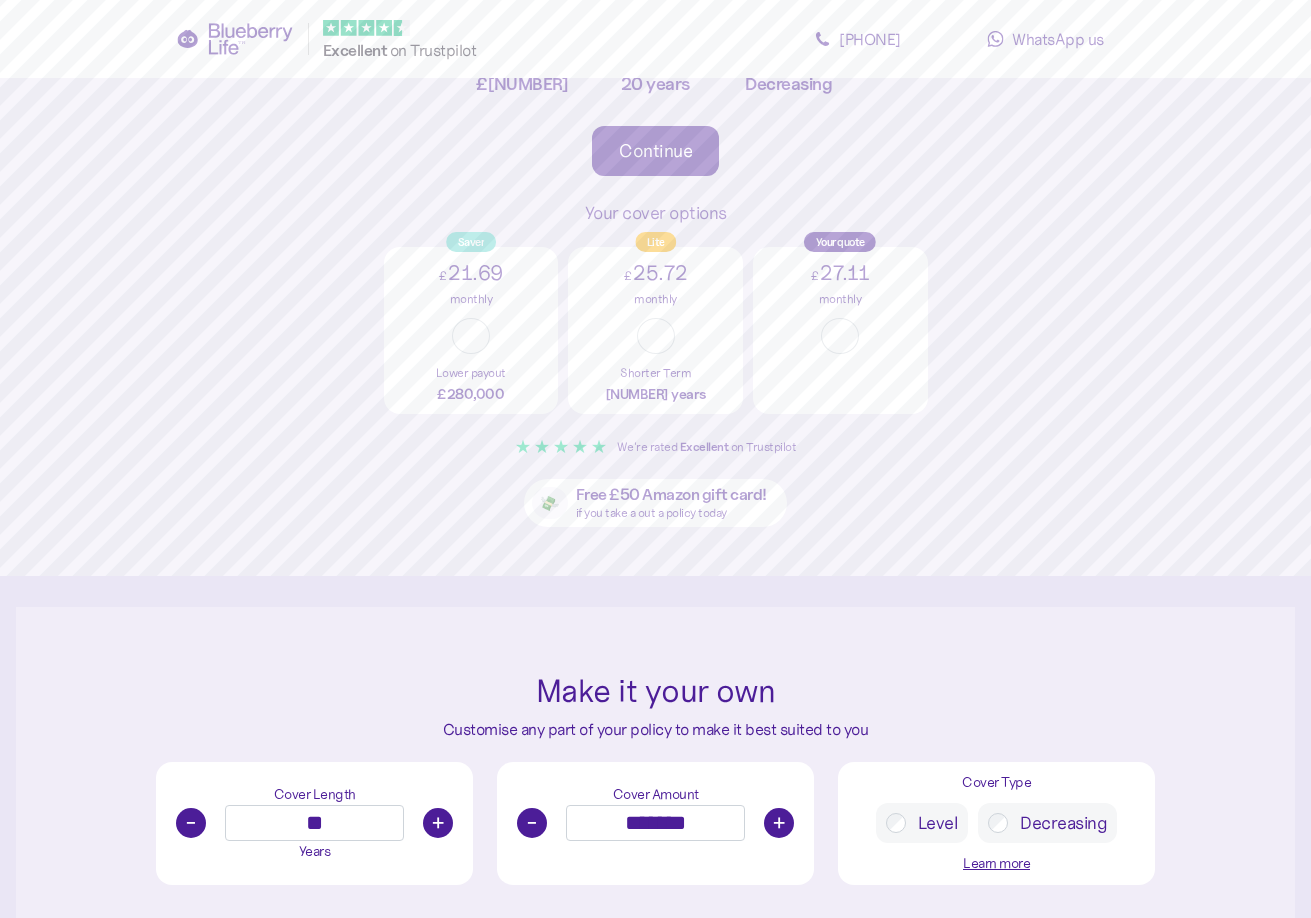 scroll, scrollTop: 341, scrollLeft: 0, axis: vertical 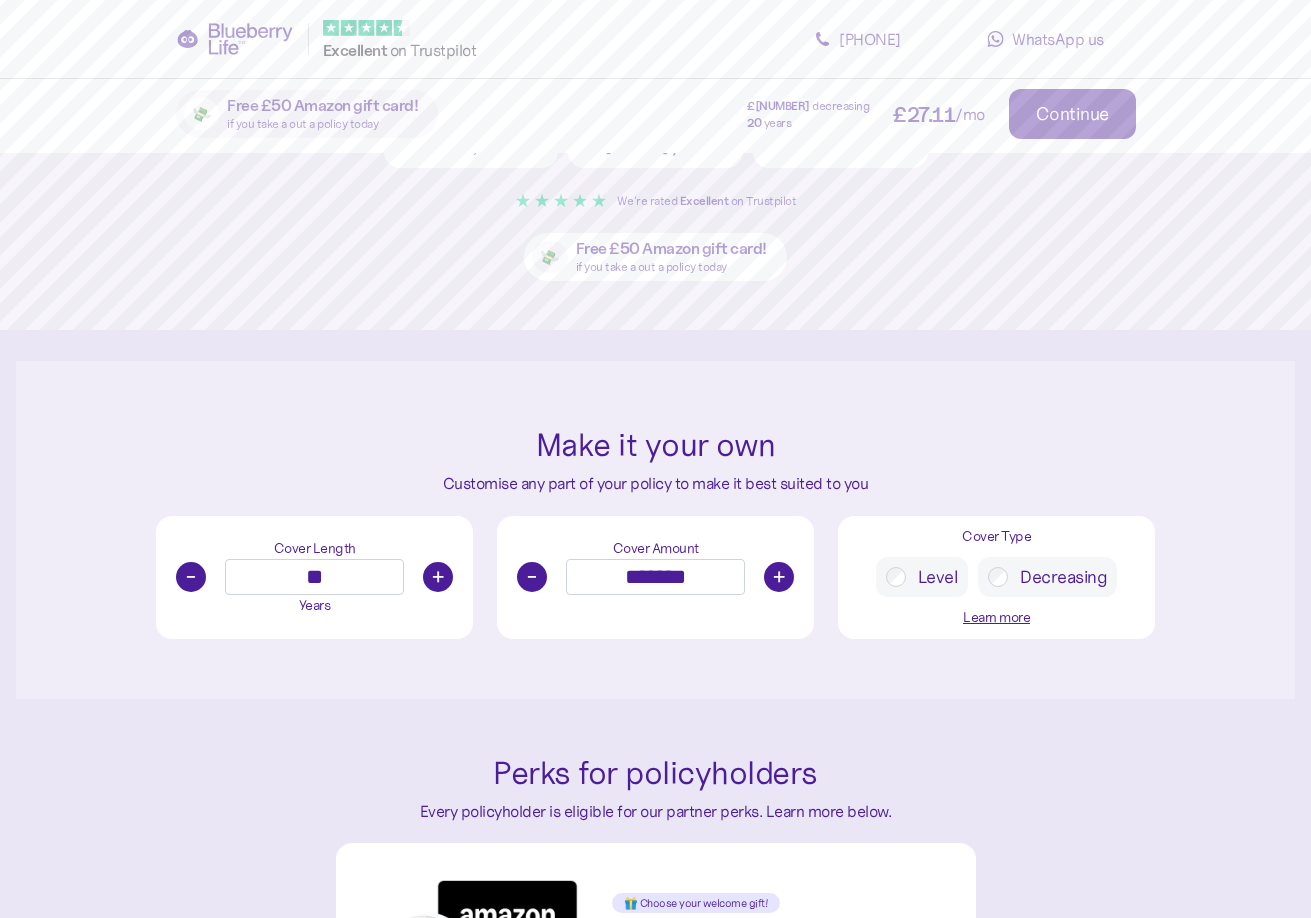 click on "+" at bounding box center (438, 577) 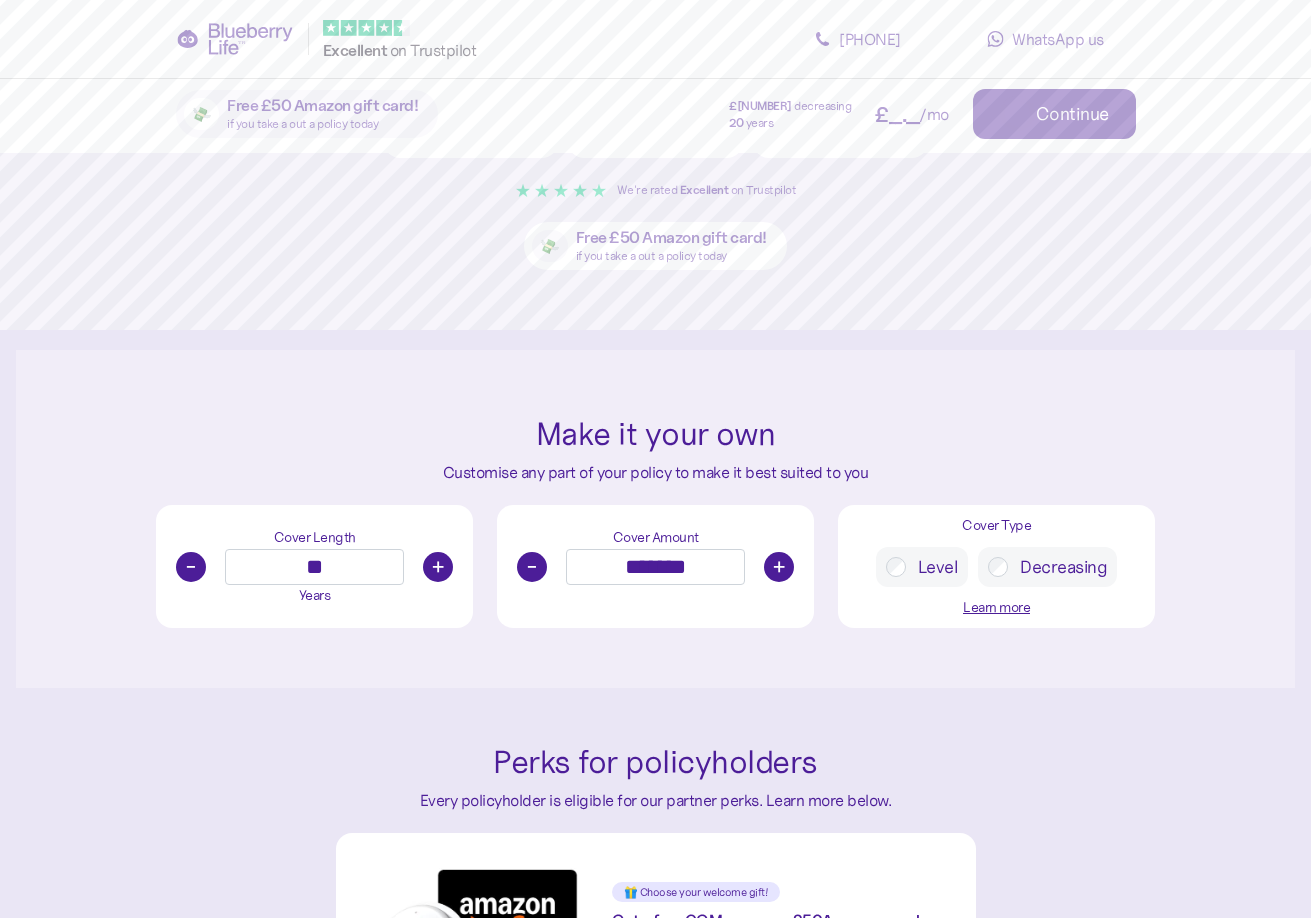 click on "- ** +" at bounding box center (314, 567) 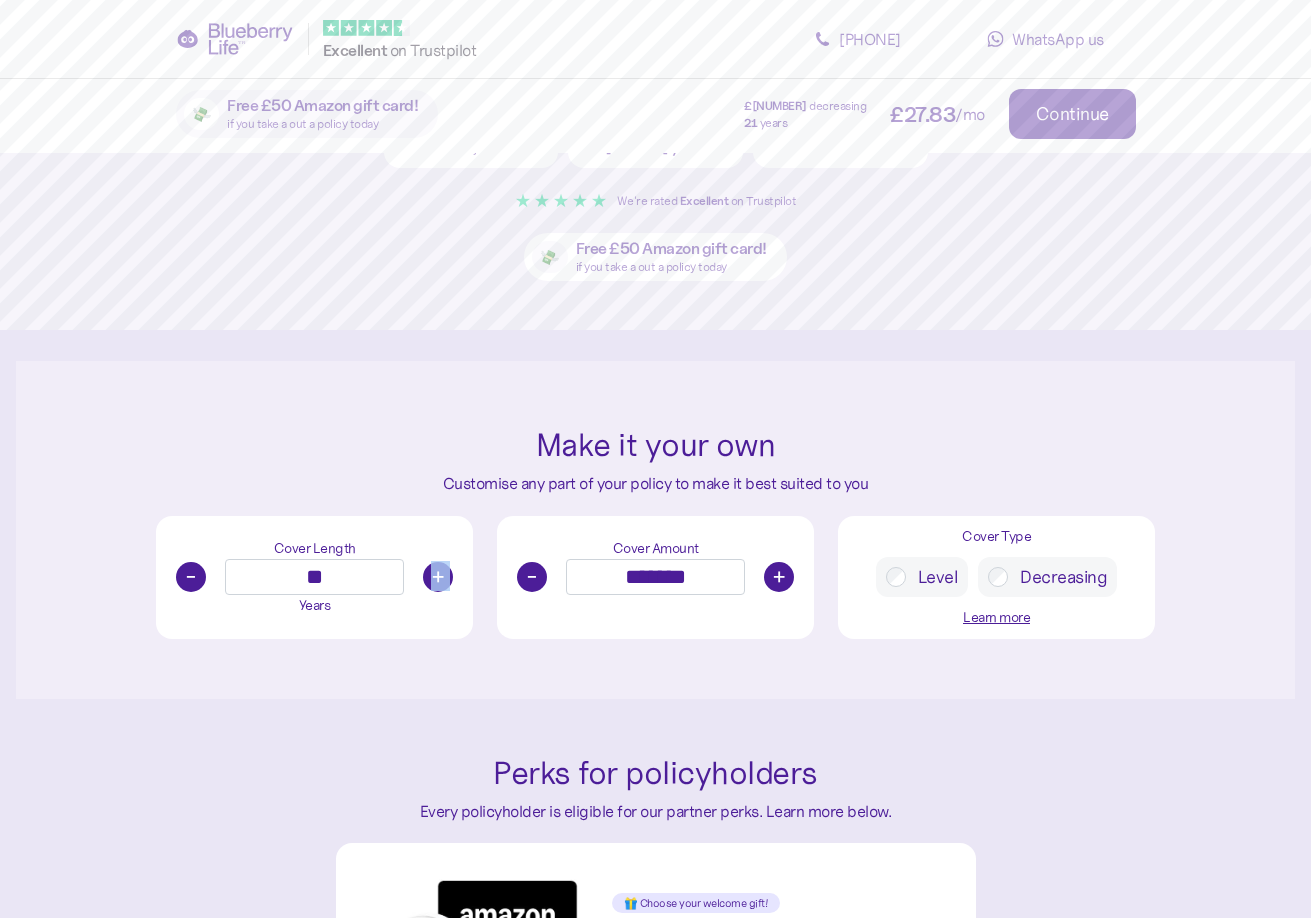 click on "+" at bounding box center (438, 577) 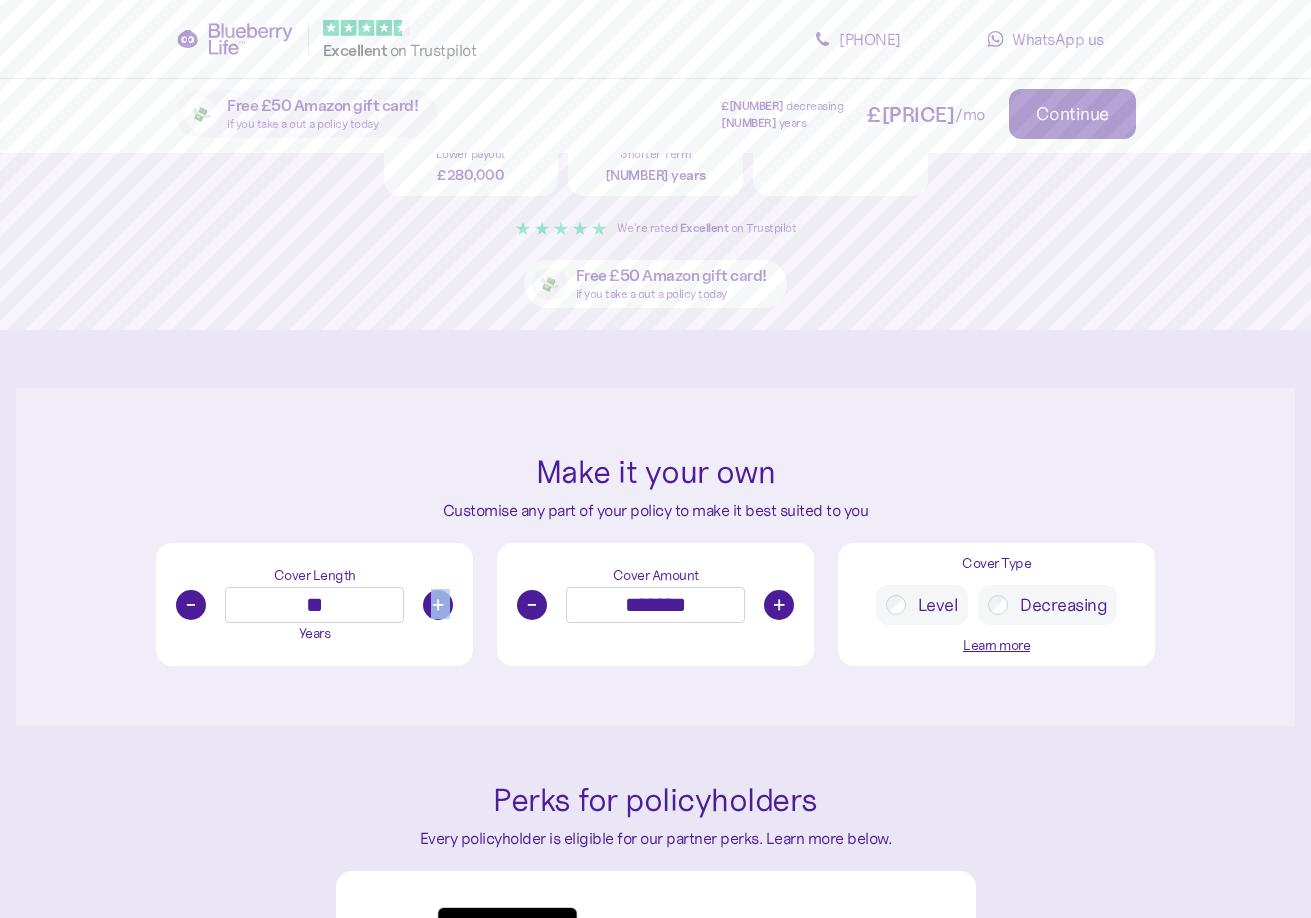 click on "+" at bounding box center (438, 605) 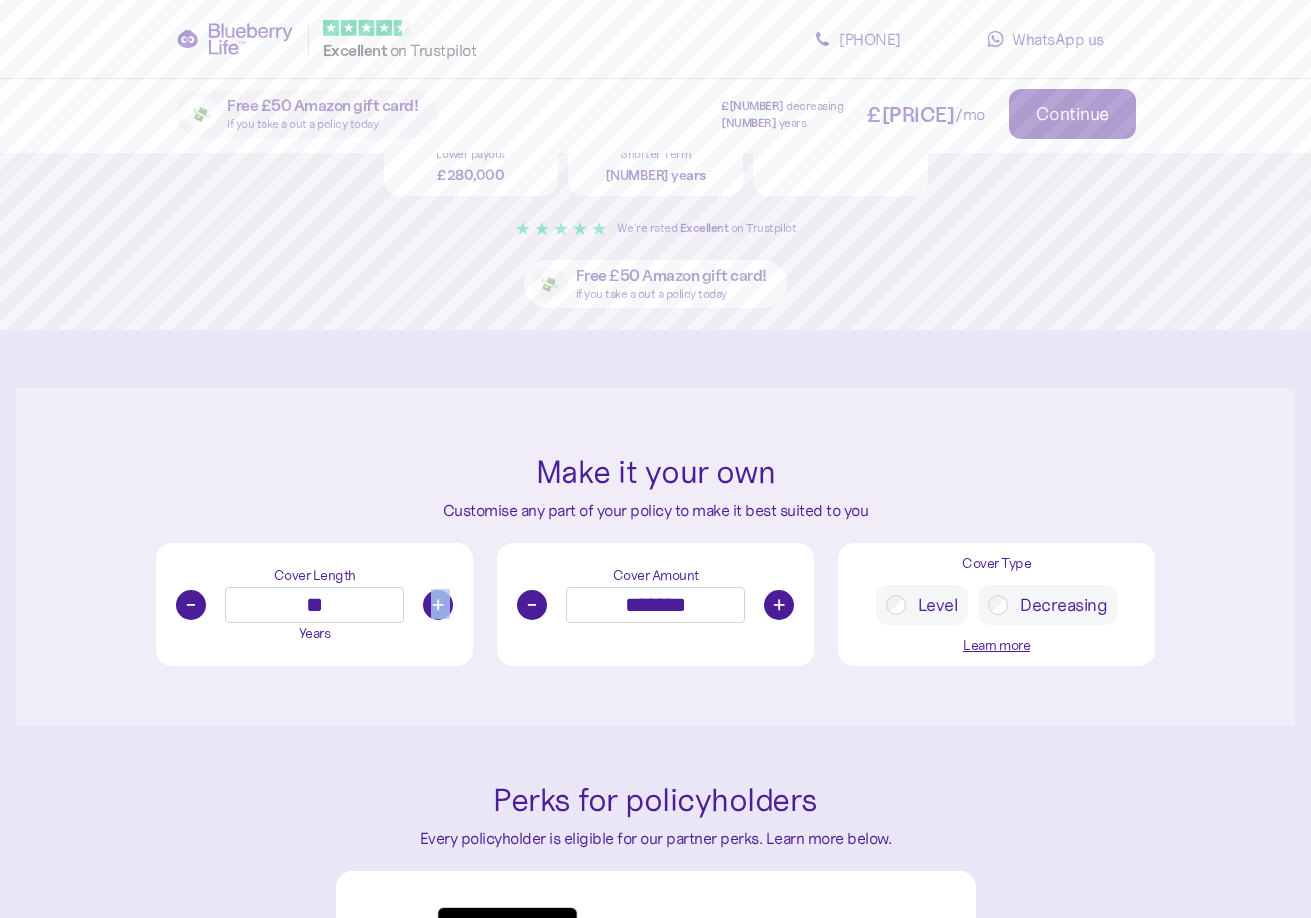 click on "- ** +" at bounding box center (314, 605) 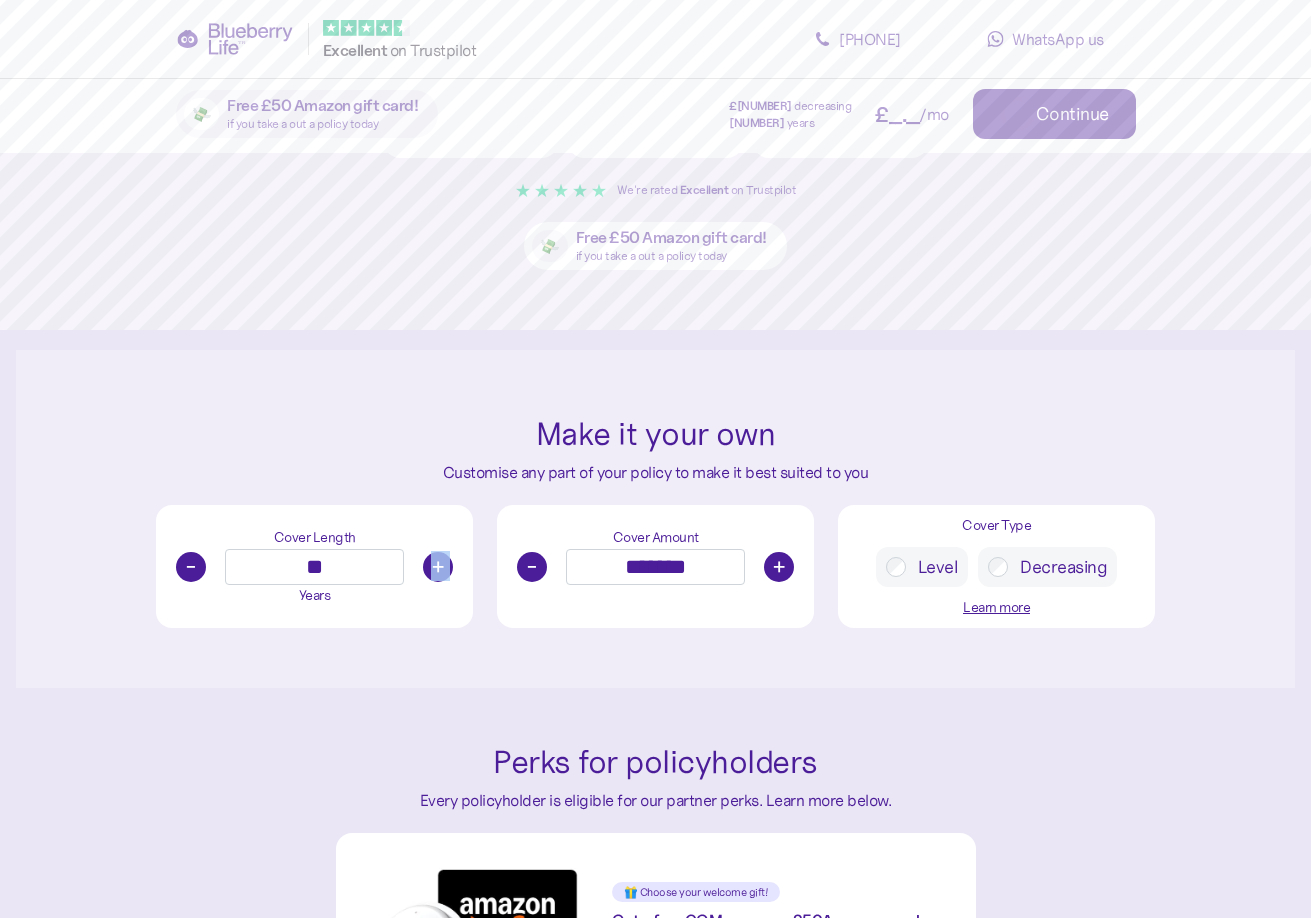 click on "- ** +" at bounding box center [314, 567] 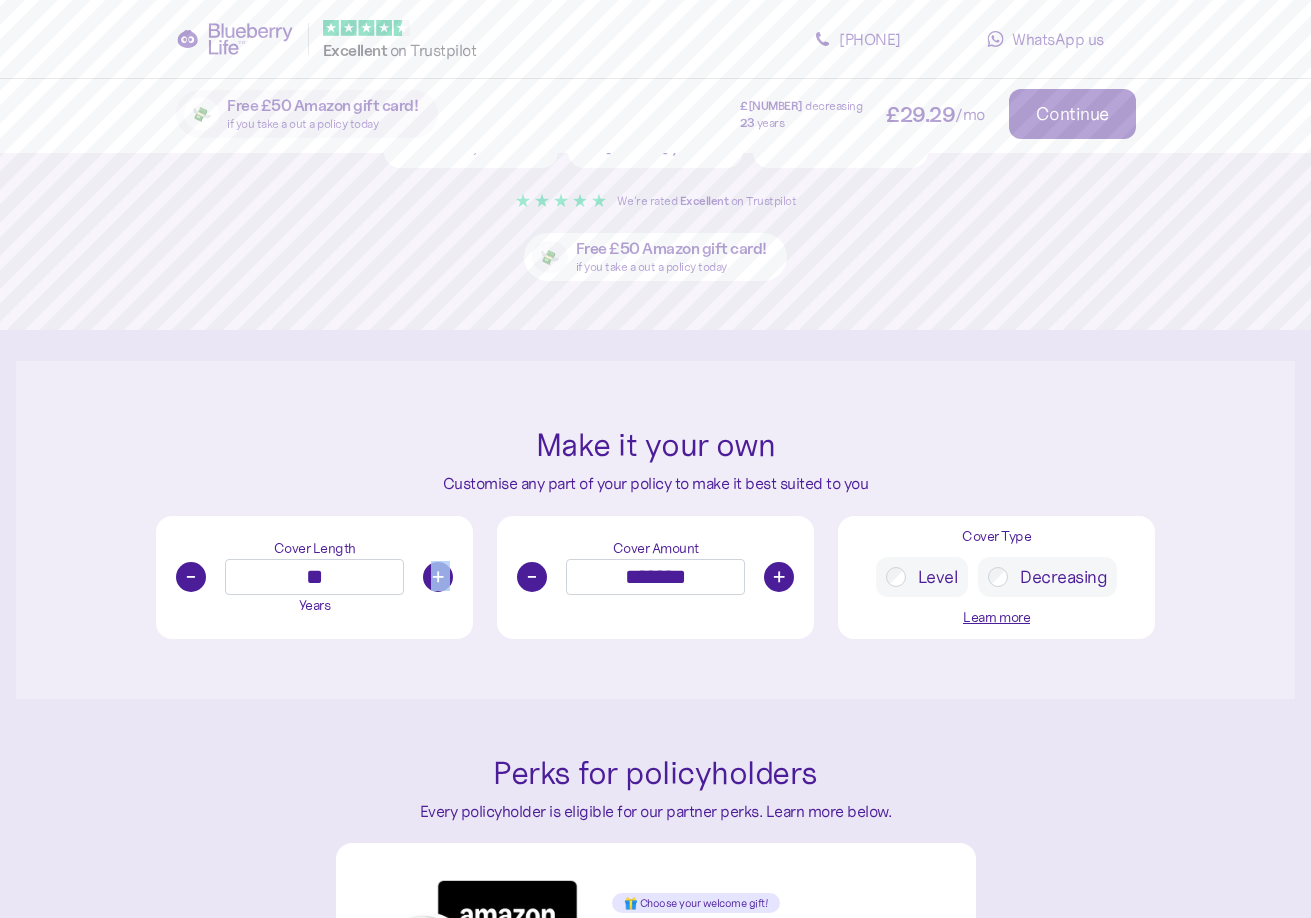 click on "+" at bounding box center (438, 577) 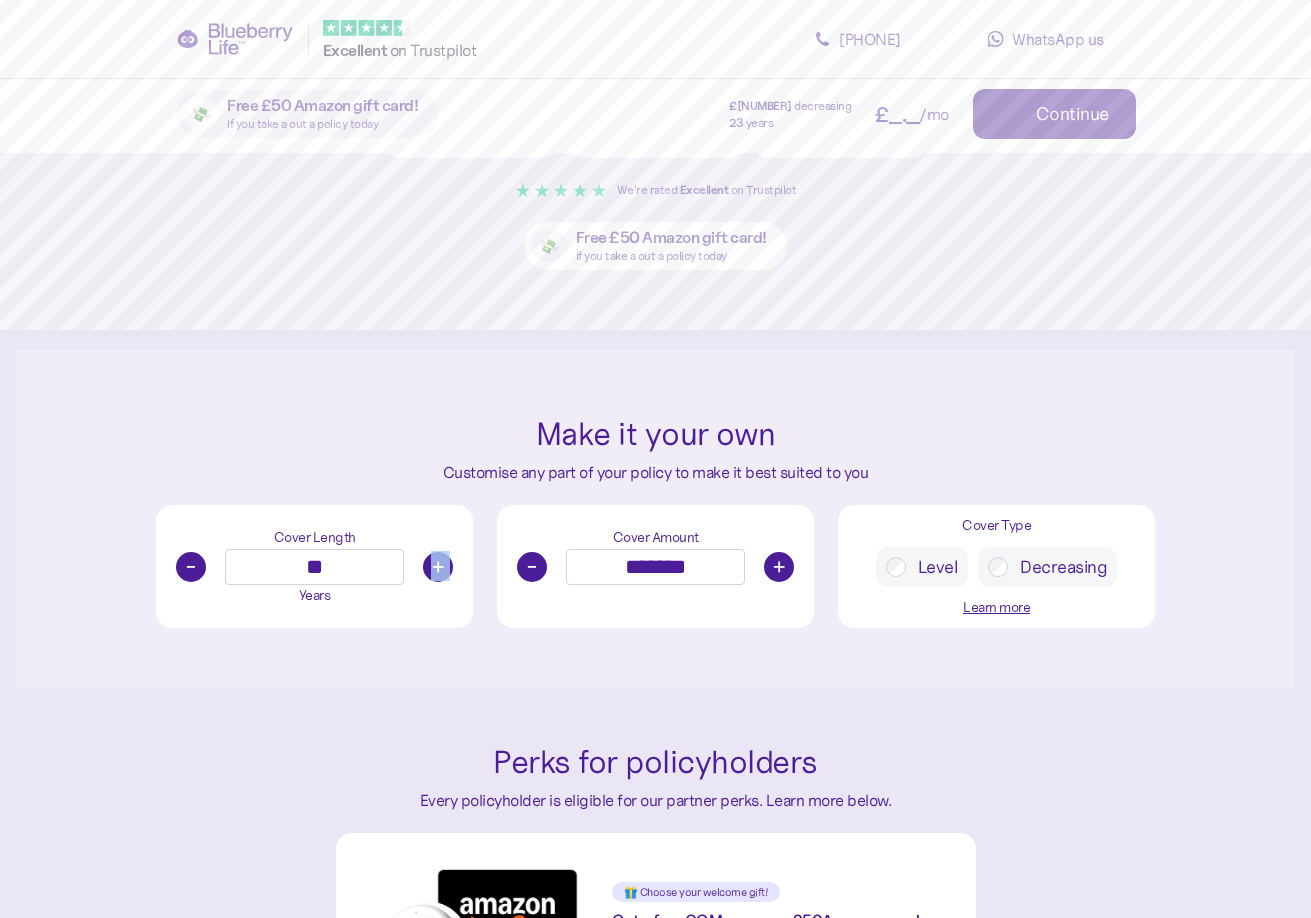 click on "+" at bounding box center [438, 567] 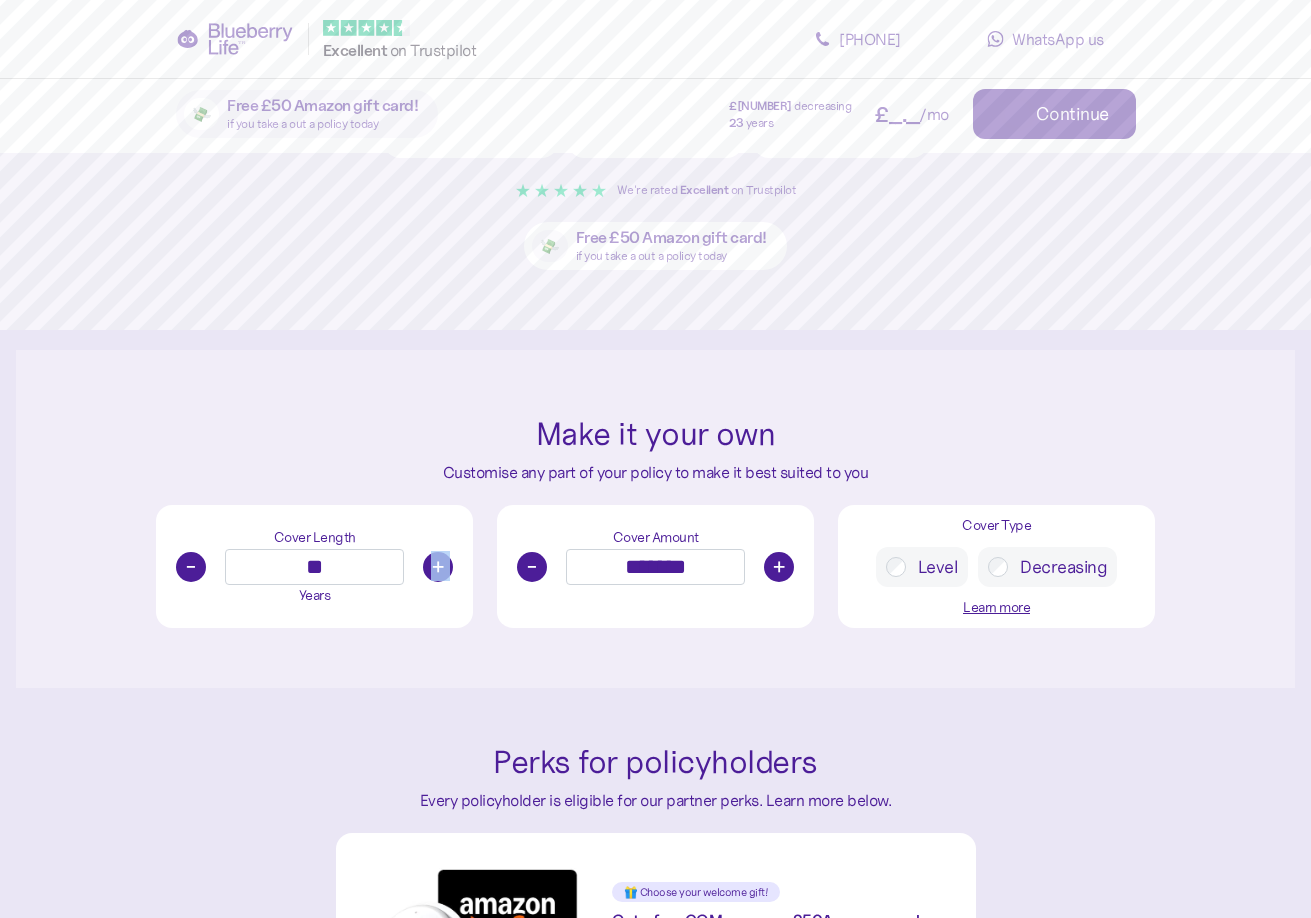 type on "**" 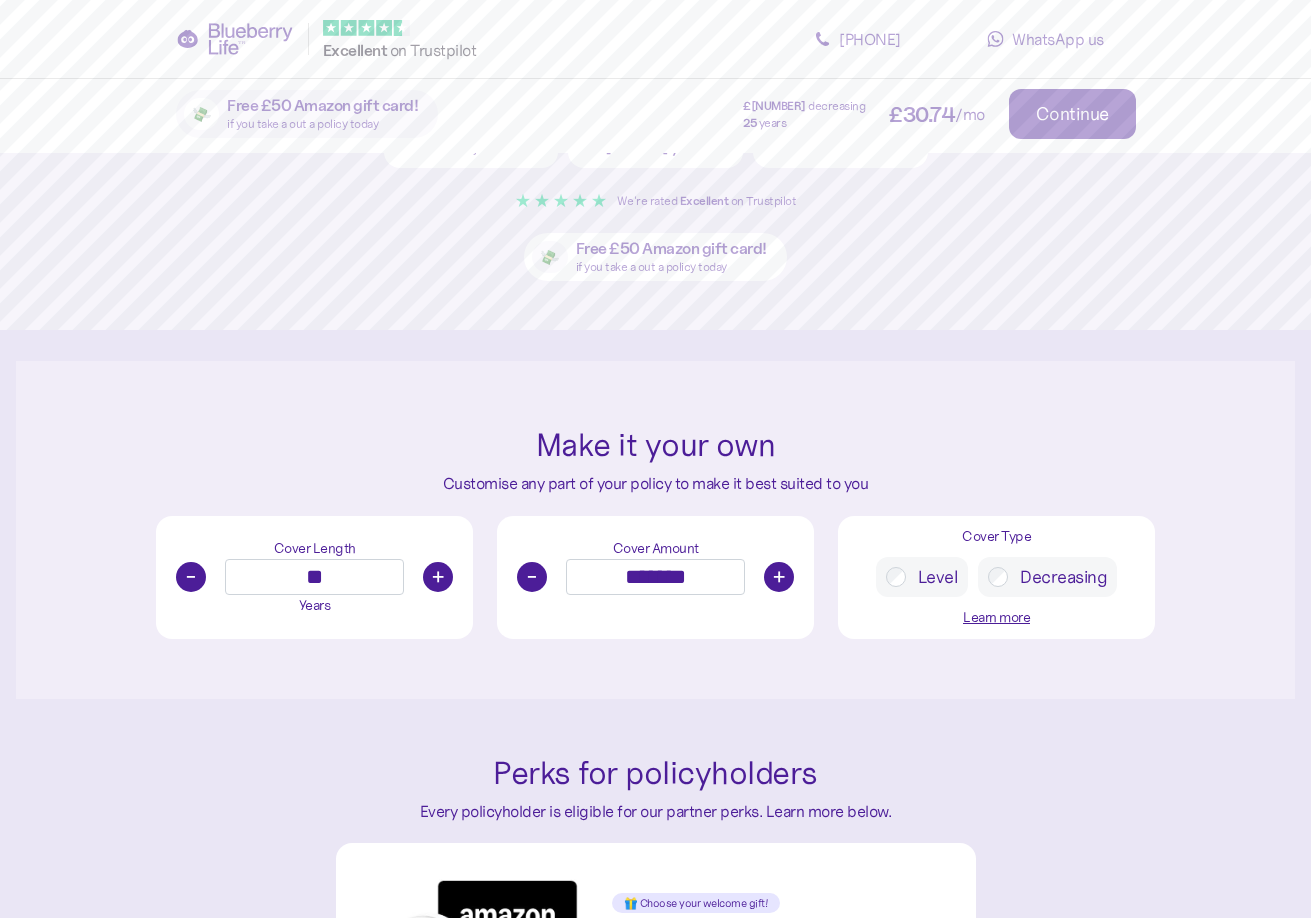 click on "Make it your own Customise any part of your policy to make it best suited to you Cover Length - ** + Years Cover Amount - ******* + Cover Type Level Decreasing Learn more" at bounding box center [655, 530] 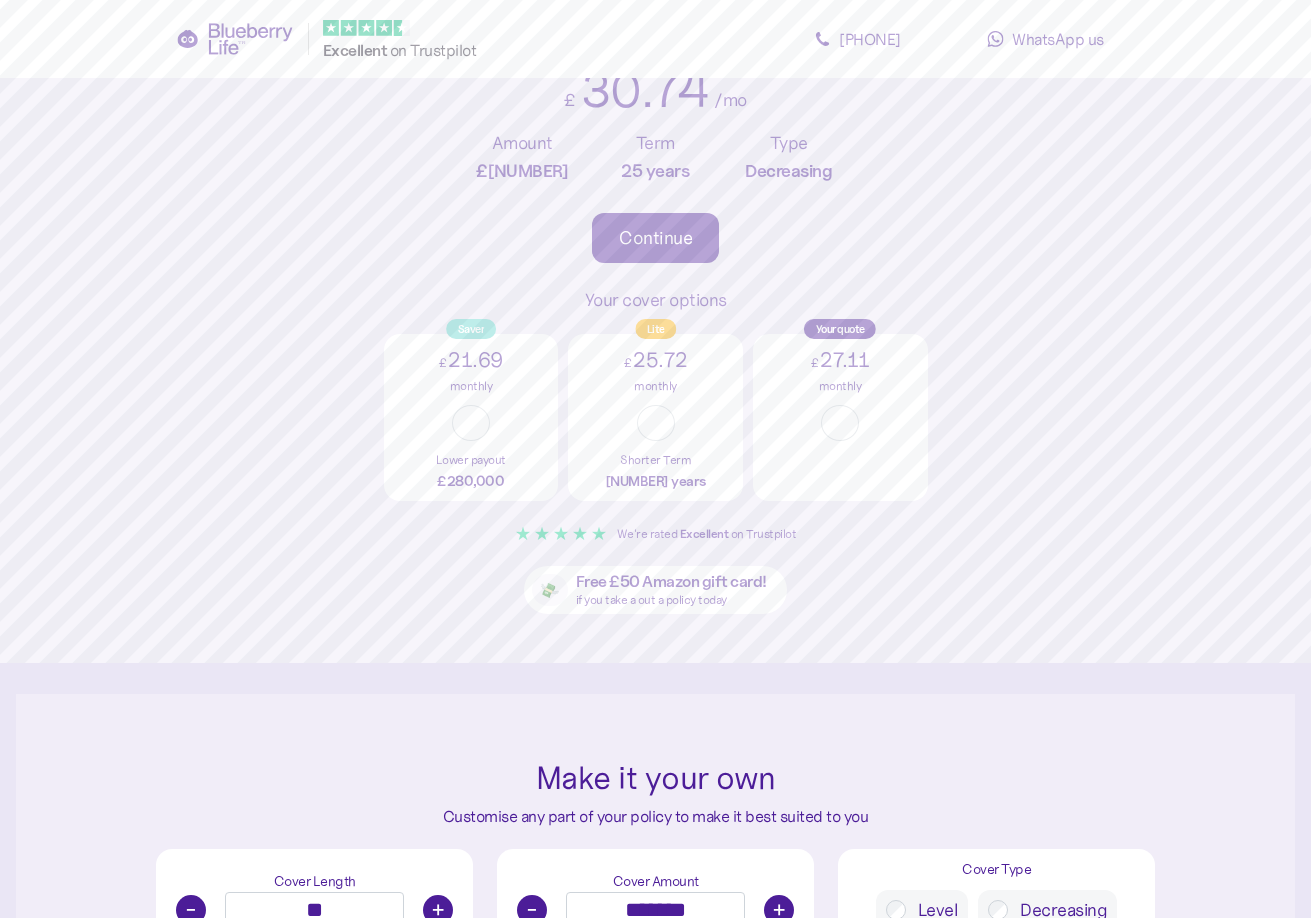 scroll, scrollTop: 256, scrollLeft: 0, axis: vertical 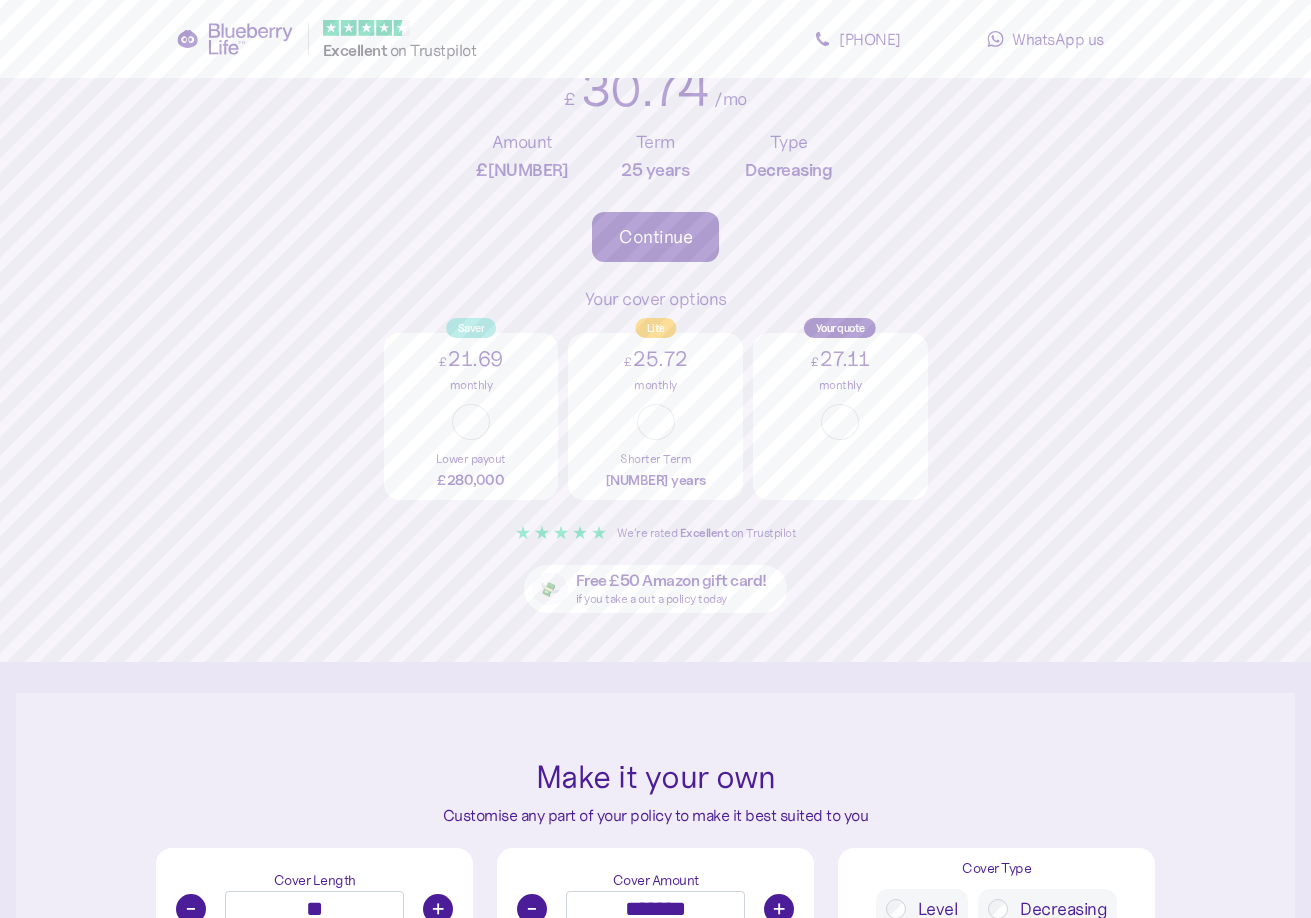 click on "Howard , here's your quote We've crunched the numbers and voilà - we're able to offer you cover! Now it's time to pick your preferred plan or customise to your heart's content. £ [NUMBER] /mo Amount £ [NUMBER] Term [NUMBER] years Type Decreasing Continue Your cover options Saver £ [NUMBER] monthly Lower payout £[NUMBER] Lite £ [NUMBER] monthly Shorter Term [NUMBER] years Your quote £ [NUMBER] monthly ★ ★ ★ ★ ★ We're rated Excellent on Trustpilot 💸 Free £[NUMBER] Amazon gift card! if you take a out a policy today Make it your own Customise any part of your policy to make it best suited to you Cover Length - ** + Years Cover Amount - ******* + Cover Type Level Decreasing Learn more Perks for policyholders Every policyholder is eligible for our partner perks. Learn more below. 🎁 Choose your welcome gift! Get a free CGM sensor or £ [NUMBER] Amazon voucher New customers get to choose their welcome gift get - either a free FreeStyle Libre [NUMBER] sensor, or a £ [NUMBER] Amazon voucher. Learn more Worth £[NUMBER] Learn more KSKS" at bounding box center (655, 1457) 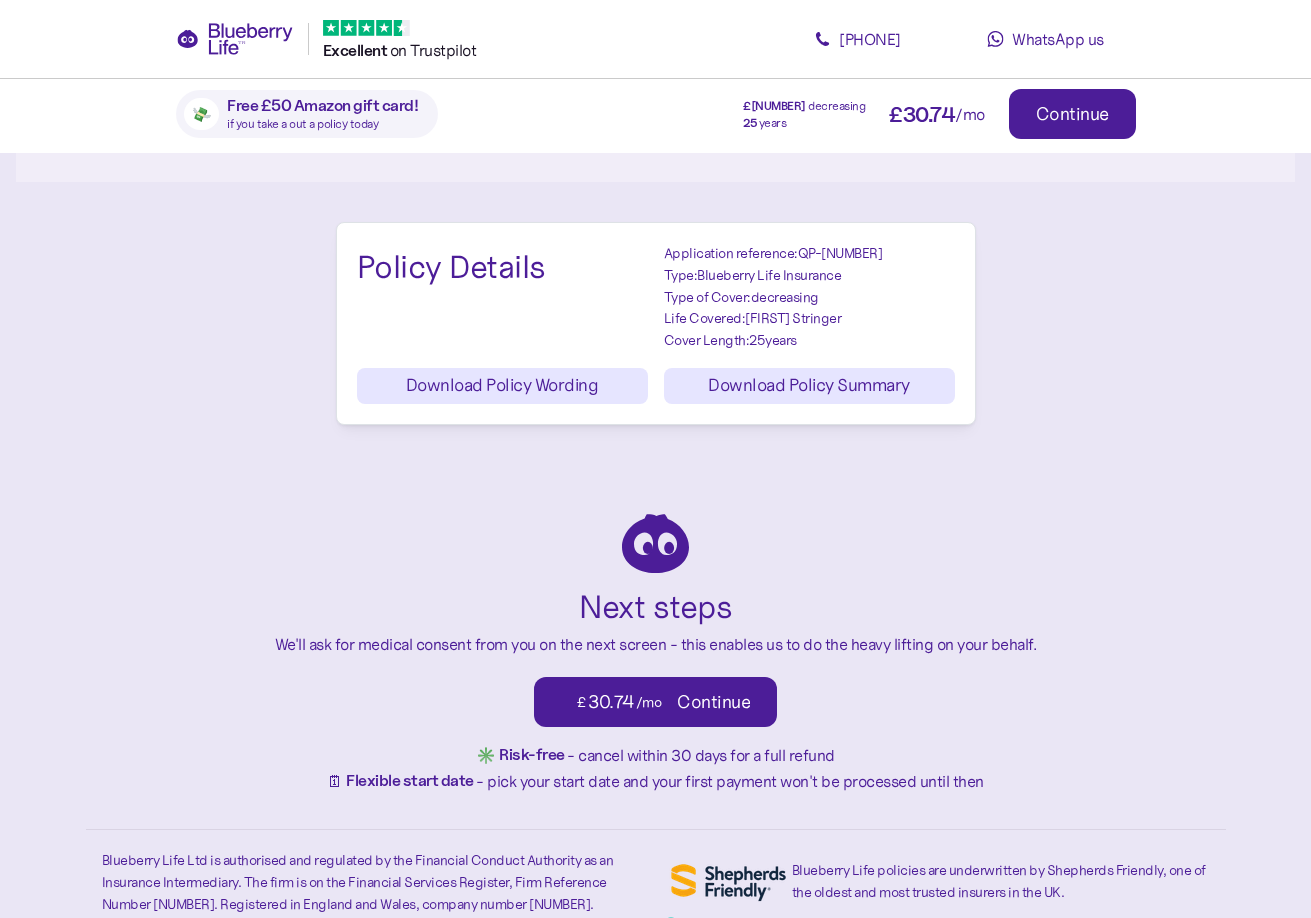 scroll, scrollTop: 2390, scrollLeft: 0, axis: vertical 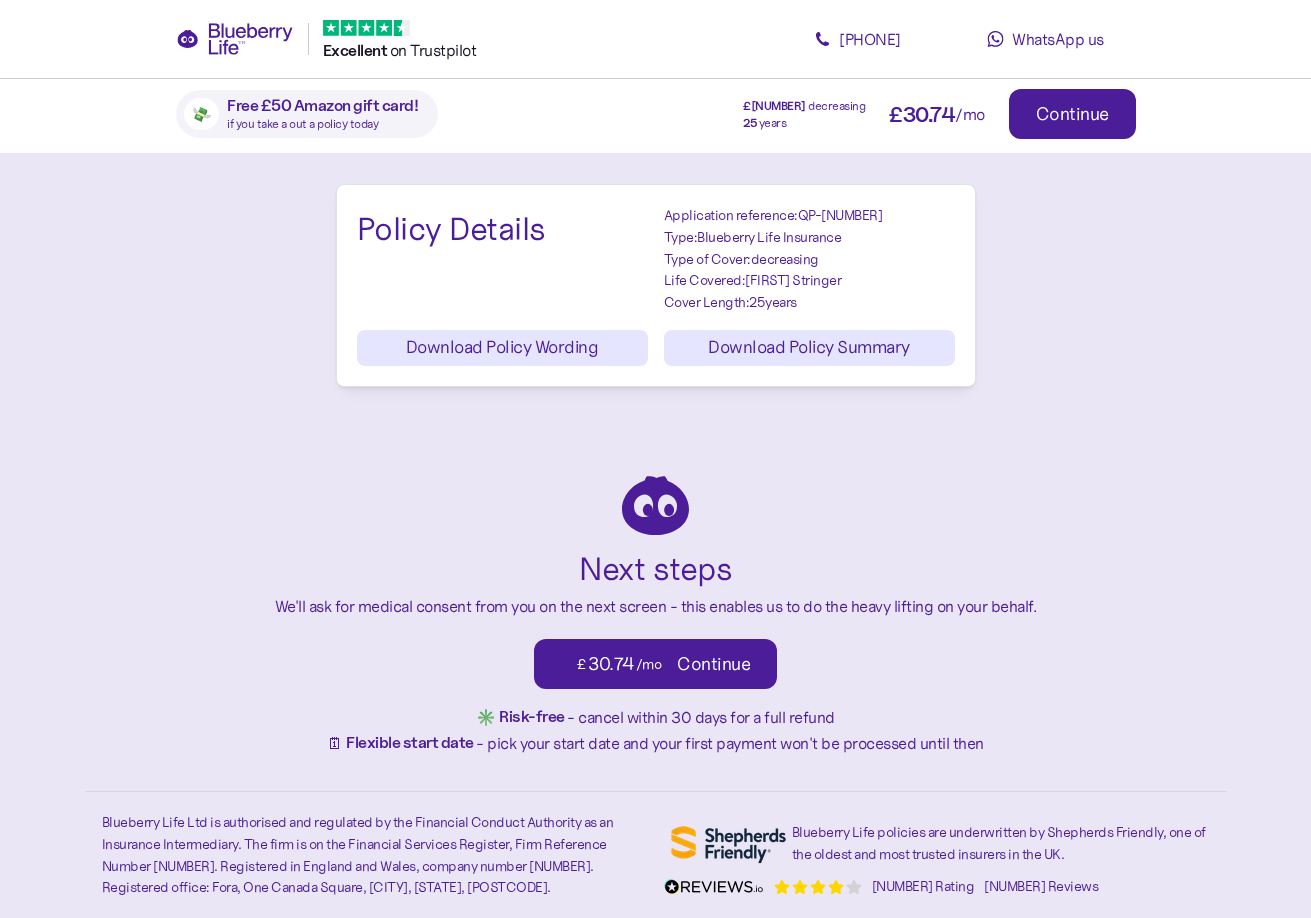 click on "Download Policy Summary" at bounding box center [809, 348] 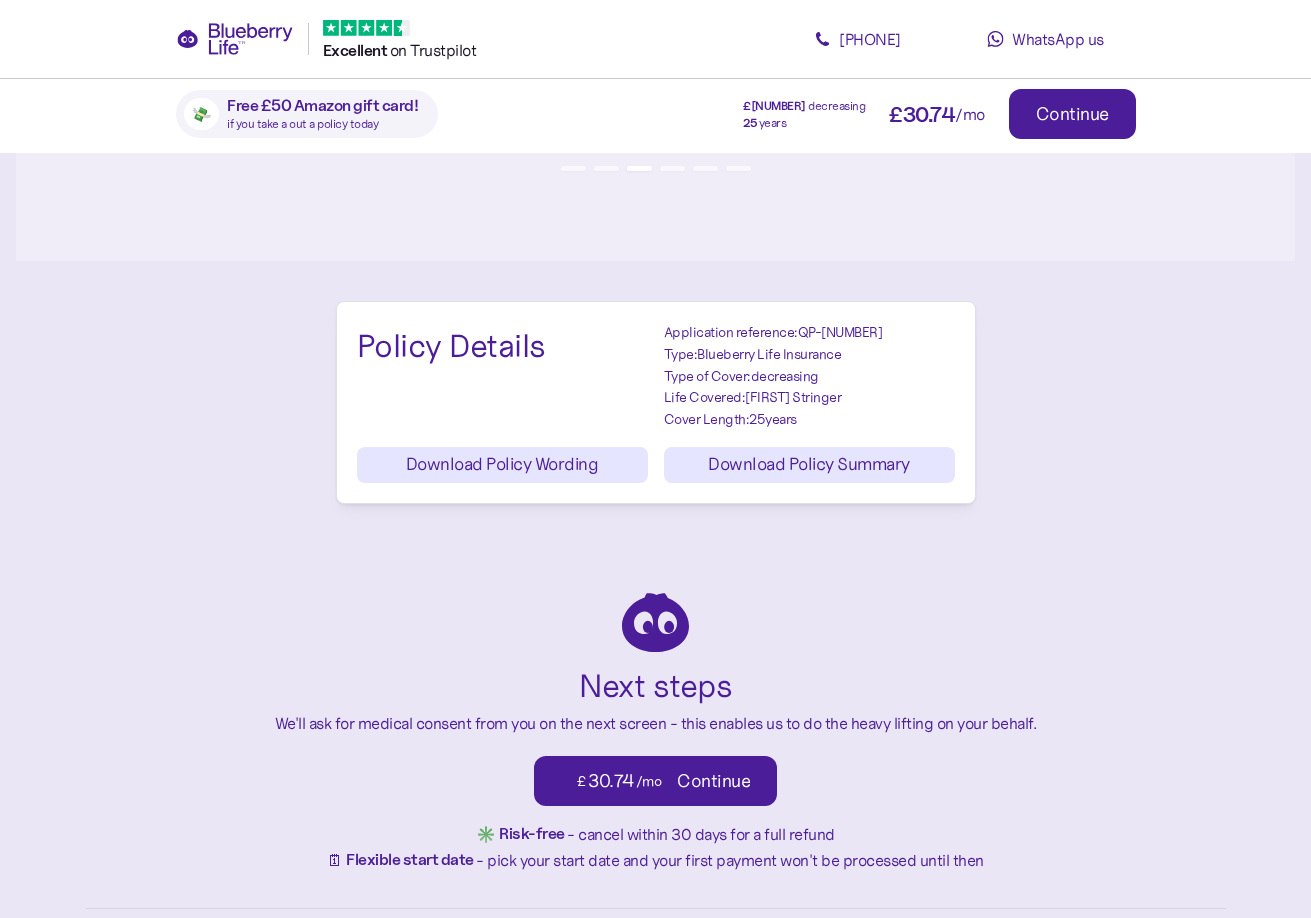 scroll, scrollTop: 2261, scrollLeft: 0, axis: vertical 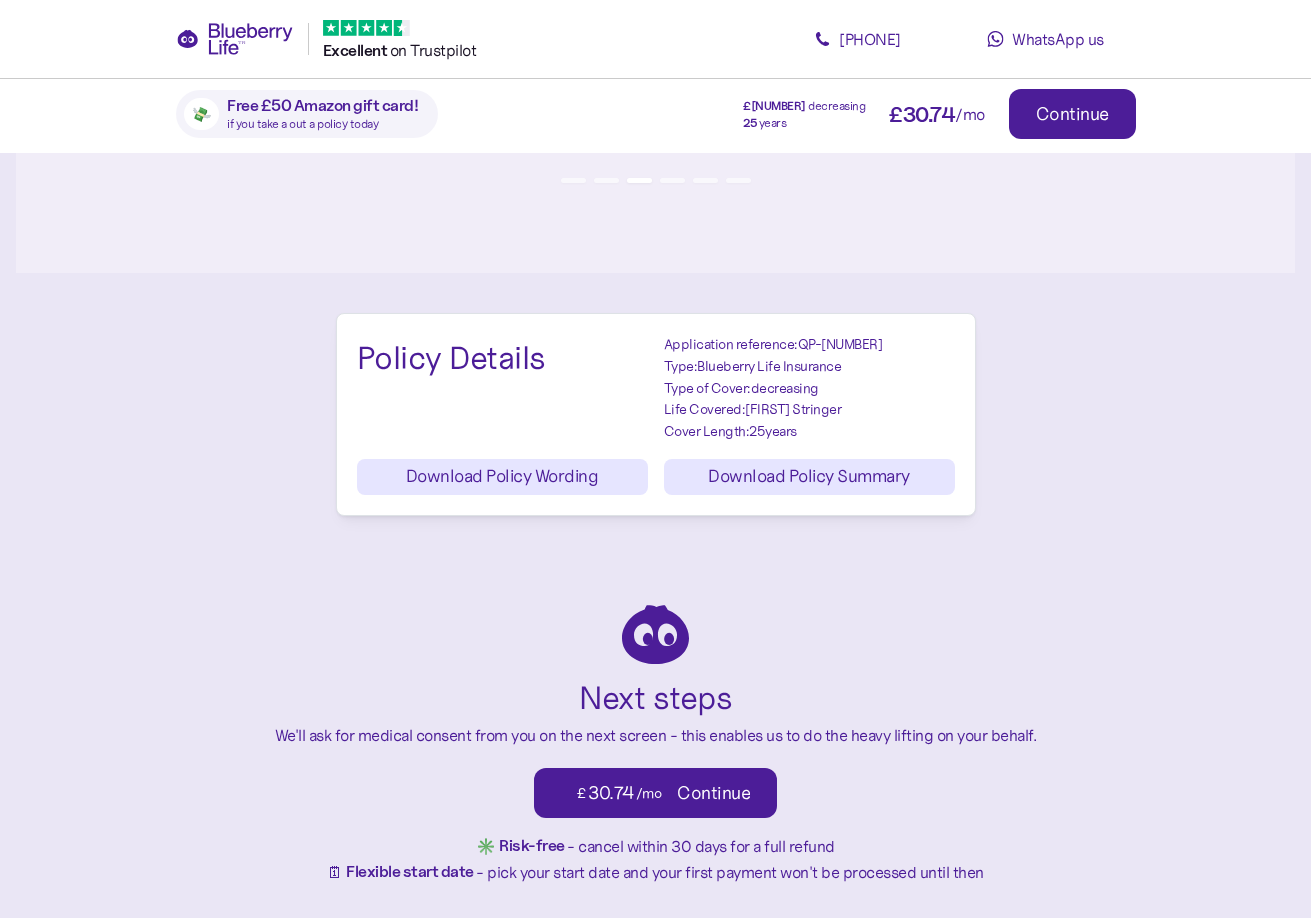 click on "Howard , here's your quote We've crunched the numbers and voilà - we're able to offer you cover! Now it's time to pick your preferred plan or customise to your heart's content. £ [NUMBER] /mo Amount £ [NUMBER] Term [NUMBER] years Type Decreasing Continue Your cover options Saver £ [NUMBER] monthly Lower payout £[NUMBER] Lite £ [NUMBER] monthly Shorter Term [NUMBER] years Your quote £ [NUMBER] monthly ★ ★ ★ ★ ★ We're rated Excellent on Trustpilot 💸 Free £[NUMBER] Amazon gift card! if you take a out a policy today Make it your own Customise any part of your policy to make it best suited to you Cover Length - ** + Years Cover Amount - ******* + Cover Type Level Decreasing Learn more Perks for policyholders Every policyholder is eligible for our partner perks. Learn more below. 🎁 Choose your welcome gift! Get a free CGM sensor or £ [NUMBER] Amazon voucher New customers get to choose their welcome gift get - either a free FreeStyle Libre [NUMBER] sensor, or a £ [NUMBER] Amazon voucher. Learn more Worth £[NUMBER] Learn more KSKS" at bounding box center [655, -548] 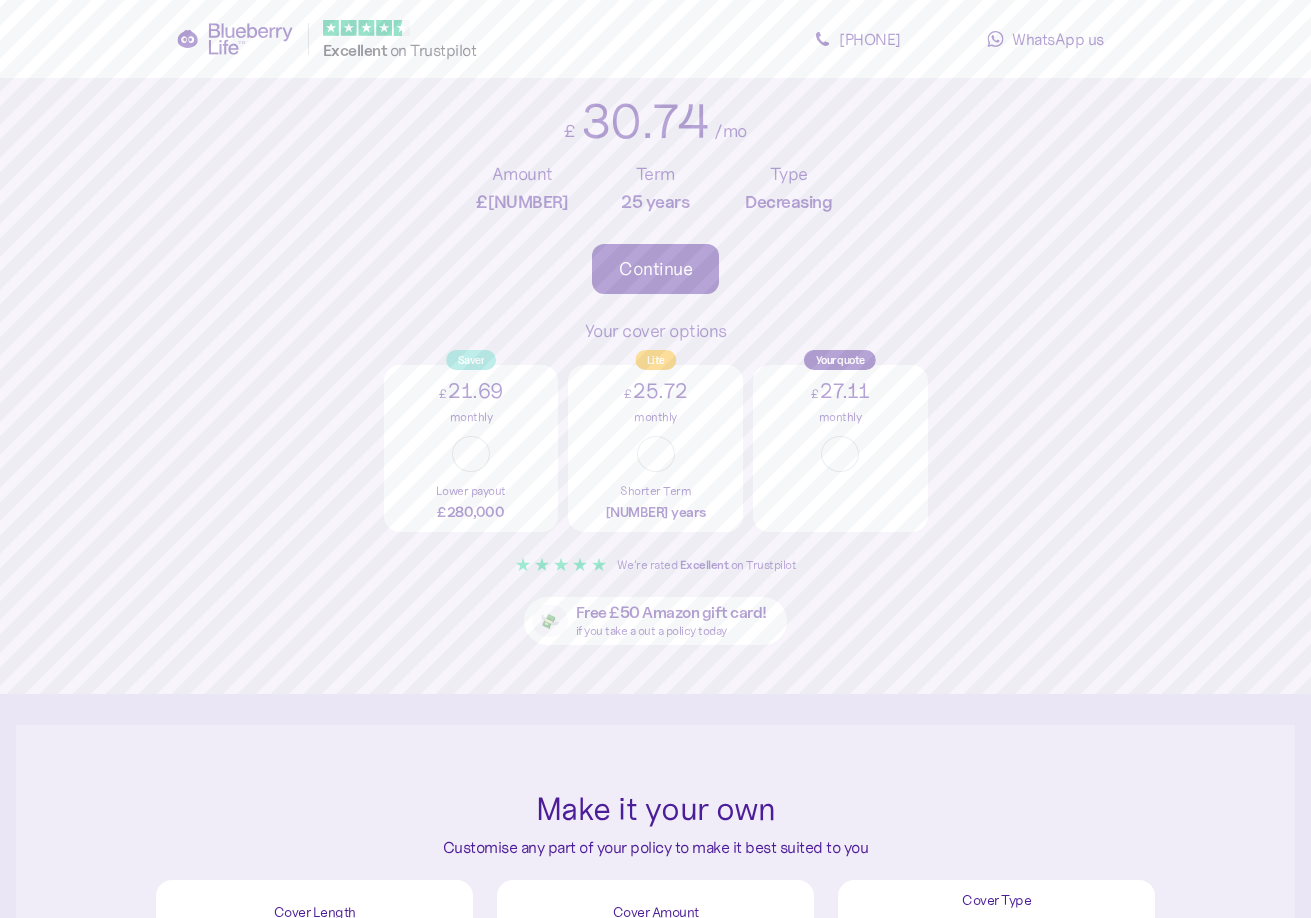scroll, scrollTop: 0, scrollLeft: 0, axis: both 